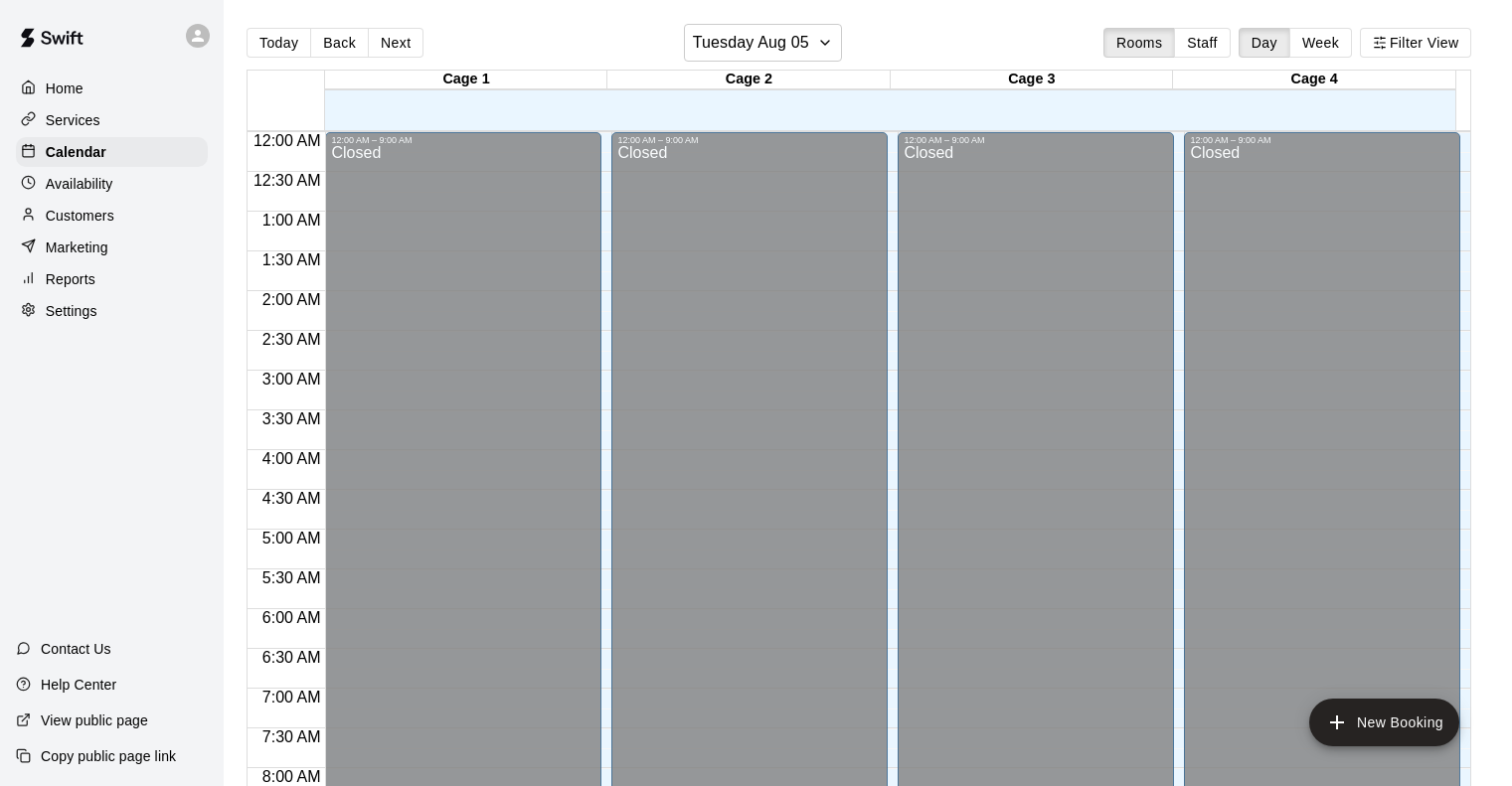 scroll, scrollTop: 0, scrollLeft: 0, axis: both 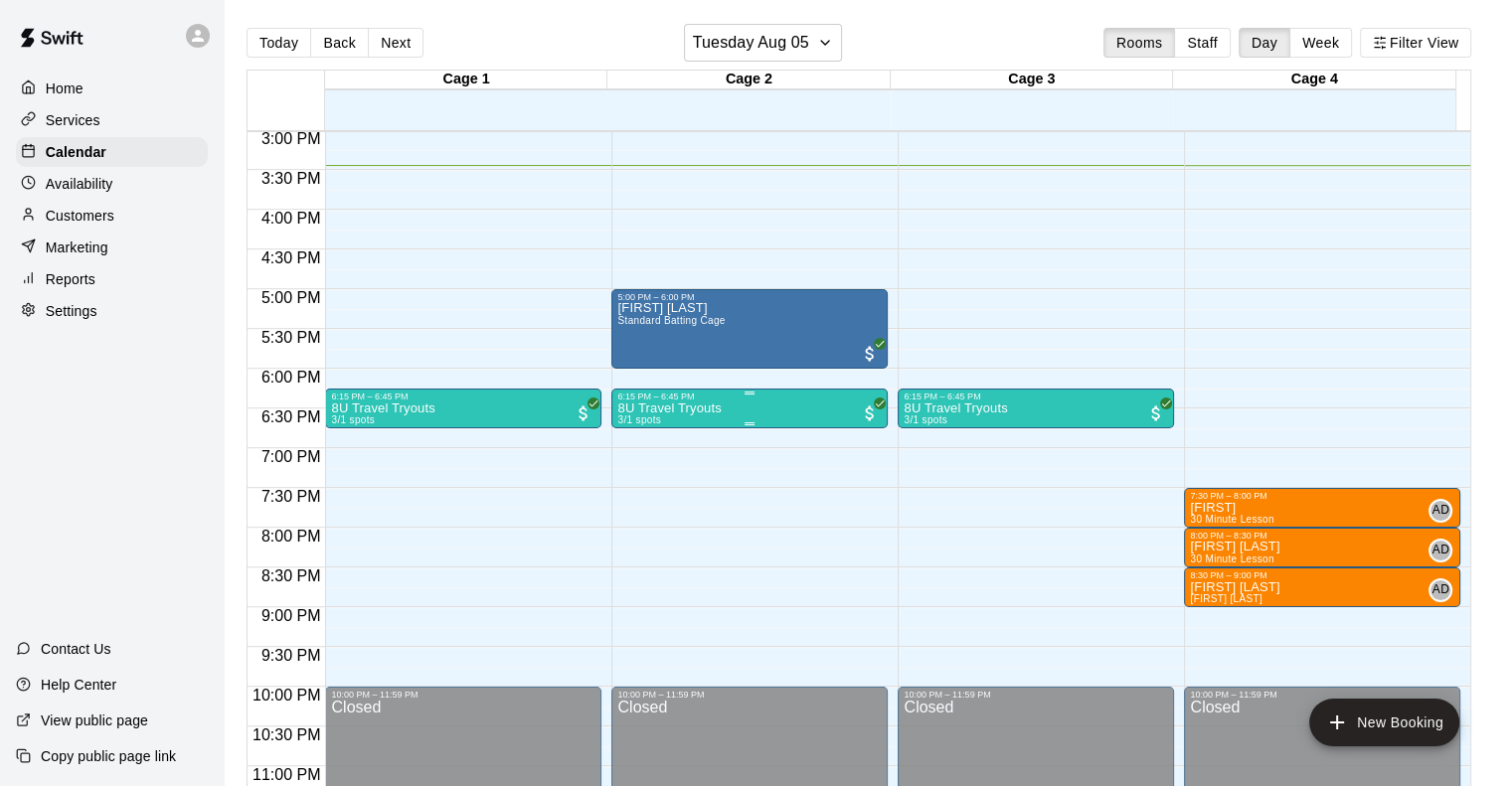 click on "8U Travel Tryouts 3/1 spots" at bounding box center [750, 794] 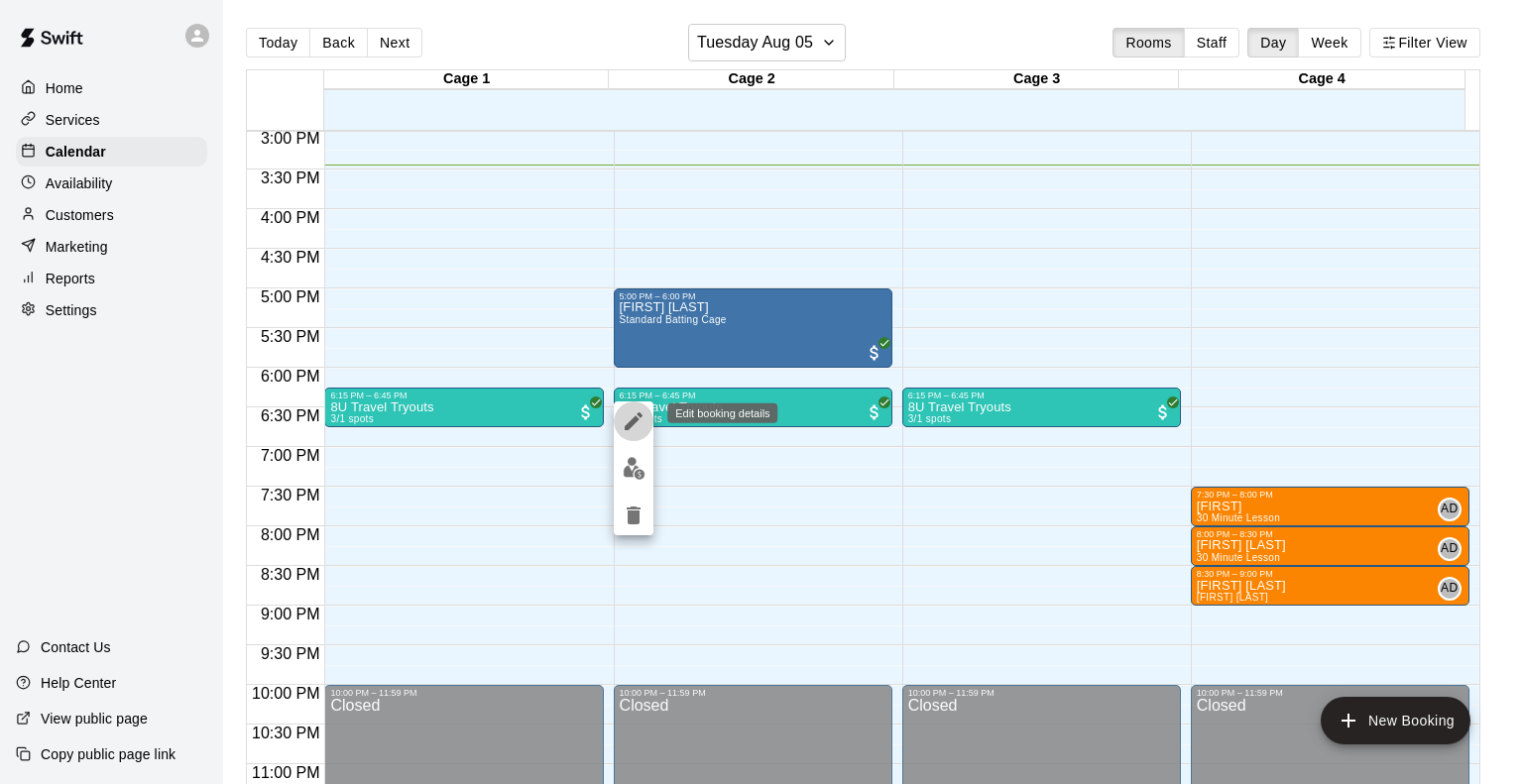 click 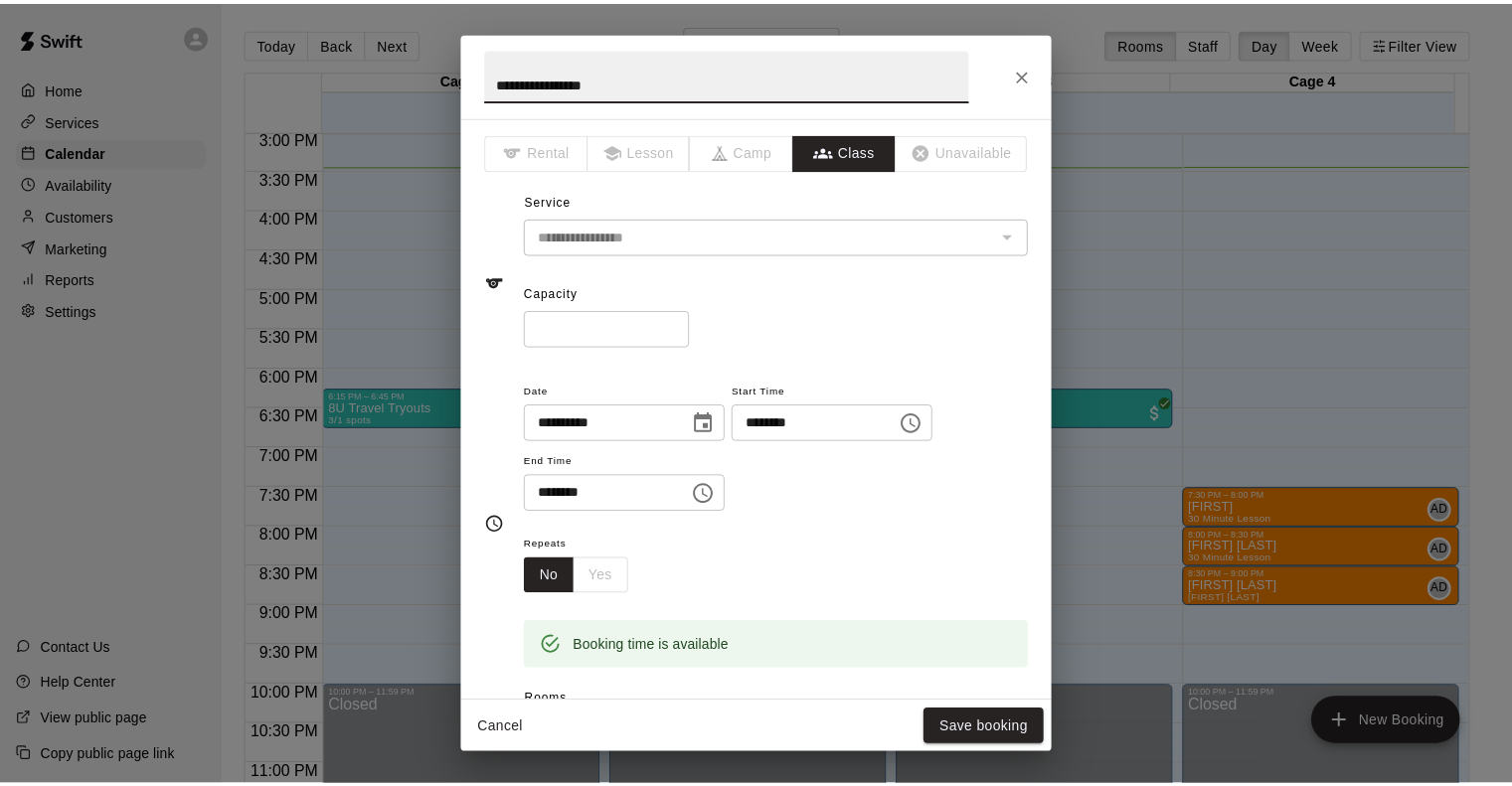 scroll, scrollTop: 688, scrollLeft: 0, axis: vertical 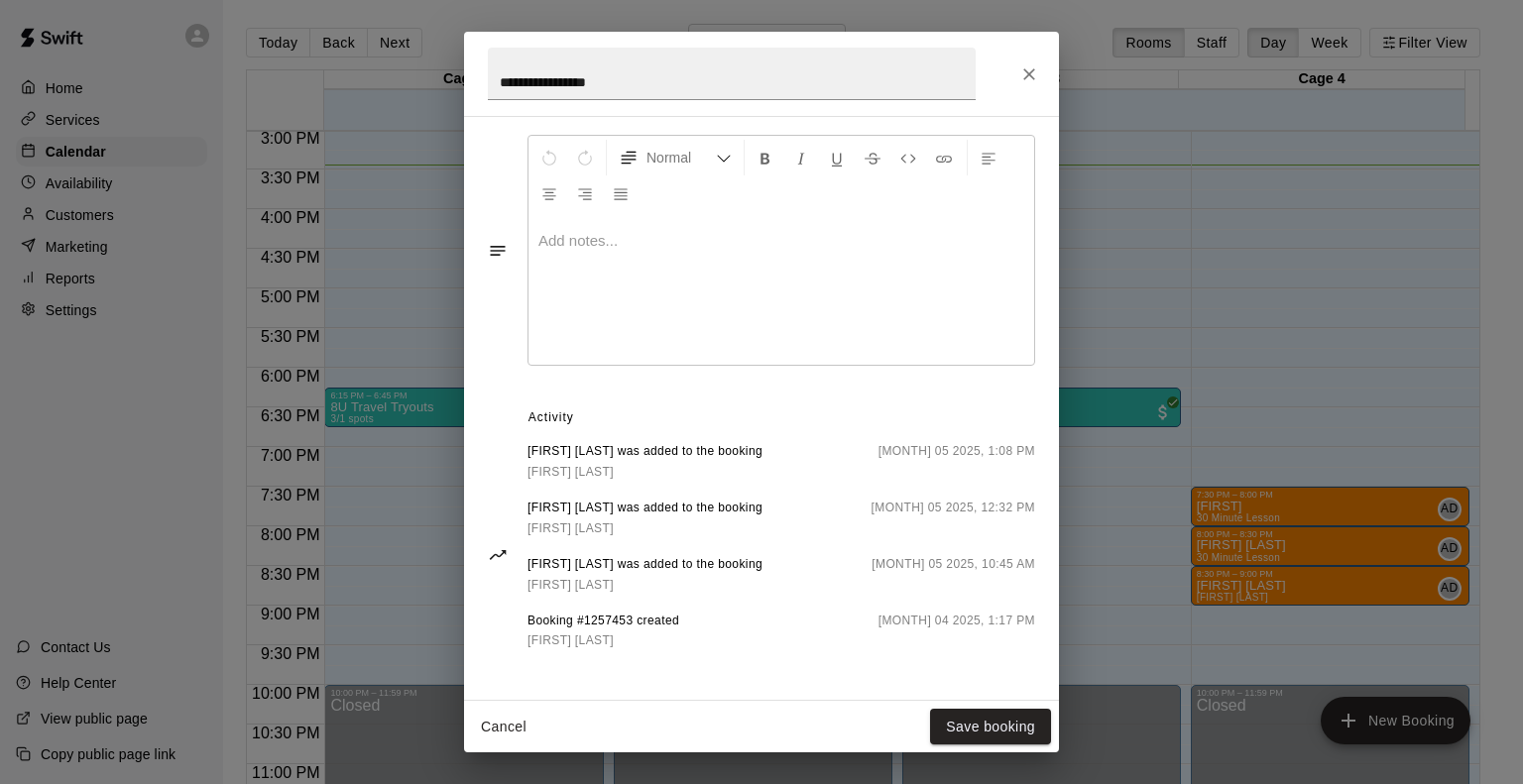 click on "Jacob Hoffmann was added to the booking" at bounding box center [644, 508] 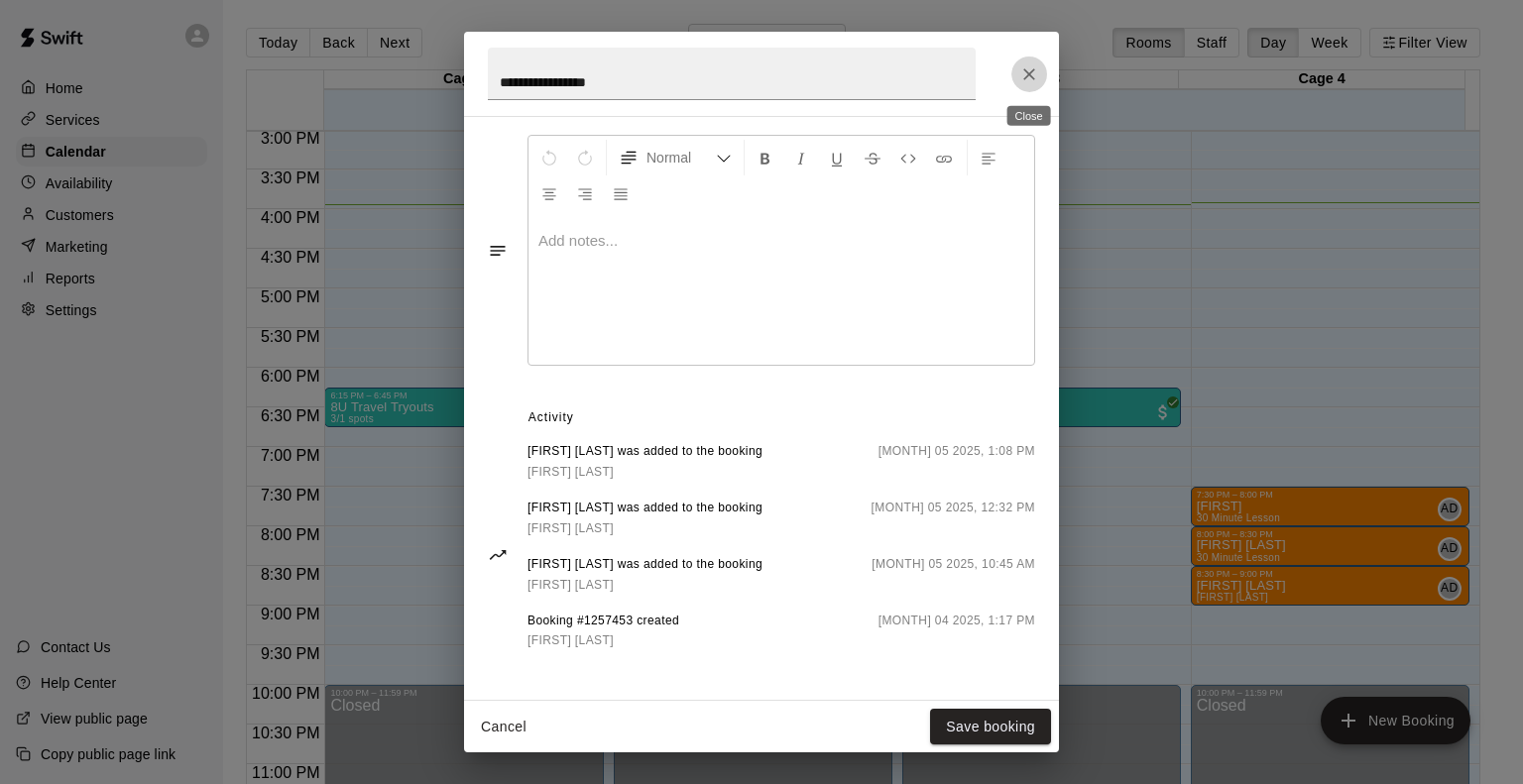 click 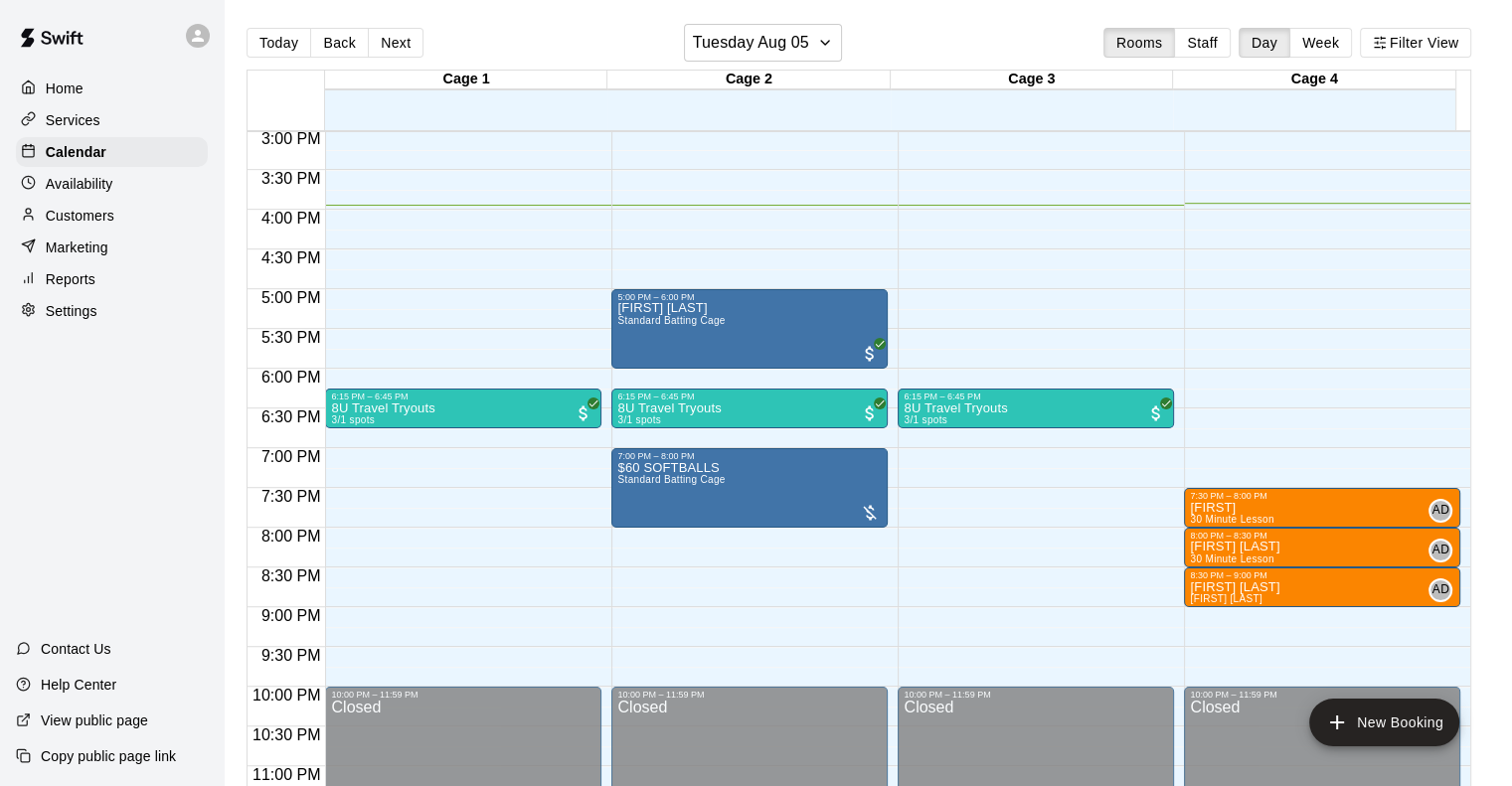 click on "Services" at bounding box center (73, 120) 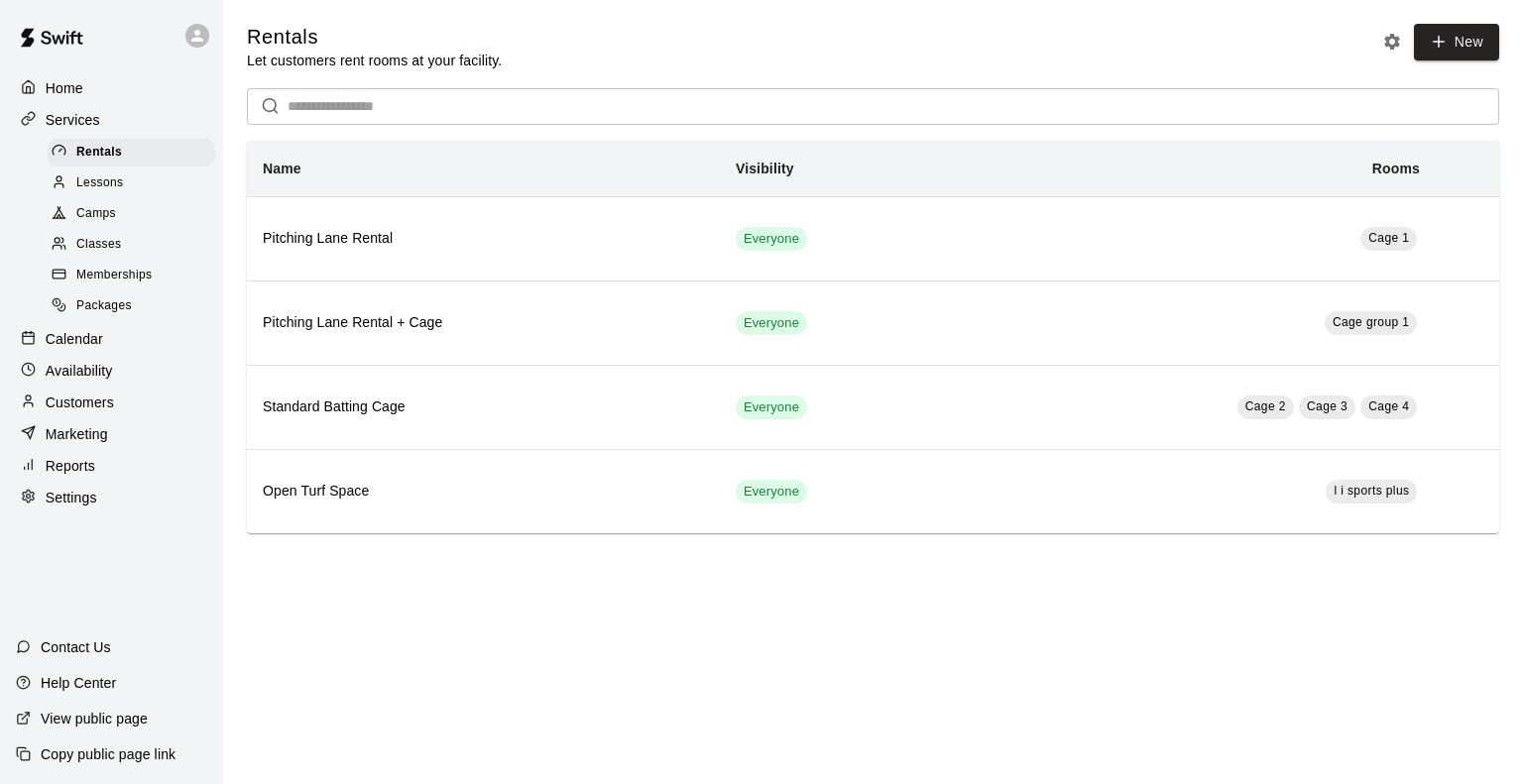 click on "Lessons" at bounding box center (131, 183) 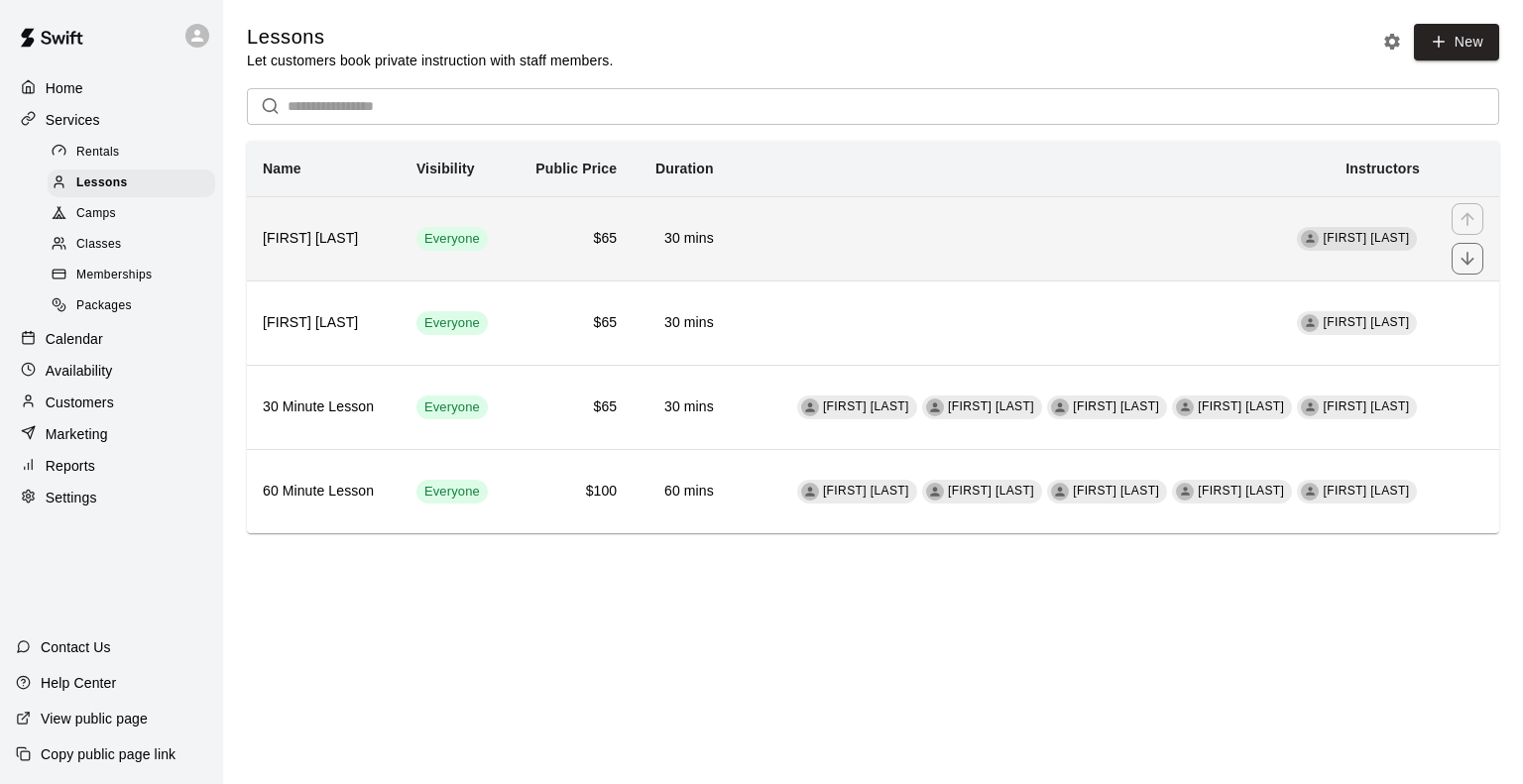 click on "Andrew DeRose" at bounding box center (1083, 238) 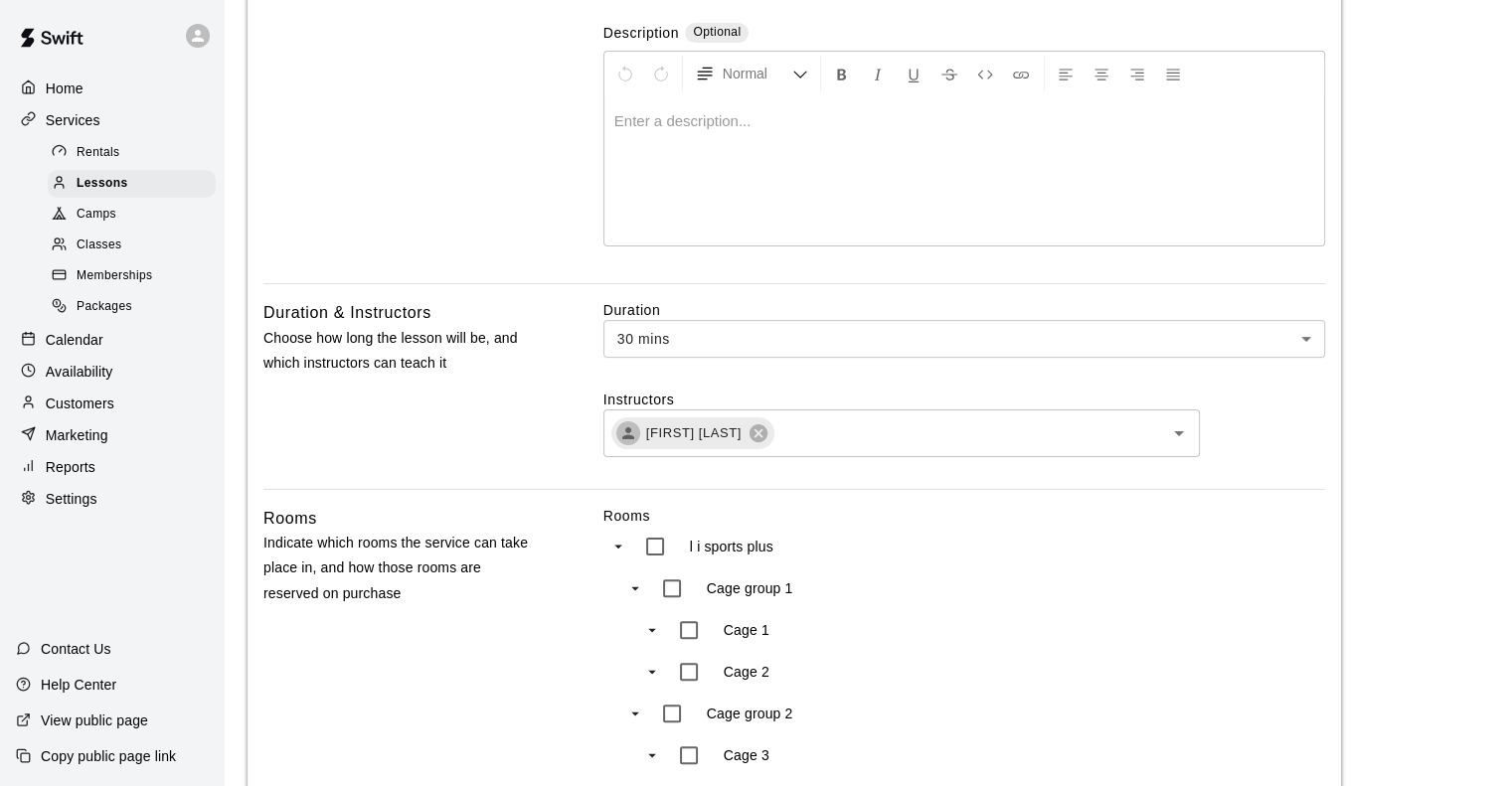 scroll, scrollTop: 676, scrollLeft: 0, axis: vertical 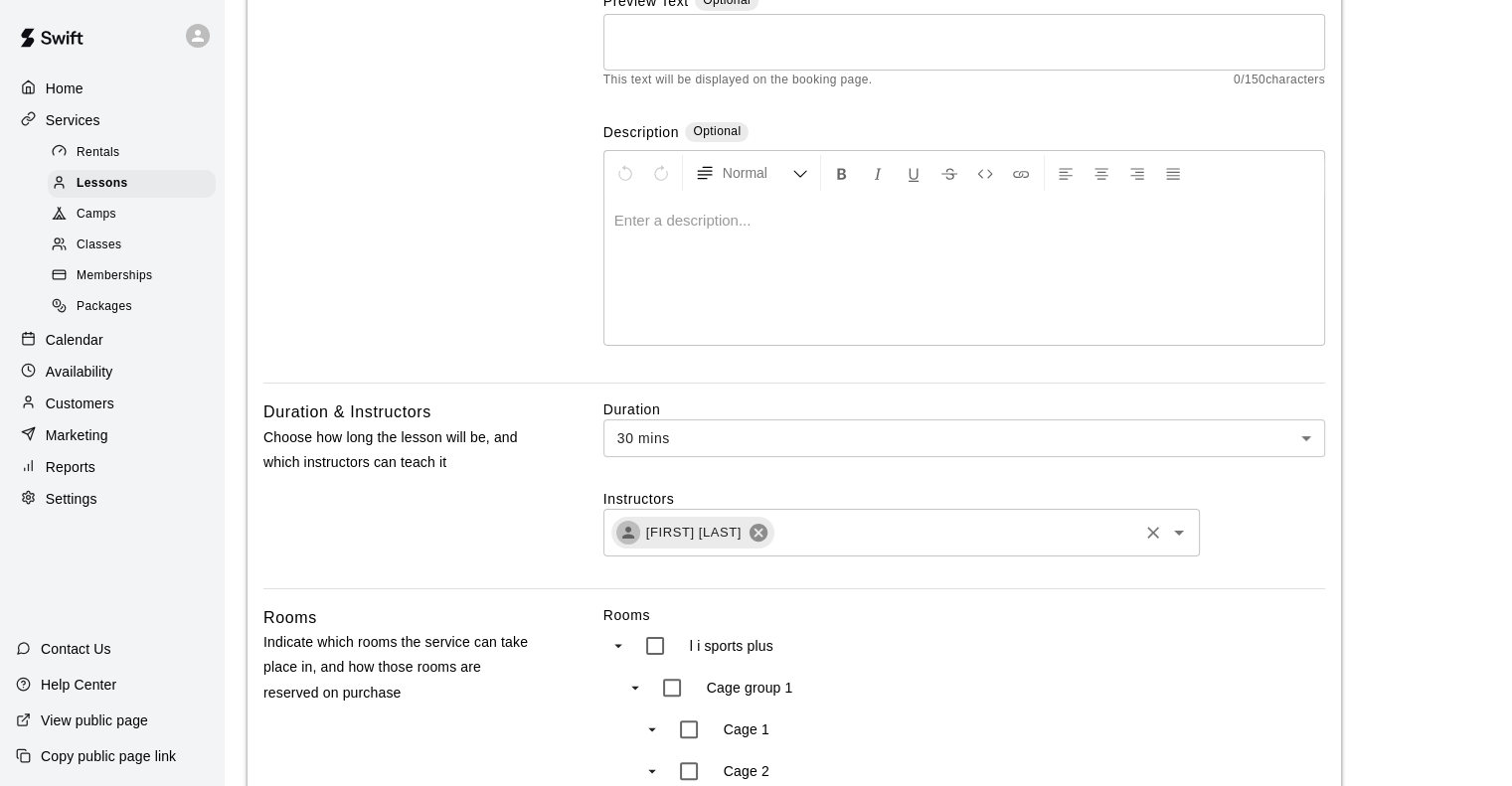 click 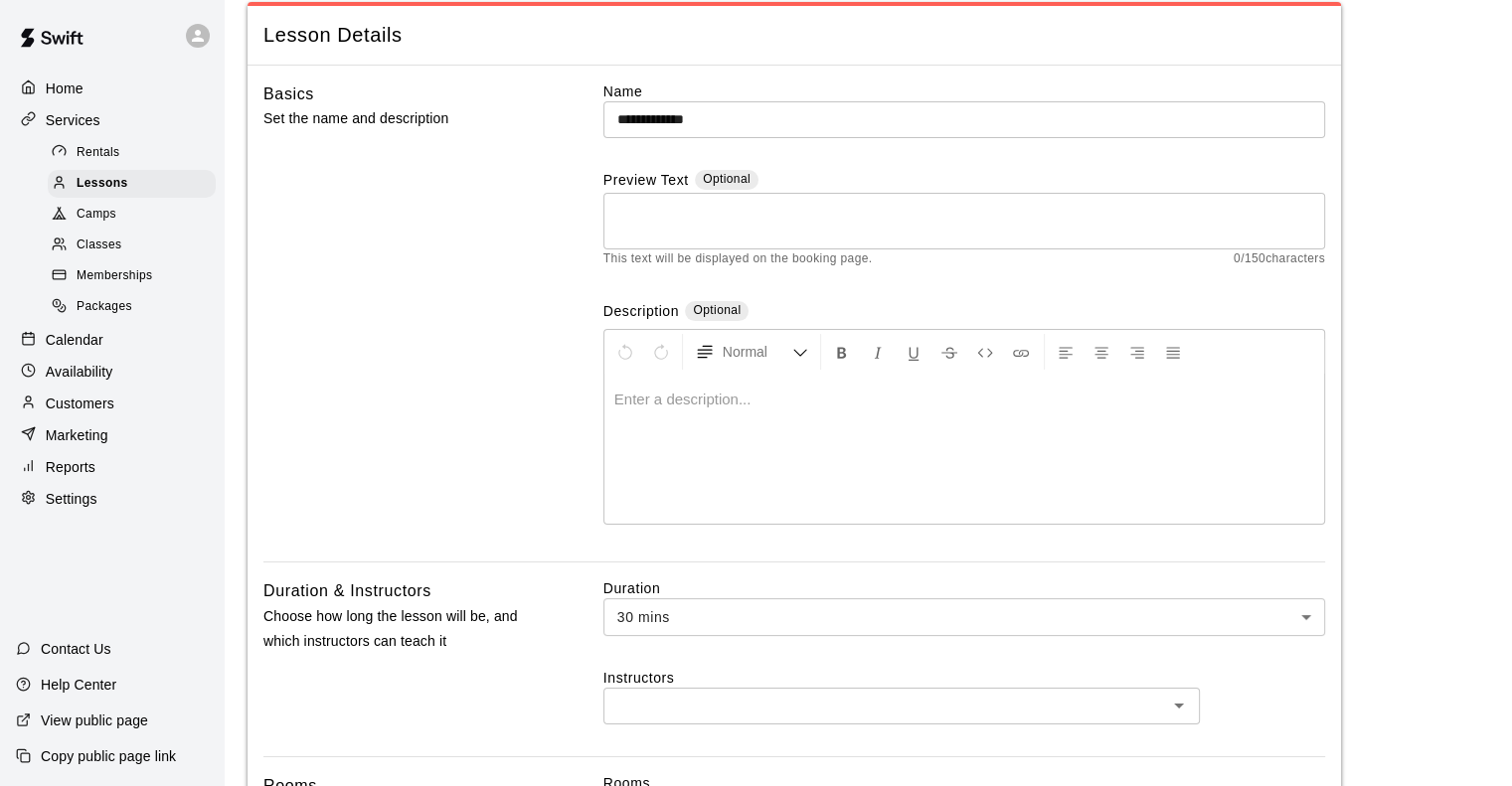 scroll, scrollTop: 0, scrollLeft: 0, axis: both 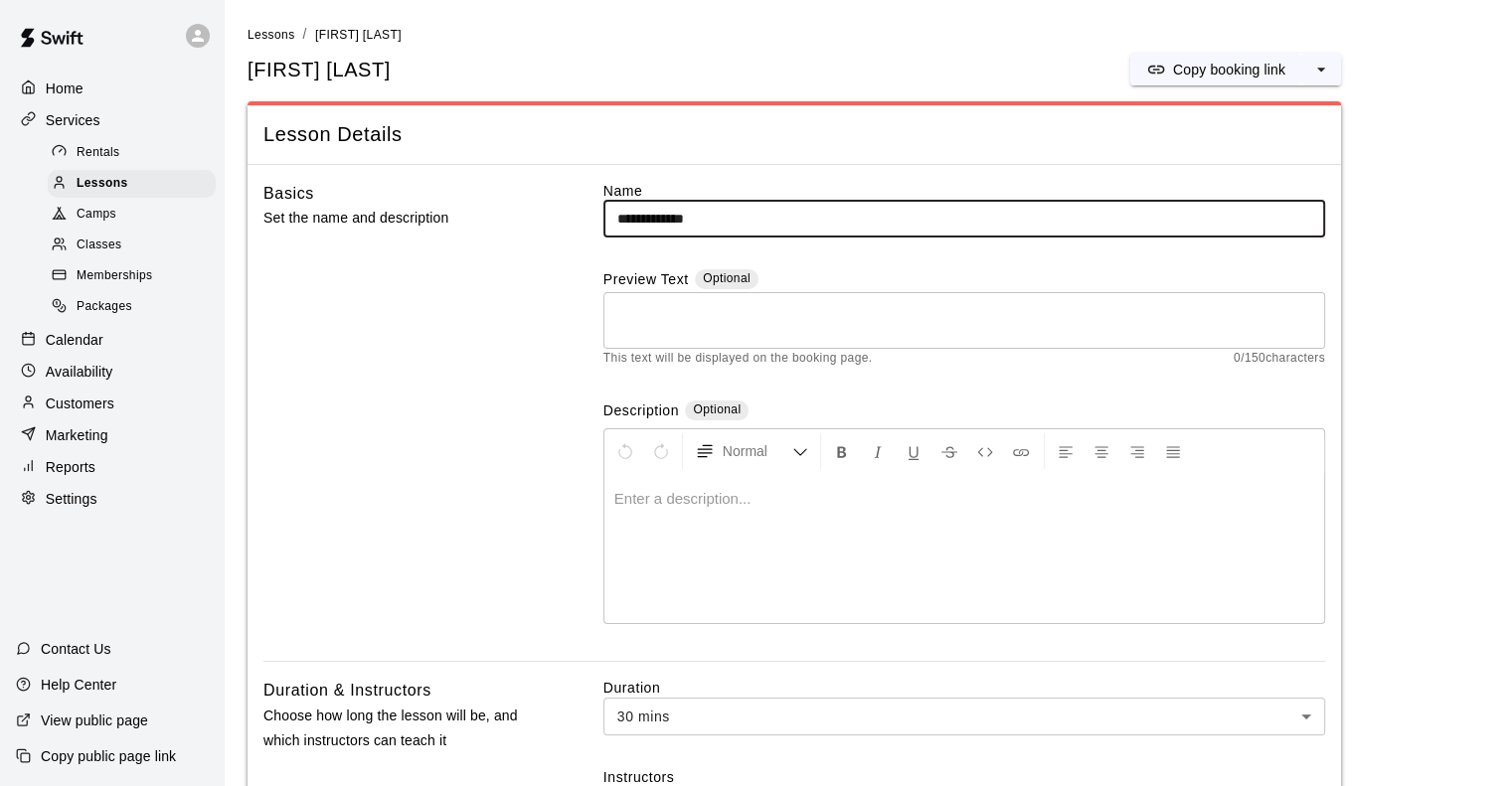 drag, startPoint x: 749, startPoint y: 228, endPoint x: 588, endPoint y: 220, distance: 161.19864 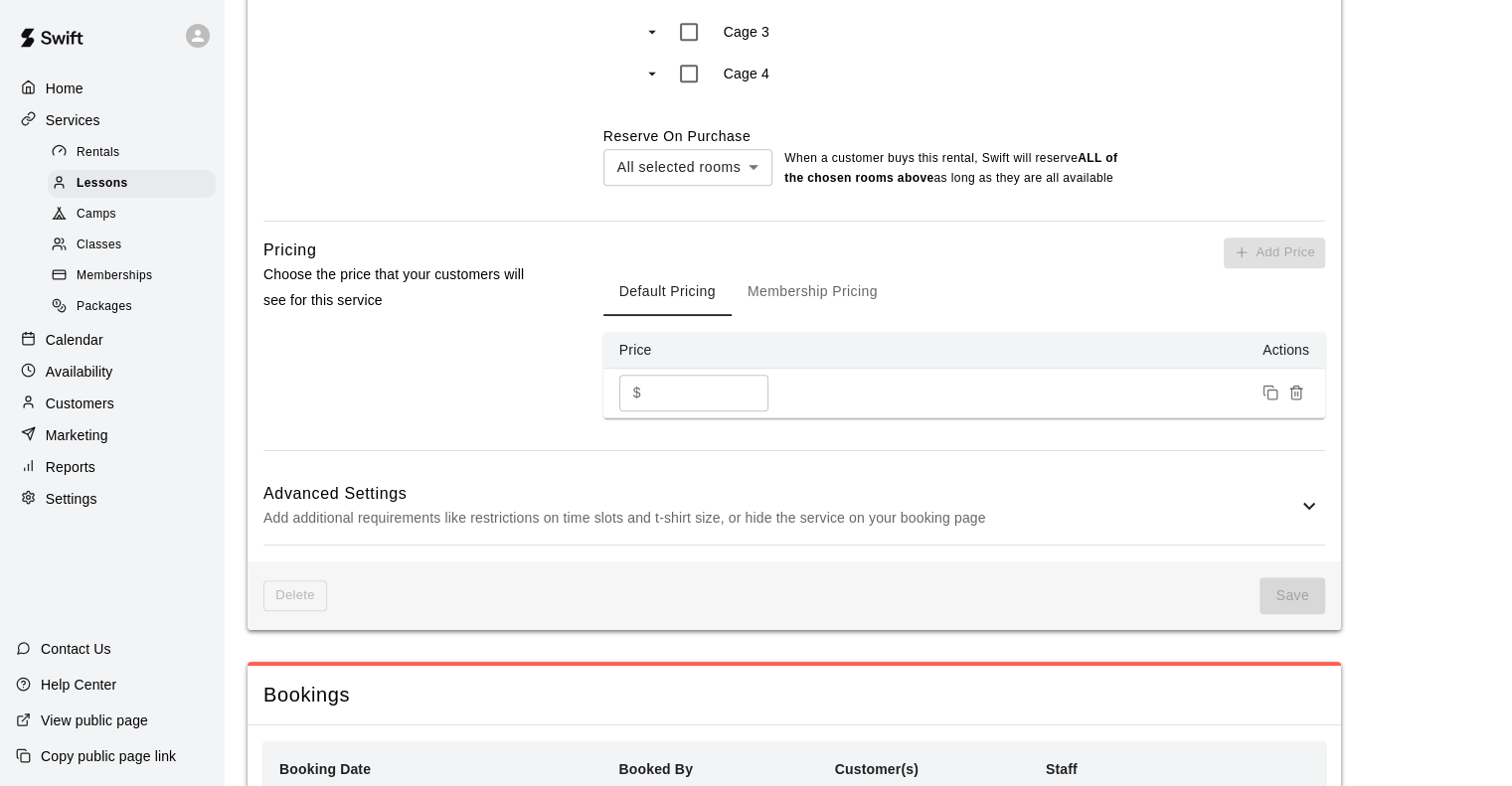scroll, scrollTop: 863, scrollLeft: 0, axis: vertical 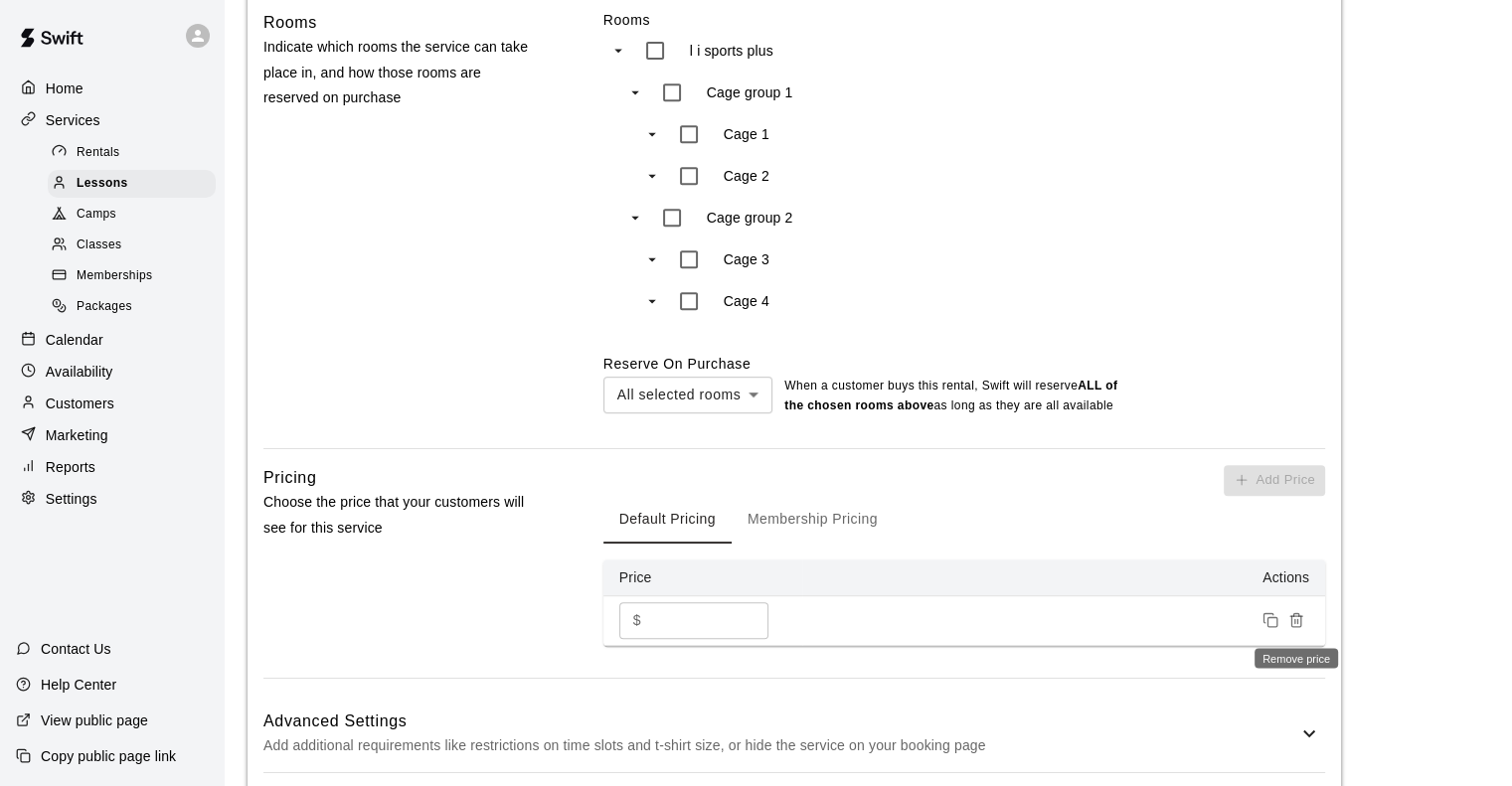 type 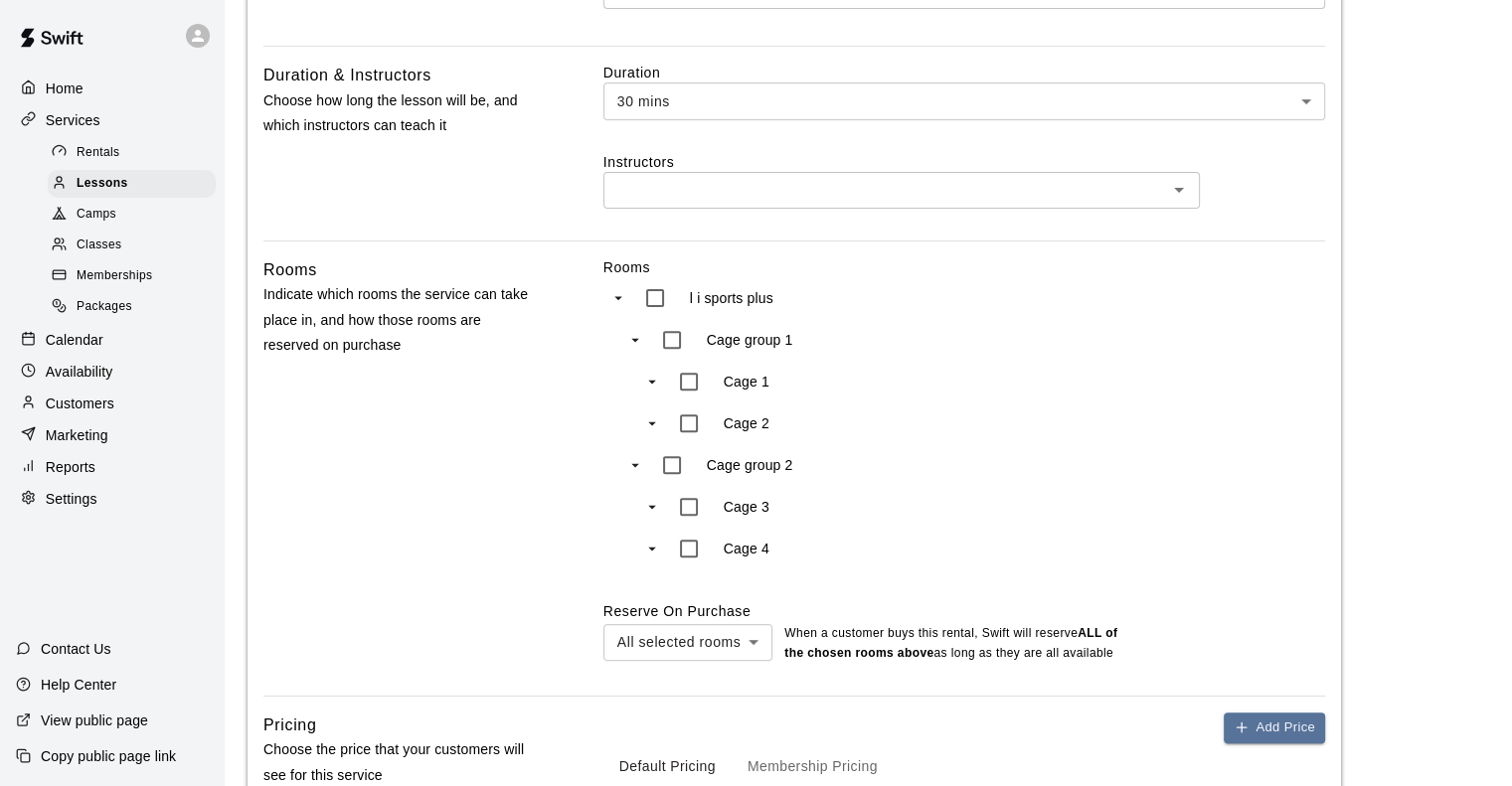 scroll, scrollTop: 19, scrollLeft: 0, axis: vertical 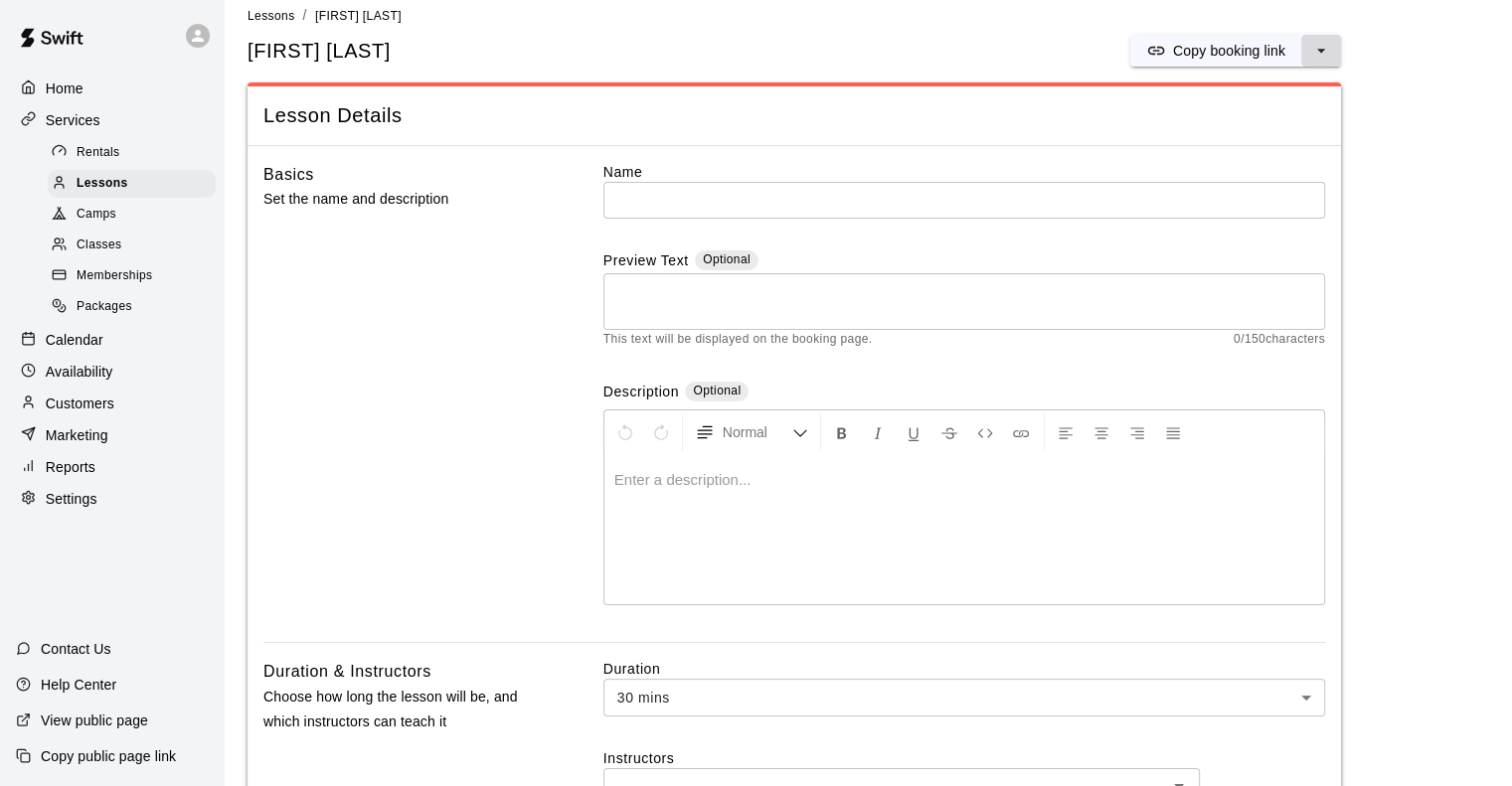 drag, startPoint x: 1230, startPoint y: 54, endPoint x: 1316, endPoint y: 59, distance: 86.14523 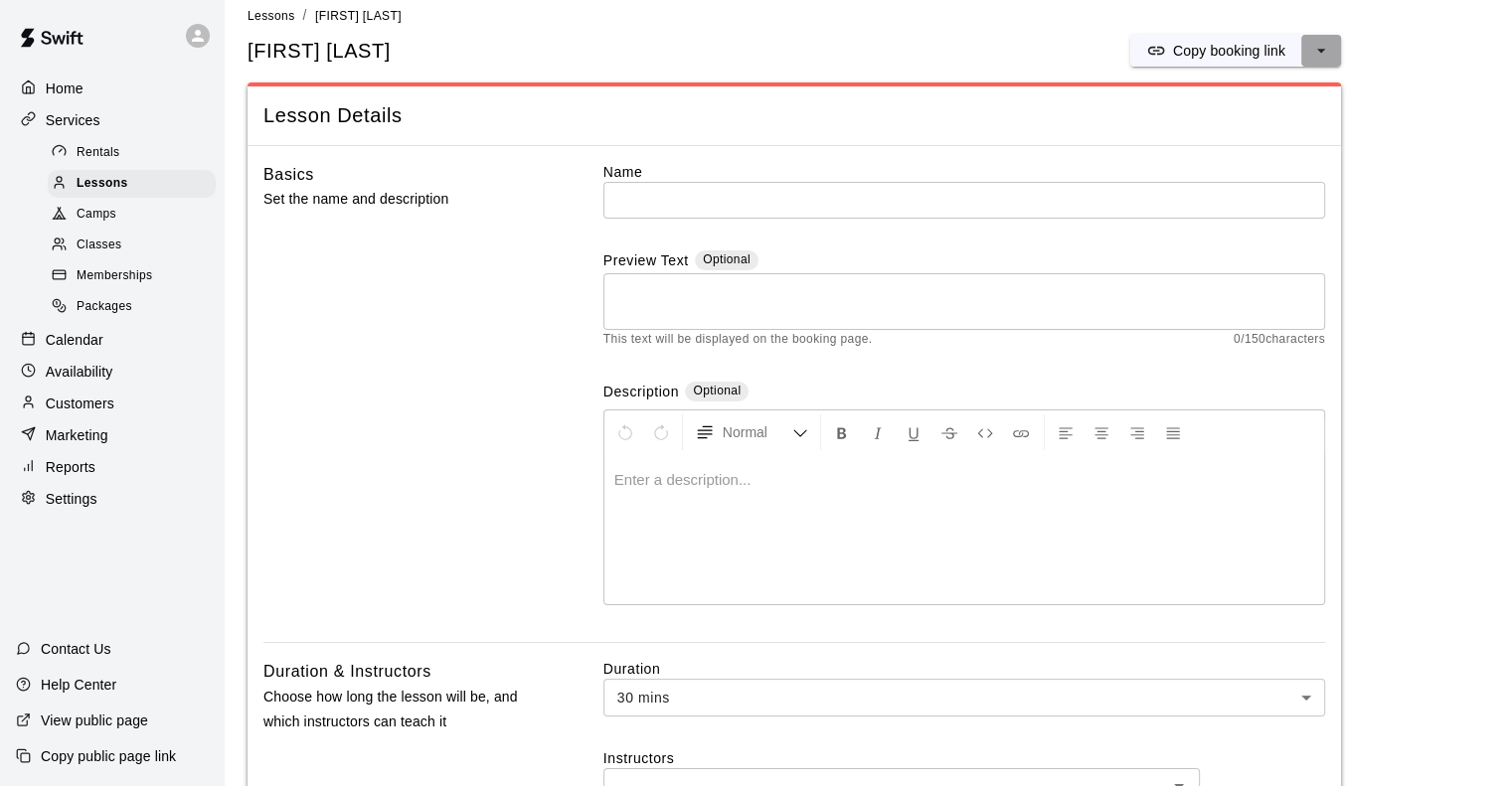 click 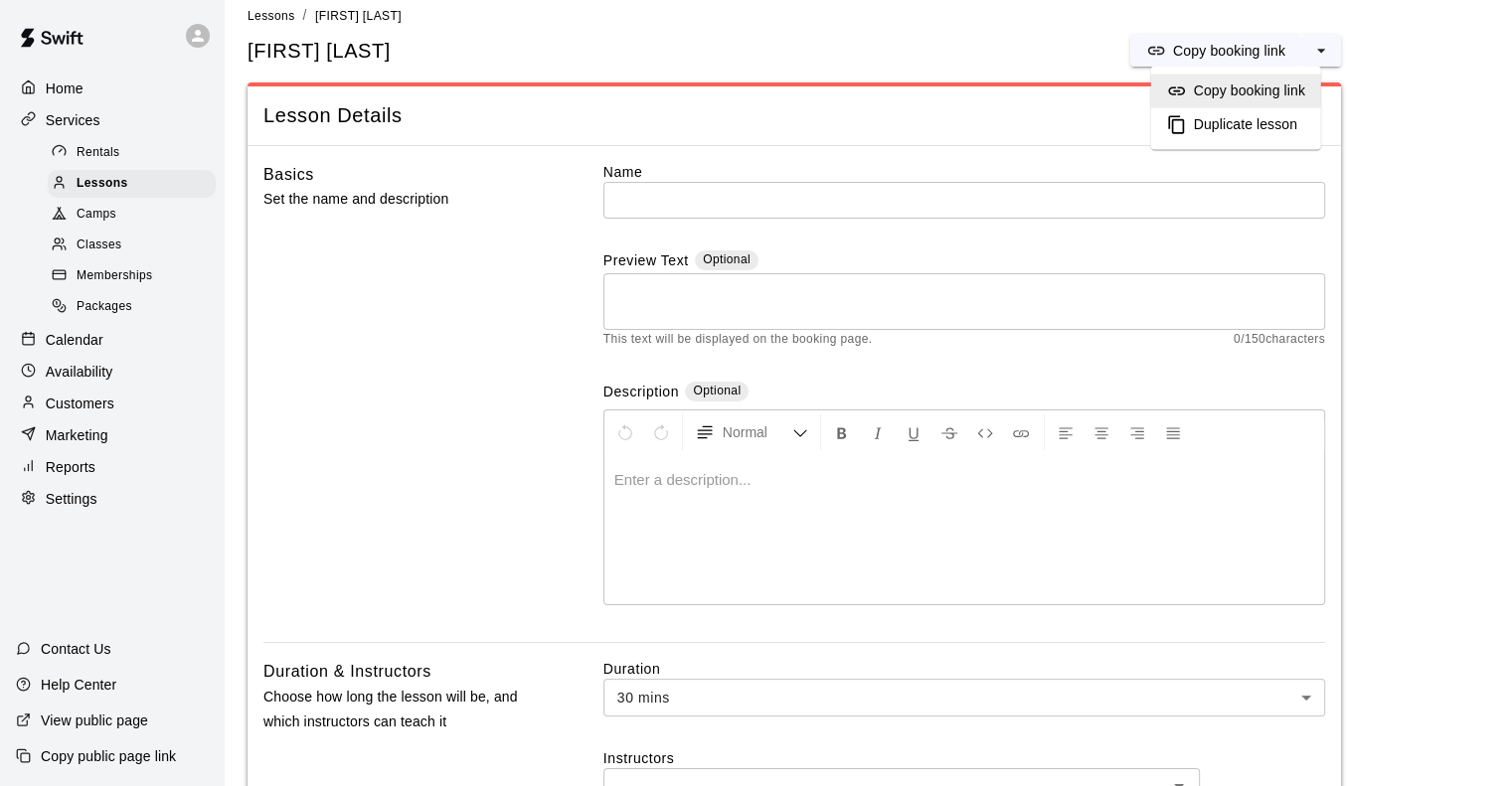 click on "Matt Thonrton Copy booking link Copy booking link Duplicate lesson" at bounding box center (794, 51) 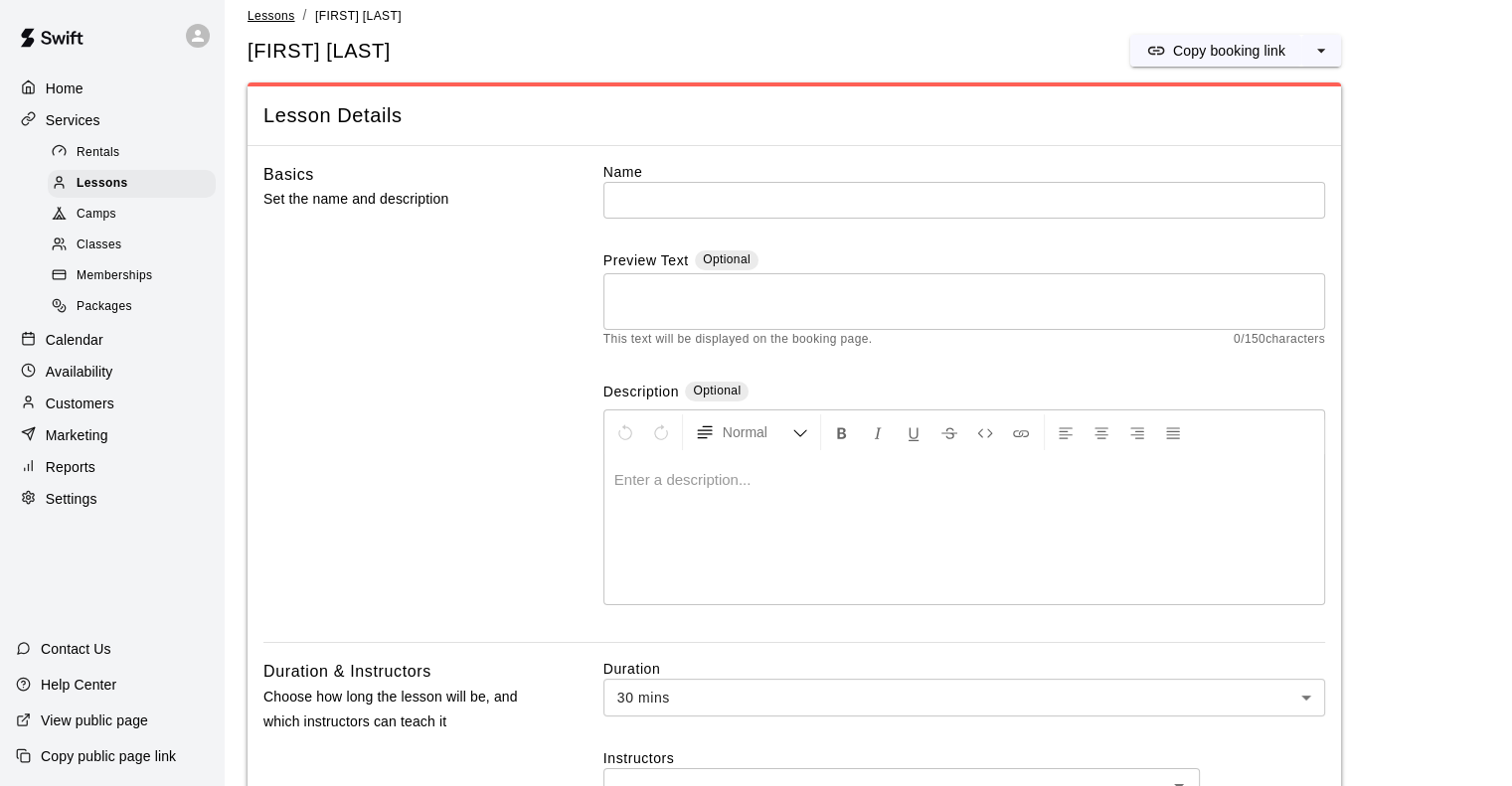 click on "Lessons" at bounding box center [271, 16] 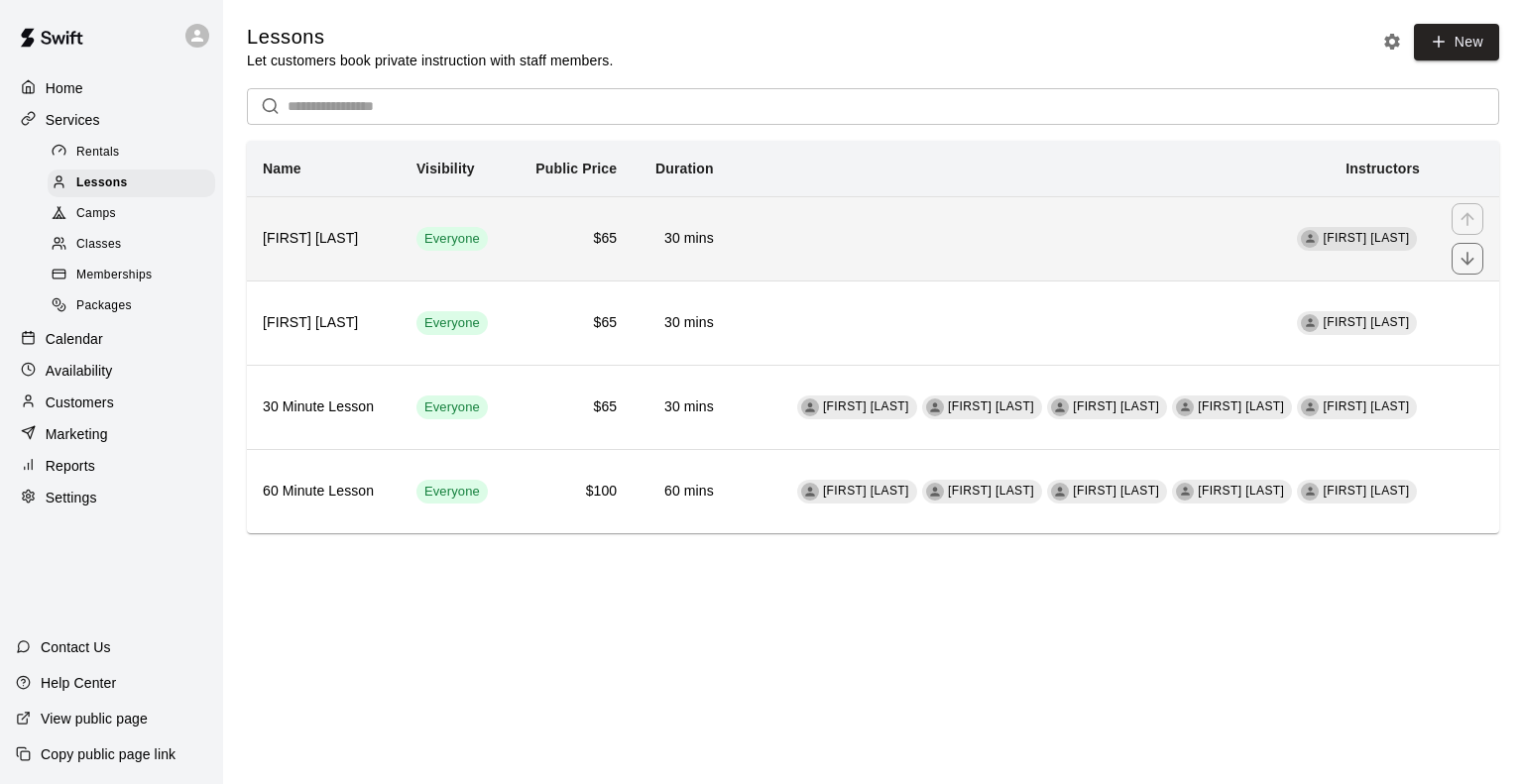 drag, startPoint x: 1178, startPoint y: 257, endPoint x: 1023, endPoint y: 215, distance: 160.58954 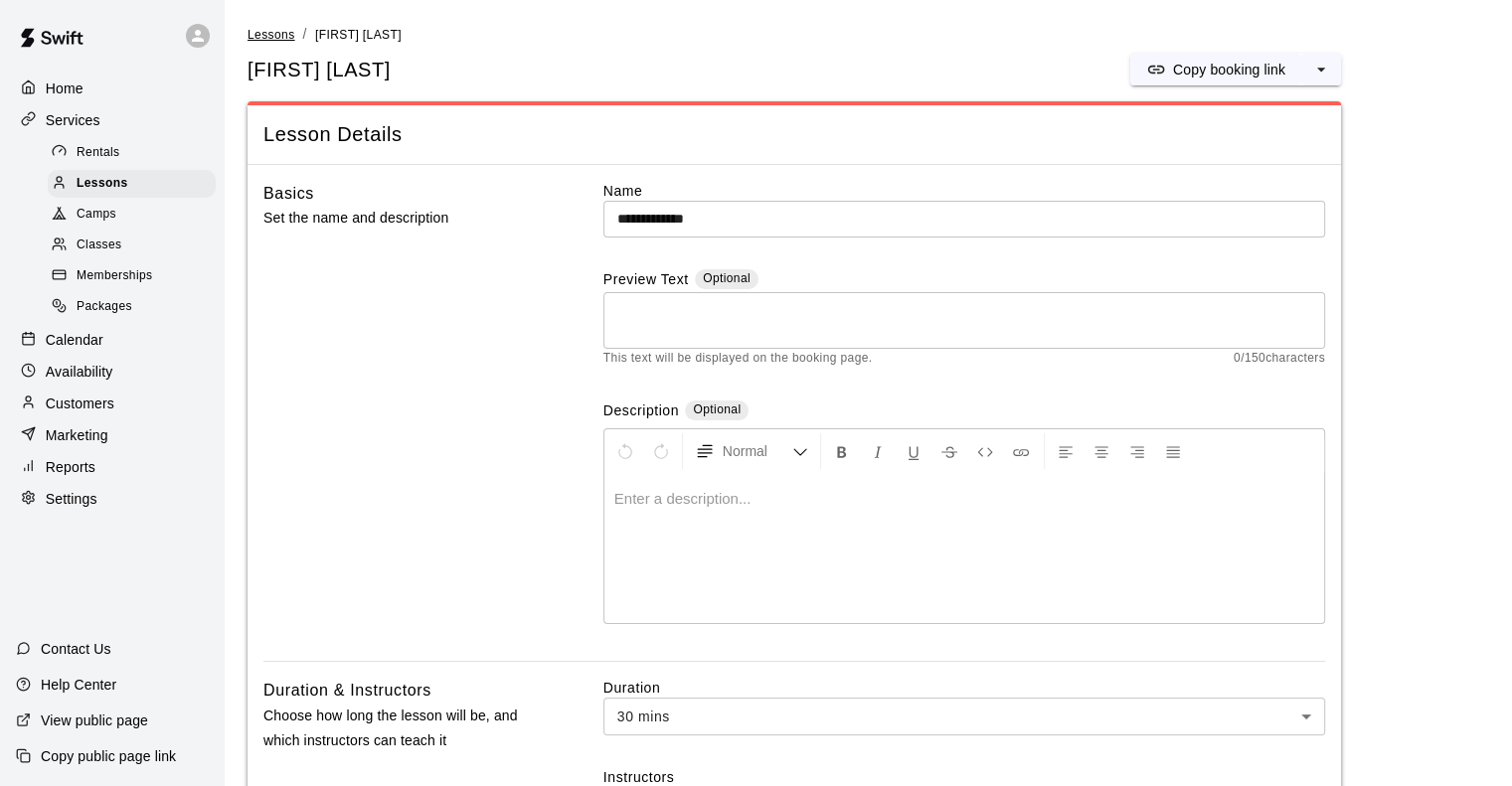 click on "Lessons" at bounding box center [271, 35] 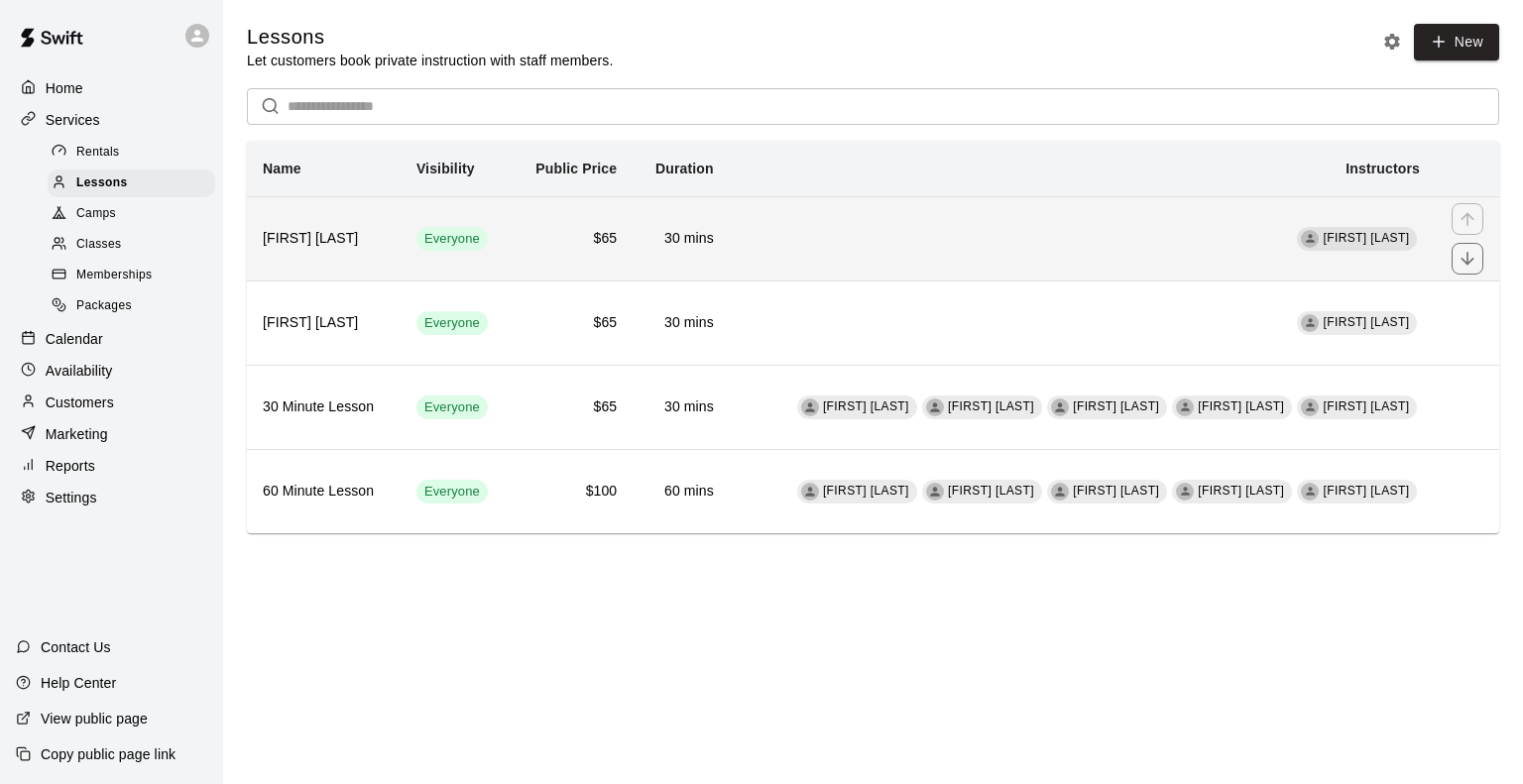 click on "Matt Thonrton" at bounding box center (323, 239) 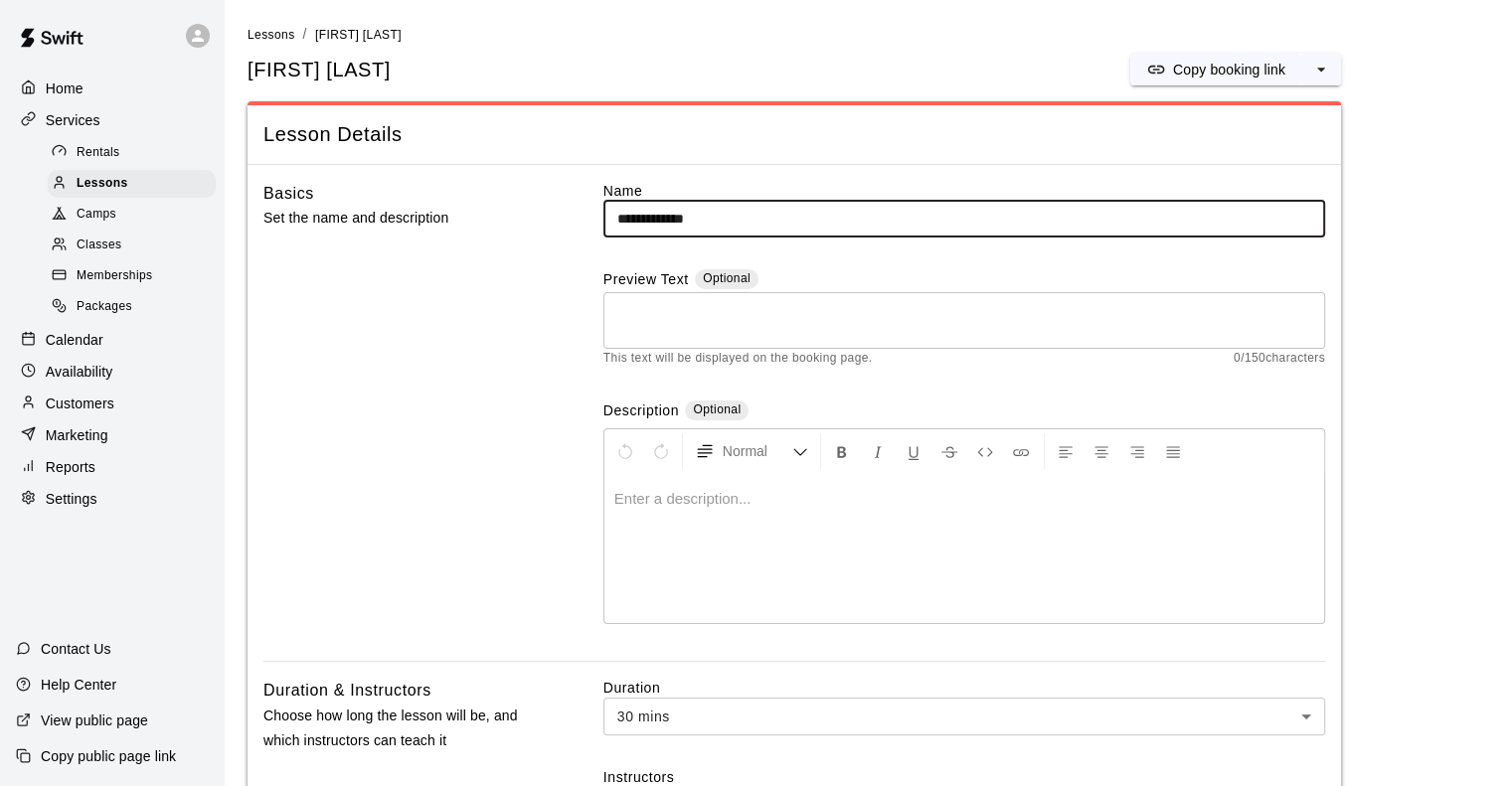 drag, startPoint x: 744, startPoint y: 218, endPoint x: 529, endPoint y: 203, distance: 215.5226 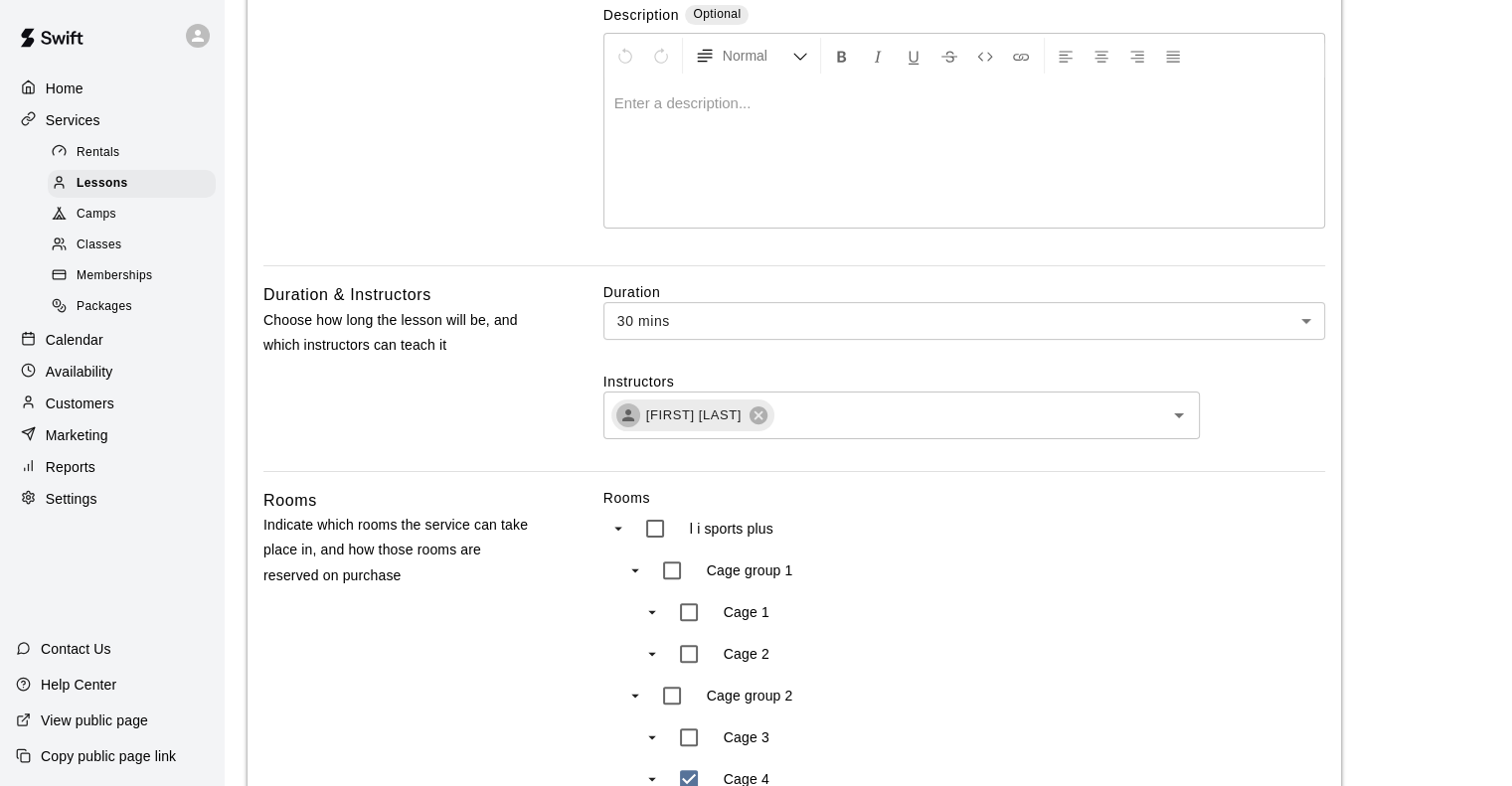 scroll, scrollTop: 397, scrollLeft: 0, axis: vertical 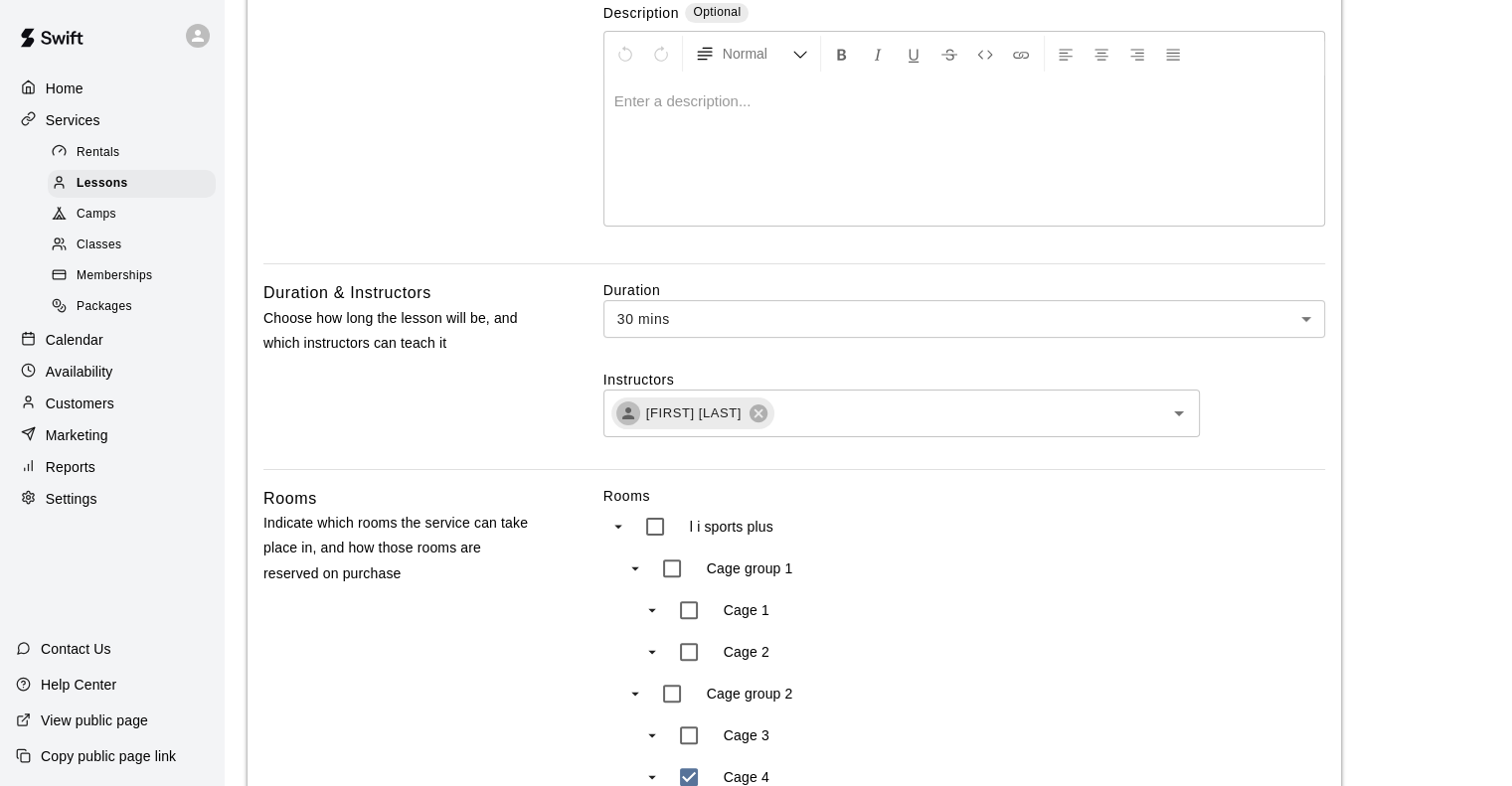 type 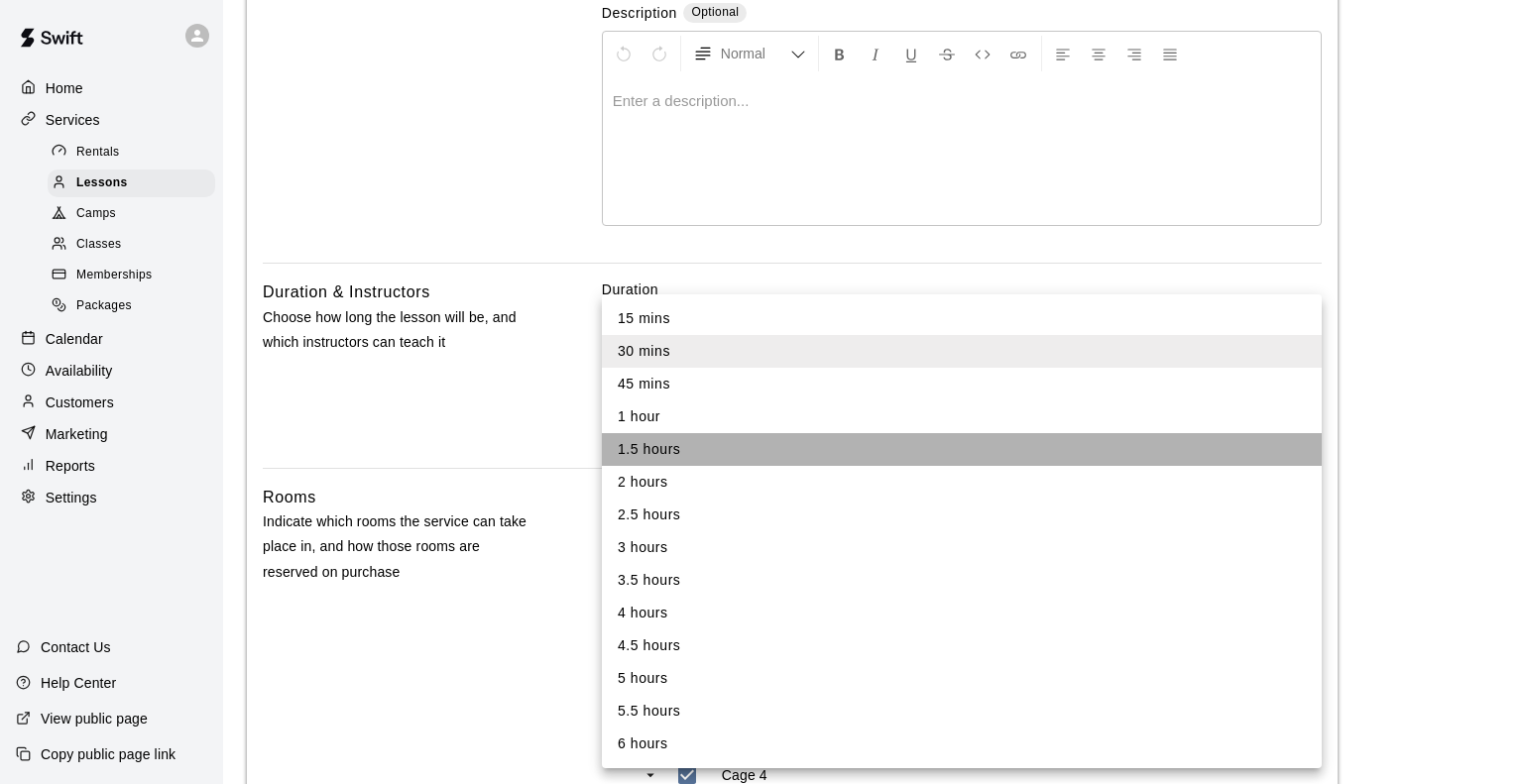 click on "1.5 hours" at bounding box center [962, 449] 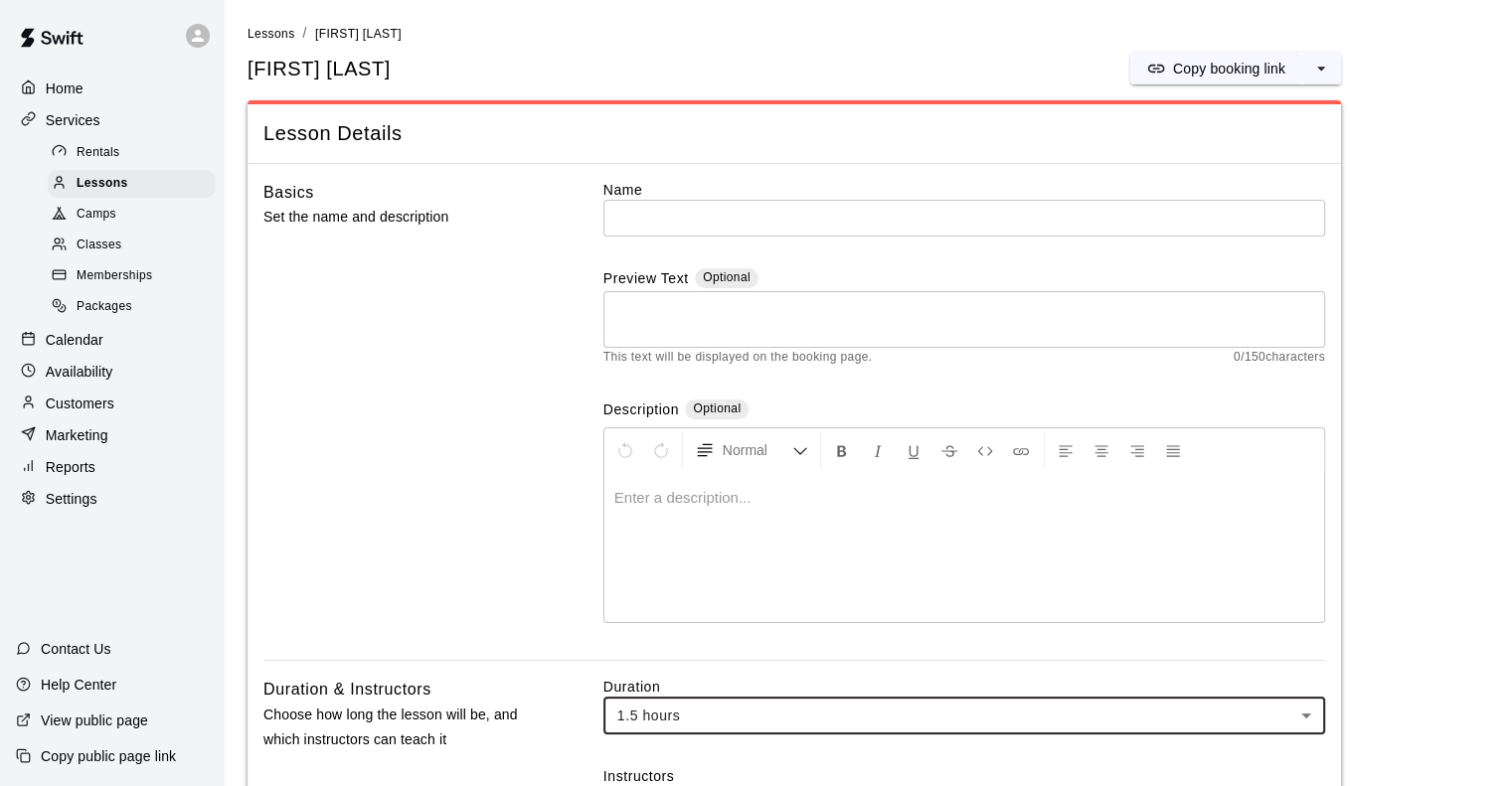 scroll, scrollTop: 0, scrollLeft: 0, axis: both 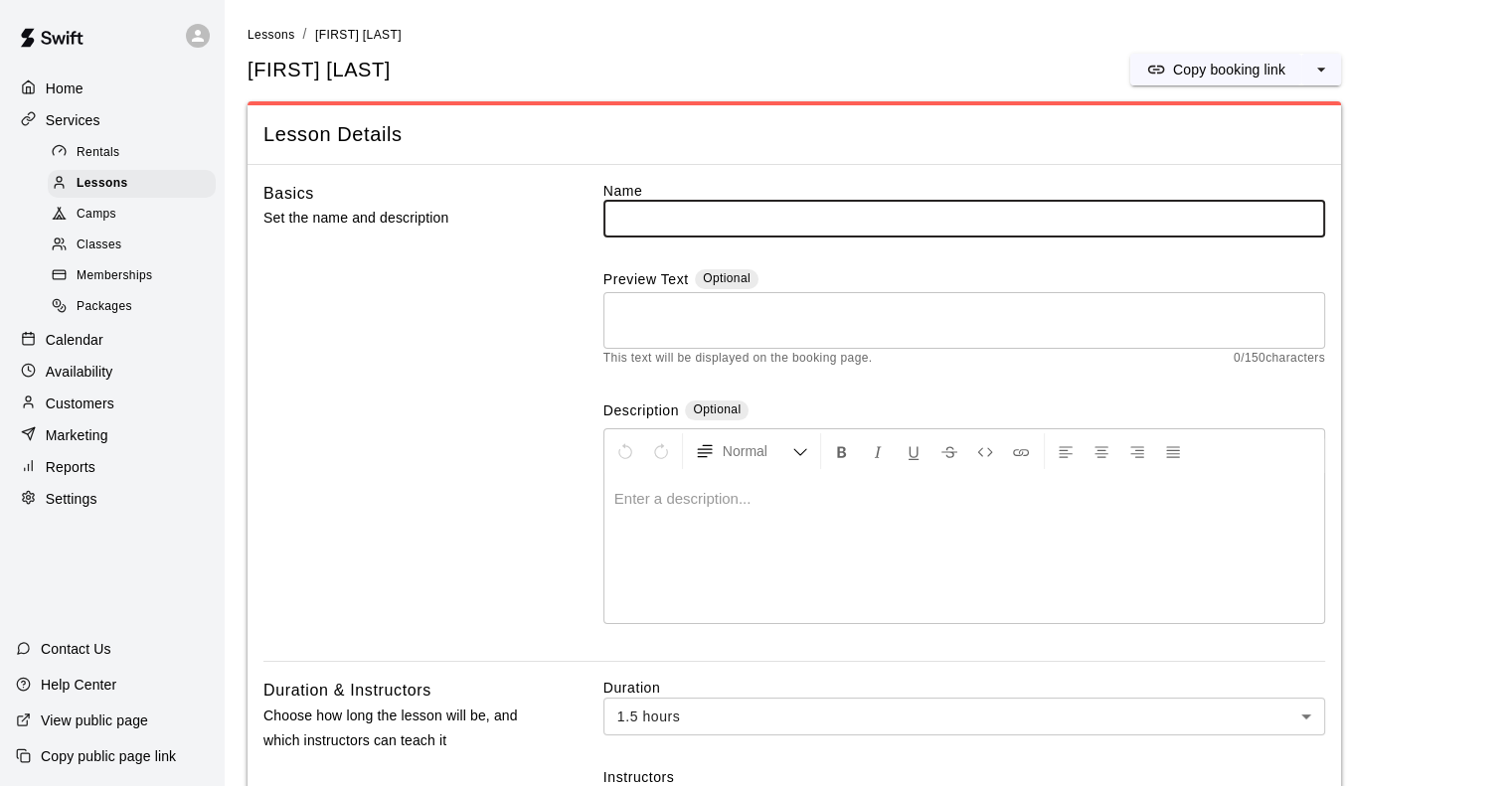 click at bounding box center [964, 219] 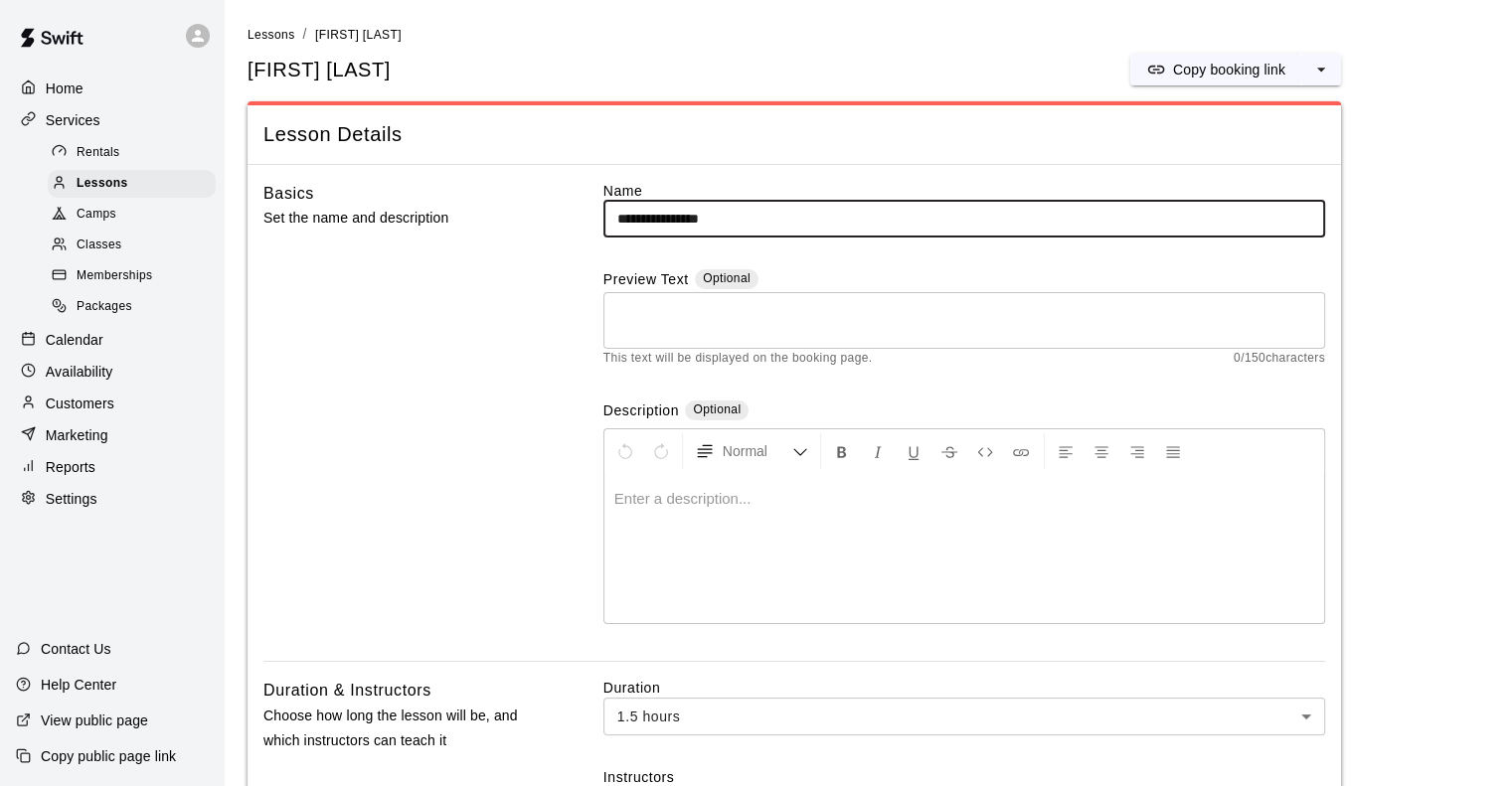 type on "**********" 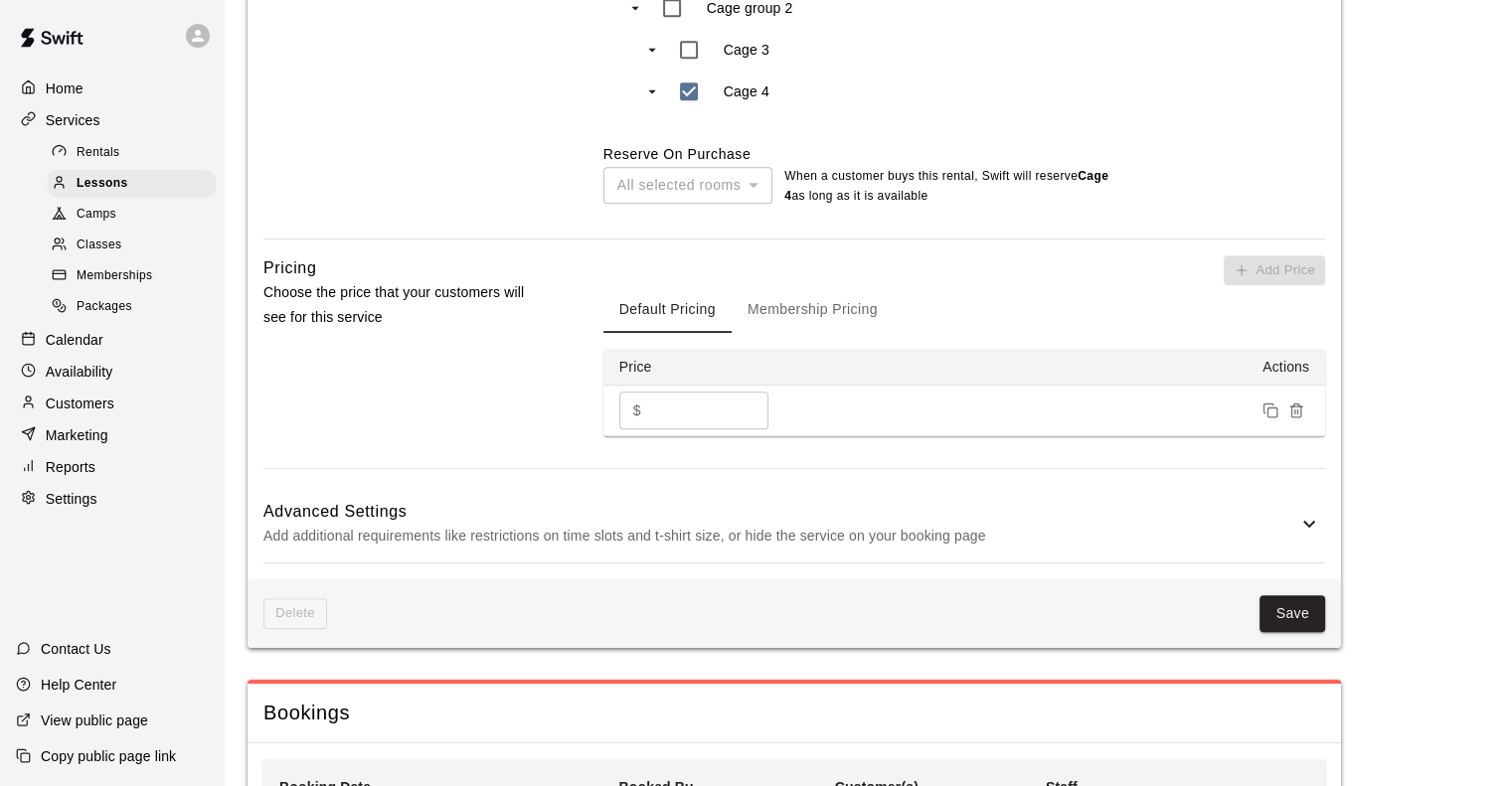 scroll, scrollTop: 1093, scrollLeft: 0, axis: vertical 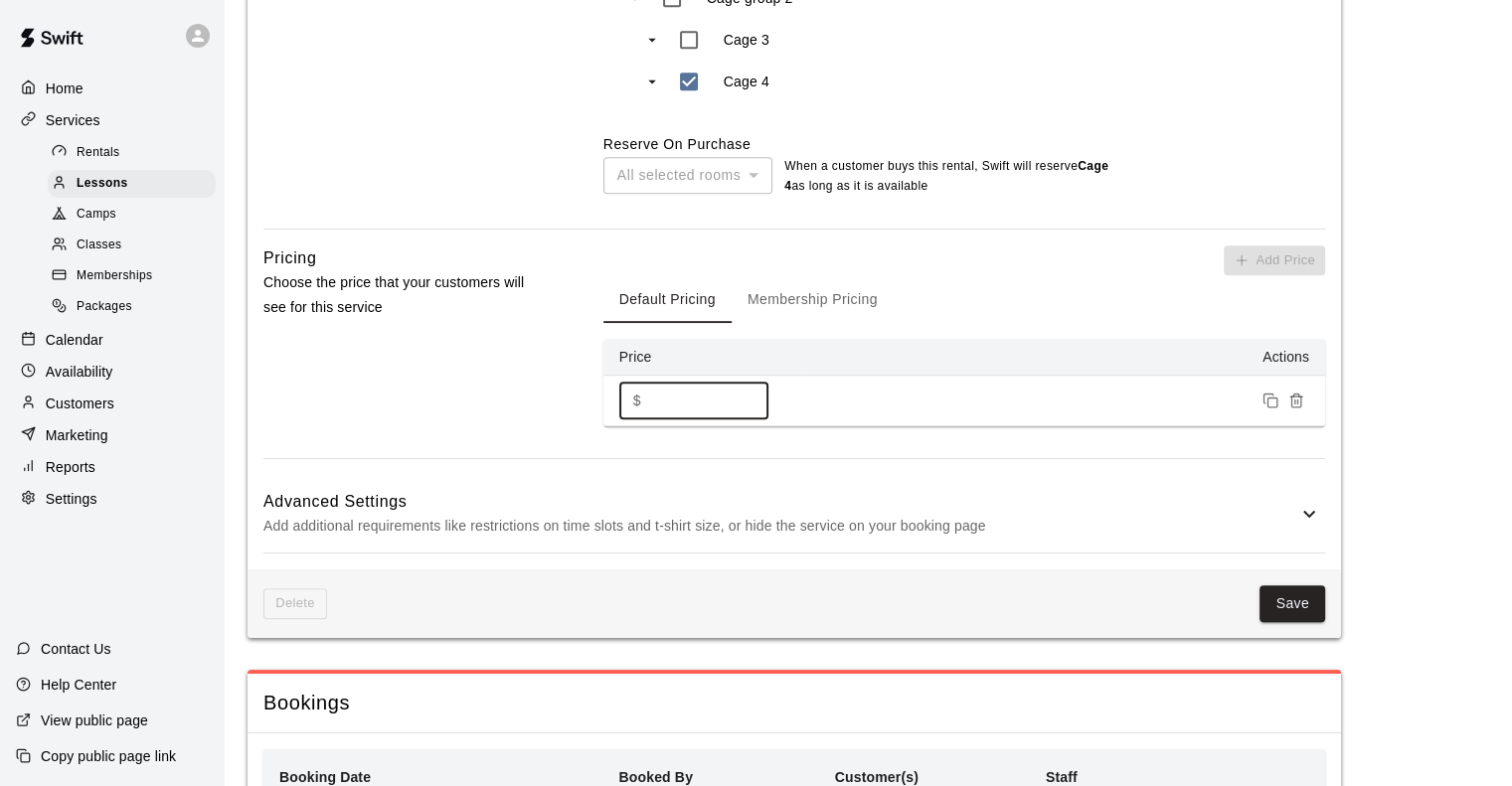 drag, startPoint x: 683, startPoint y: 407, endPoint x: 557, endPoint y: 386, distance: 127.73801 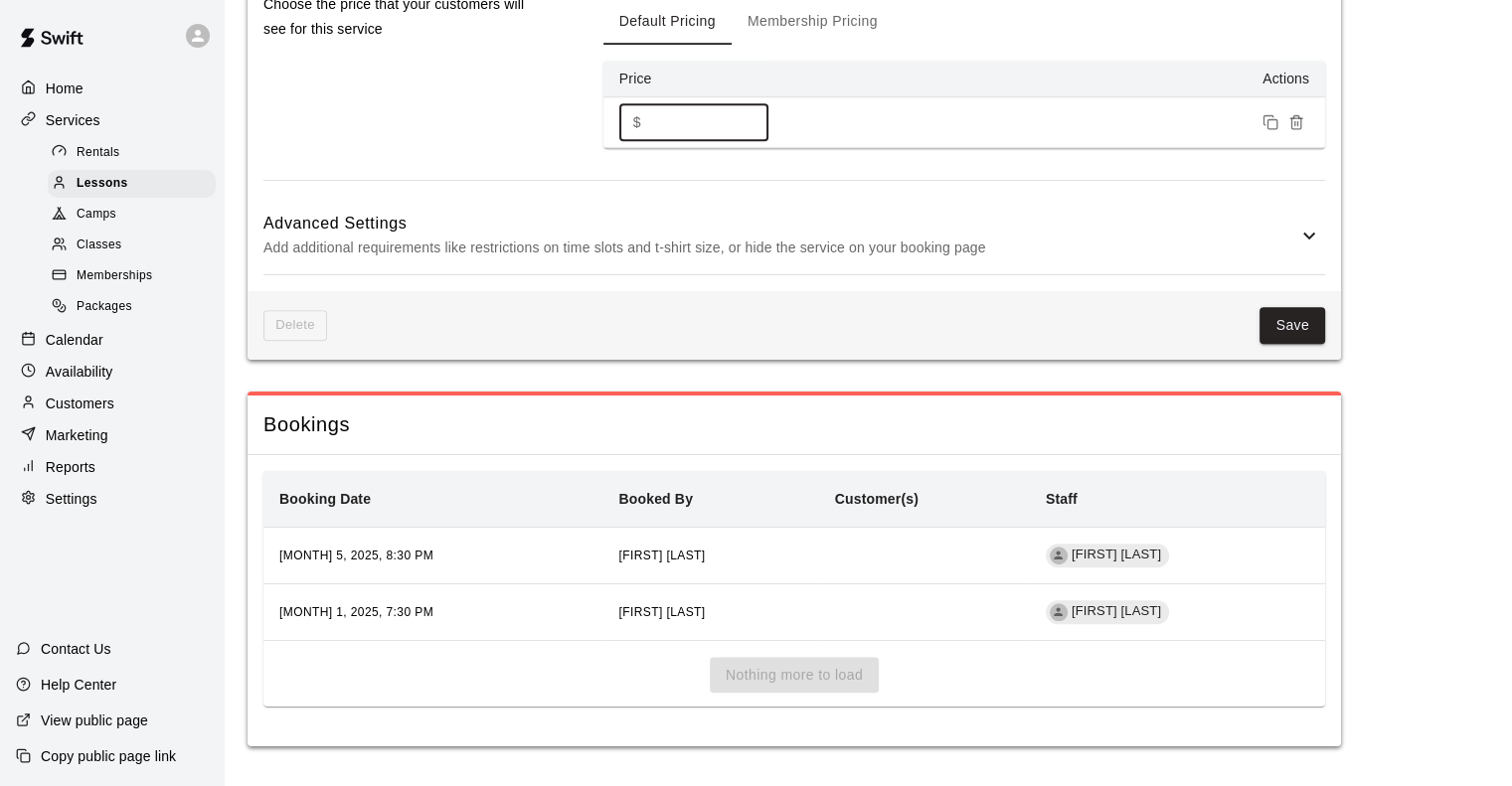 drag, startPoint x: 684, startPoint y: 127, endPoint x: 659, endPoint y: 131, distance: 25.317978 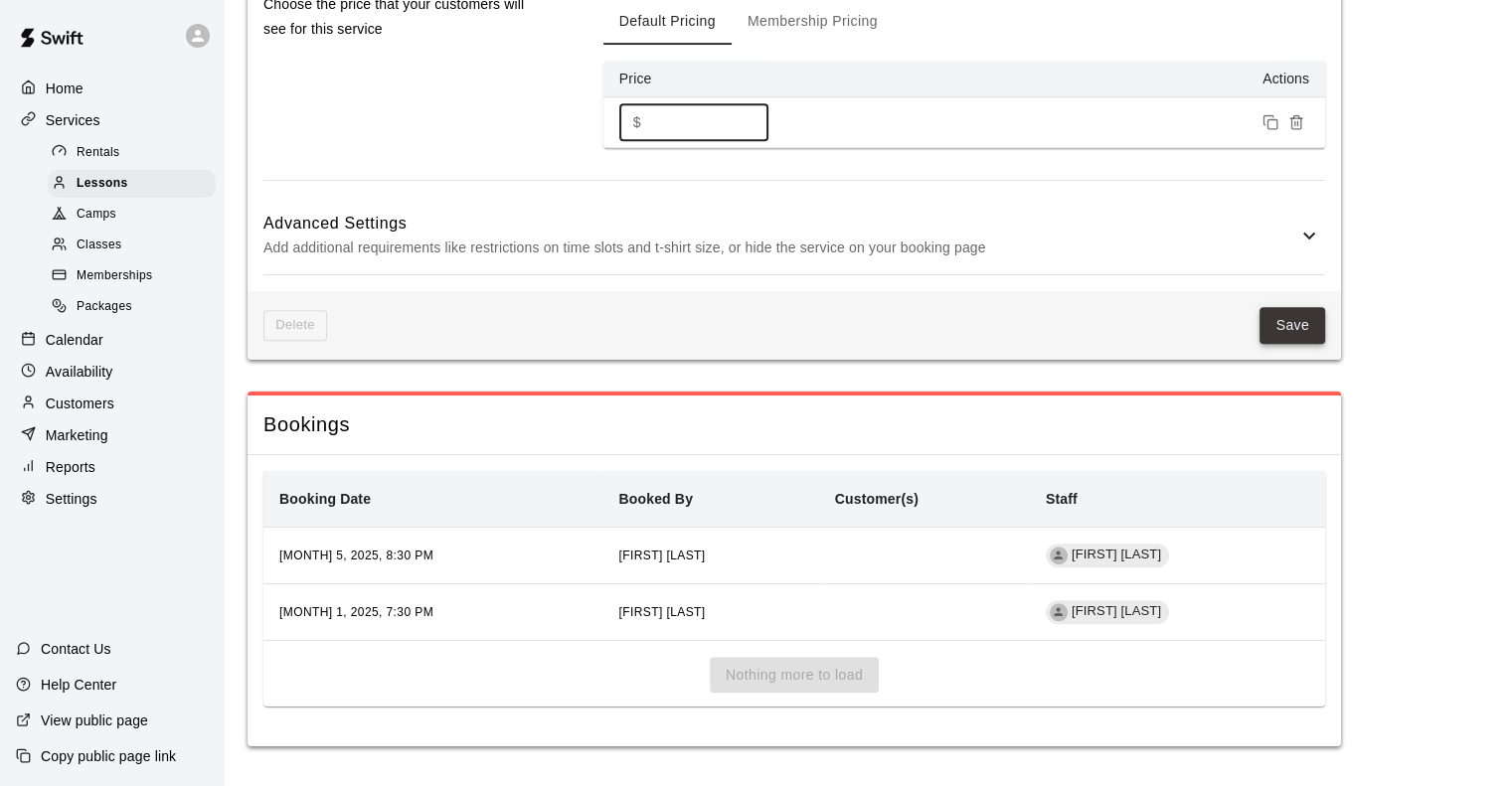type on "***" 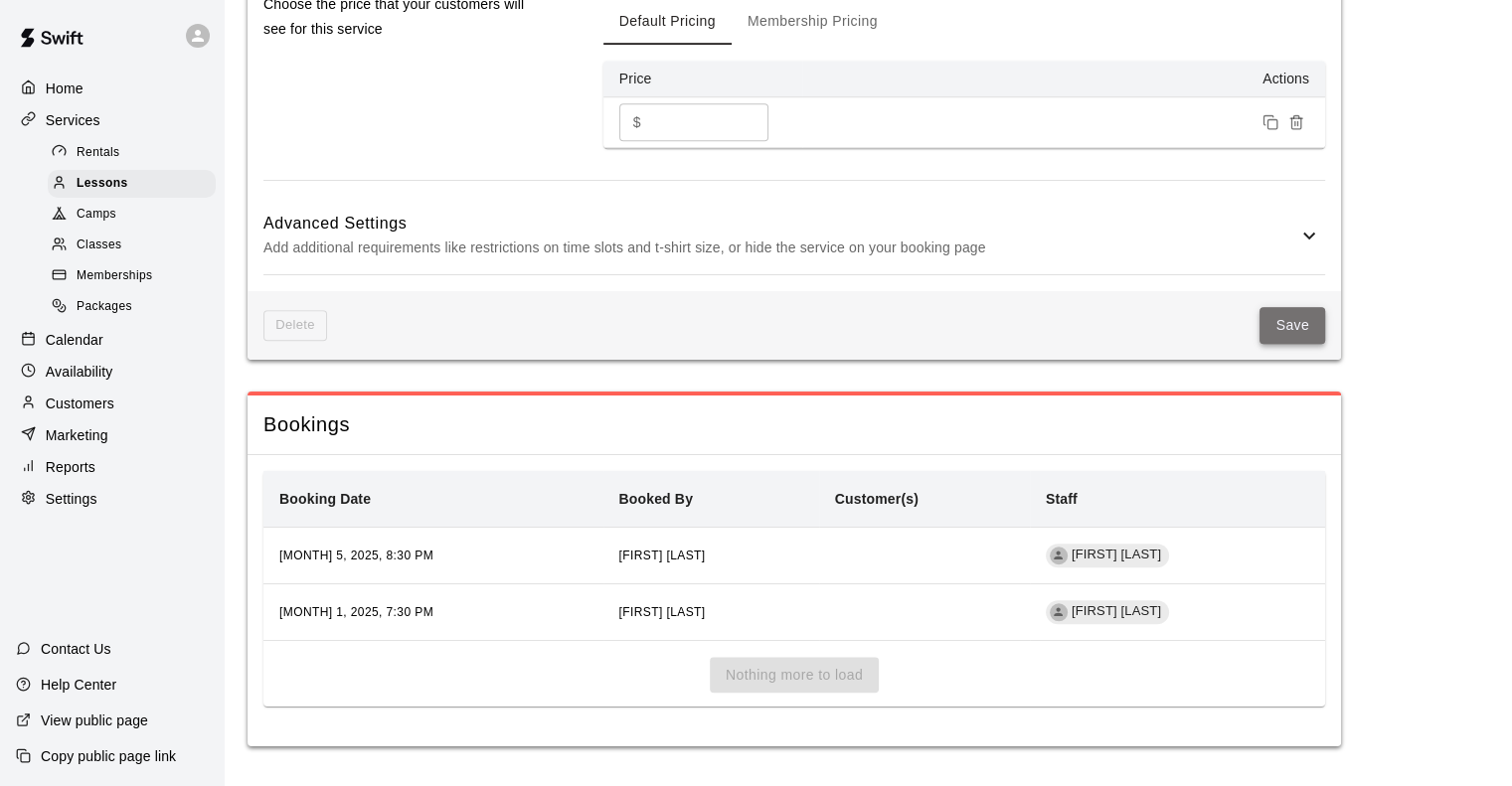 click on "Save" at bounding box center (1292, 325) 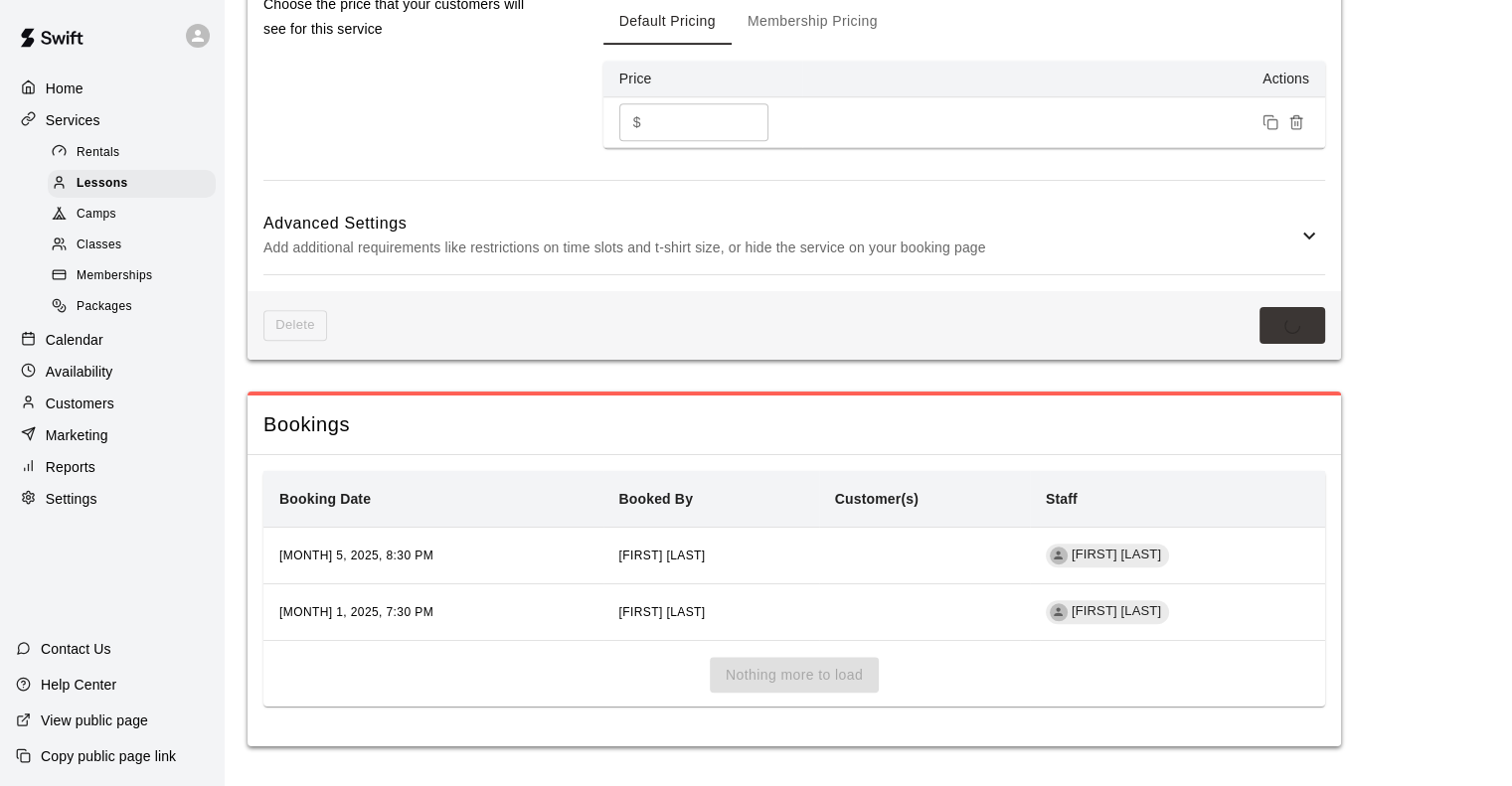 scroll, scrollTop: 0, scrollLeft: 0, axis: both 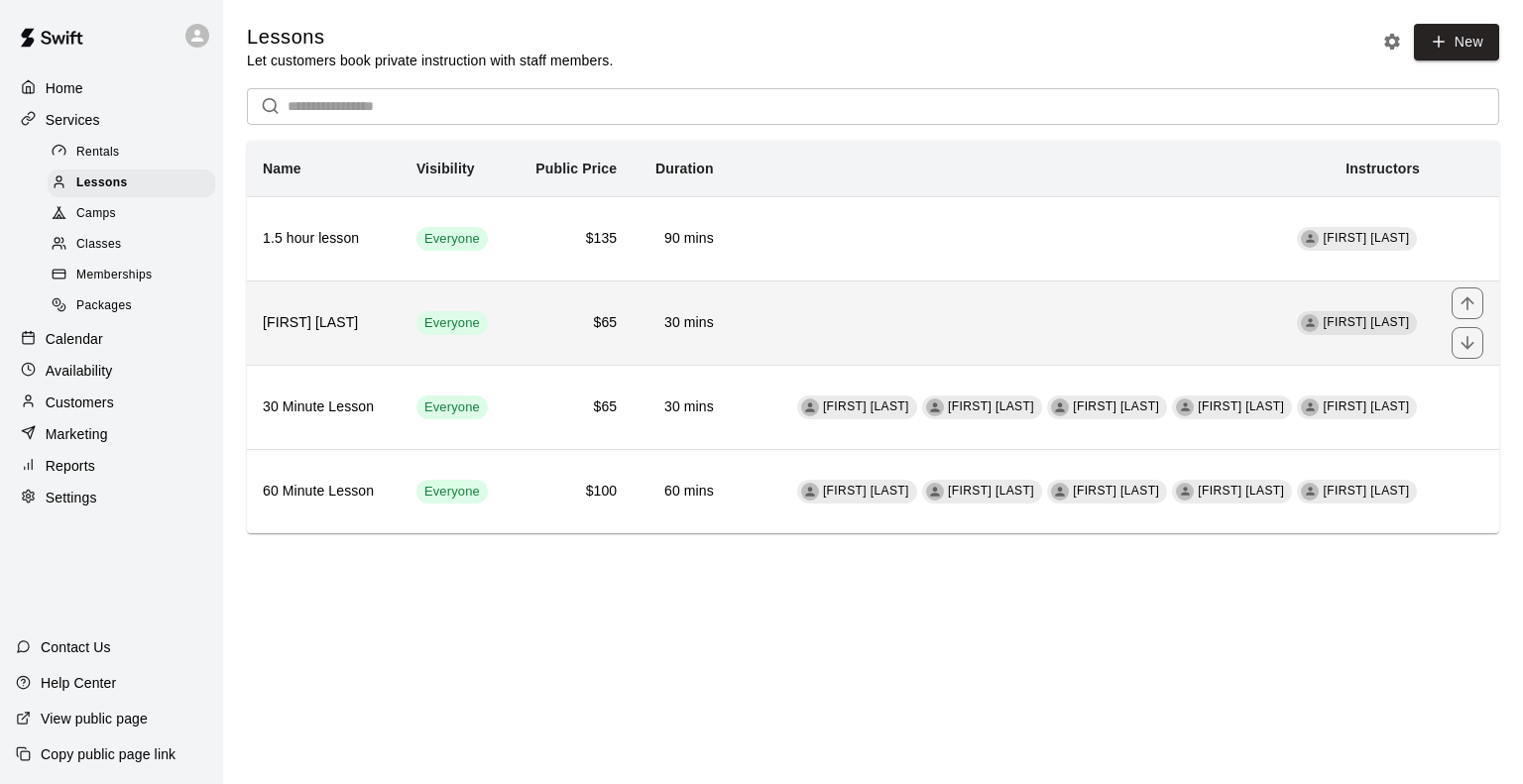 click on "Gabriela Vozzolo" at bounding box center [323, 323] 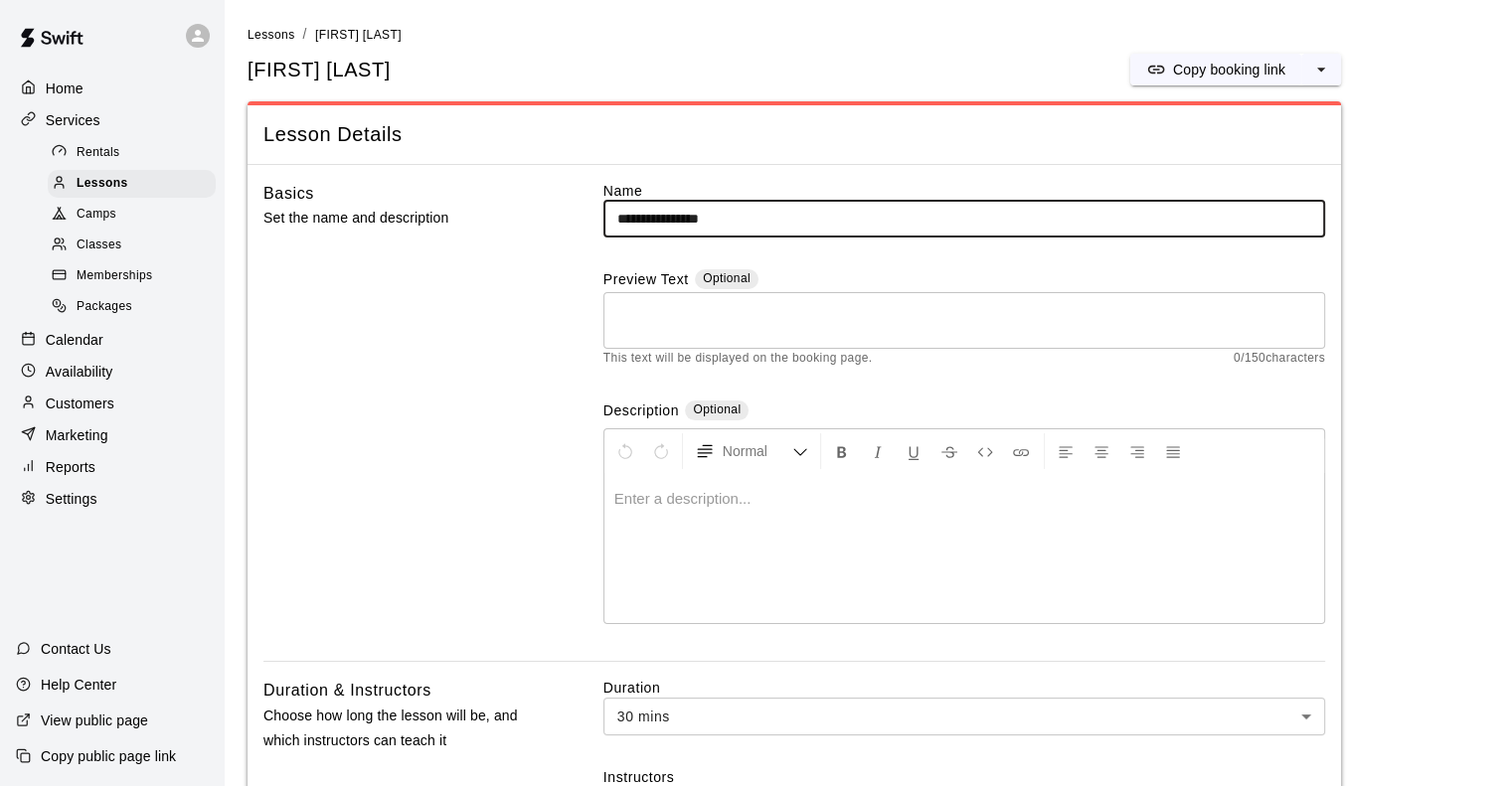 drag, startPoint x: 761, startPoint y: 207, endPoint x: 390, endPoint y: 185, distance: 371.6517 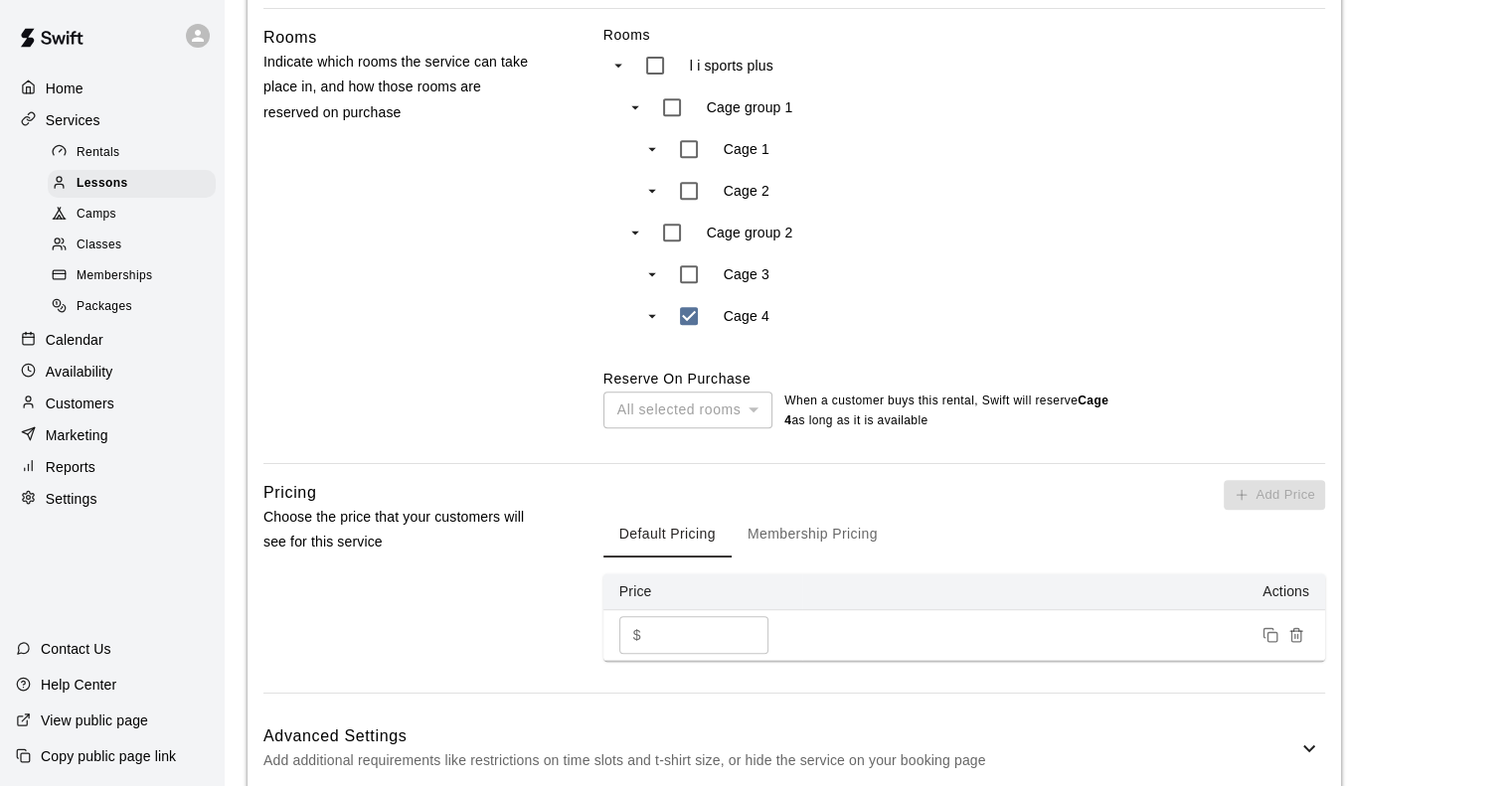 scroll, scrollTop: 894, scrollLeft: 0, axis: vertical 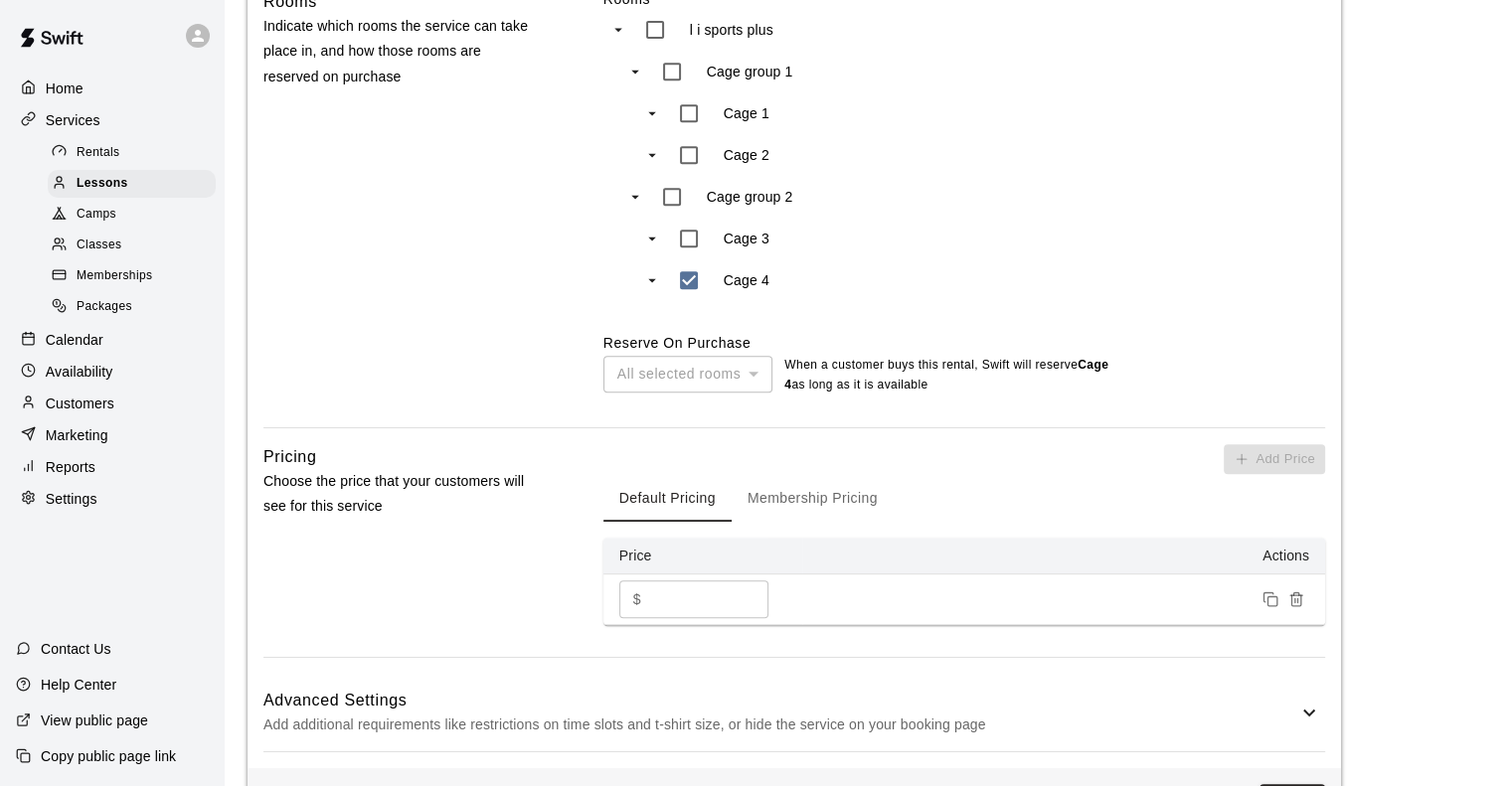 type on "**********" 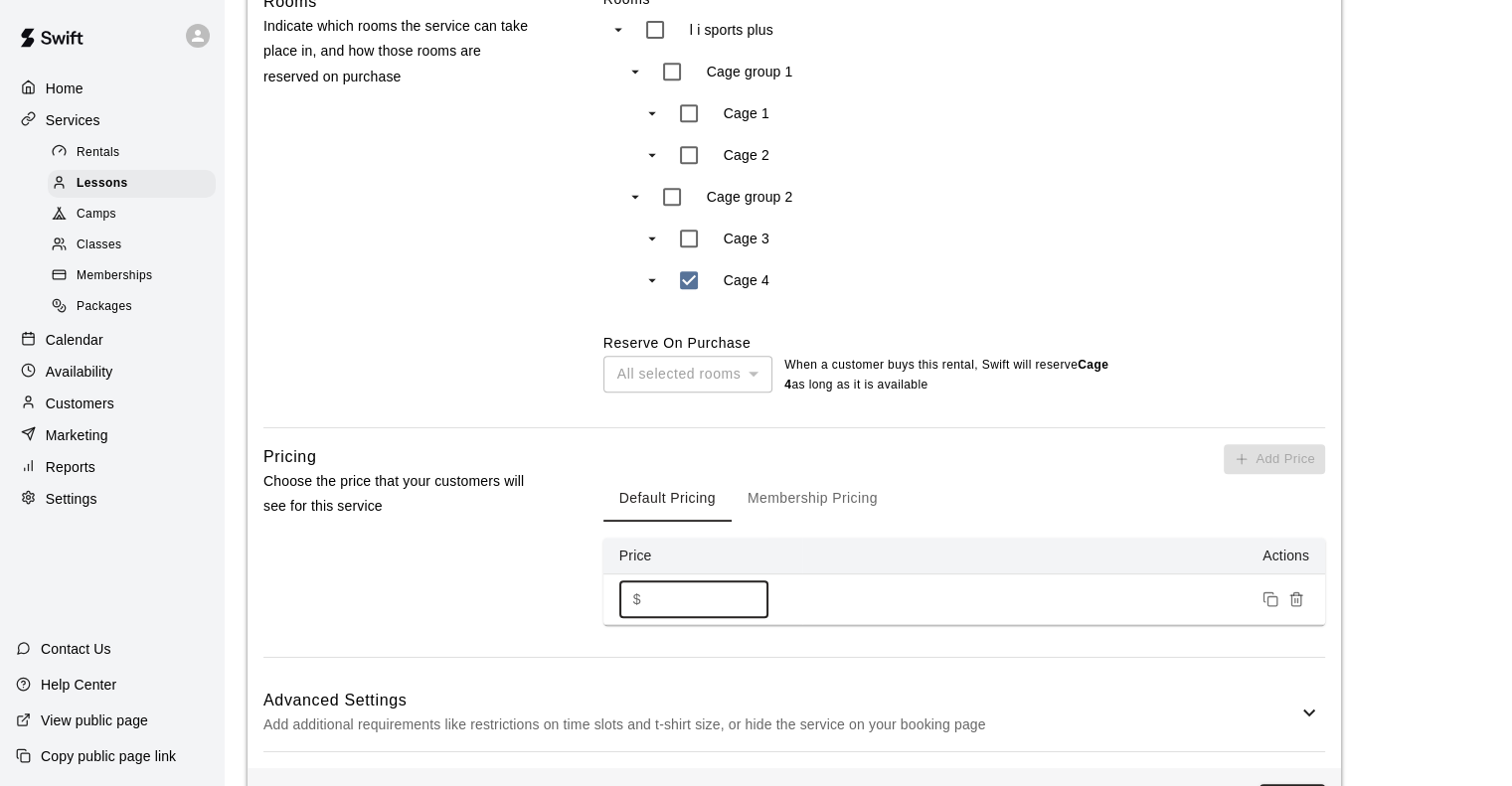 drag, startPoint x: 716, startPoint y: 582, endPoint x: 560, endPoint y: 595, distance: 156.5407 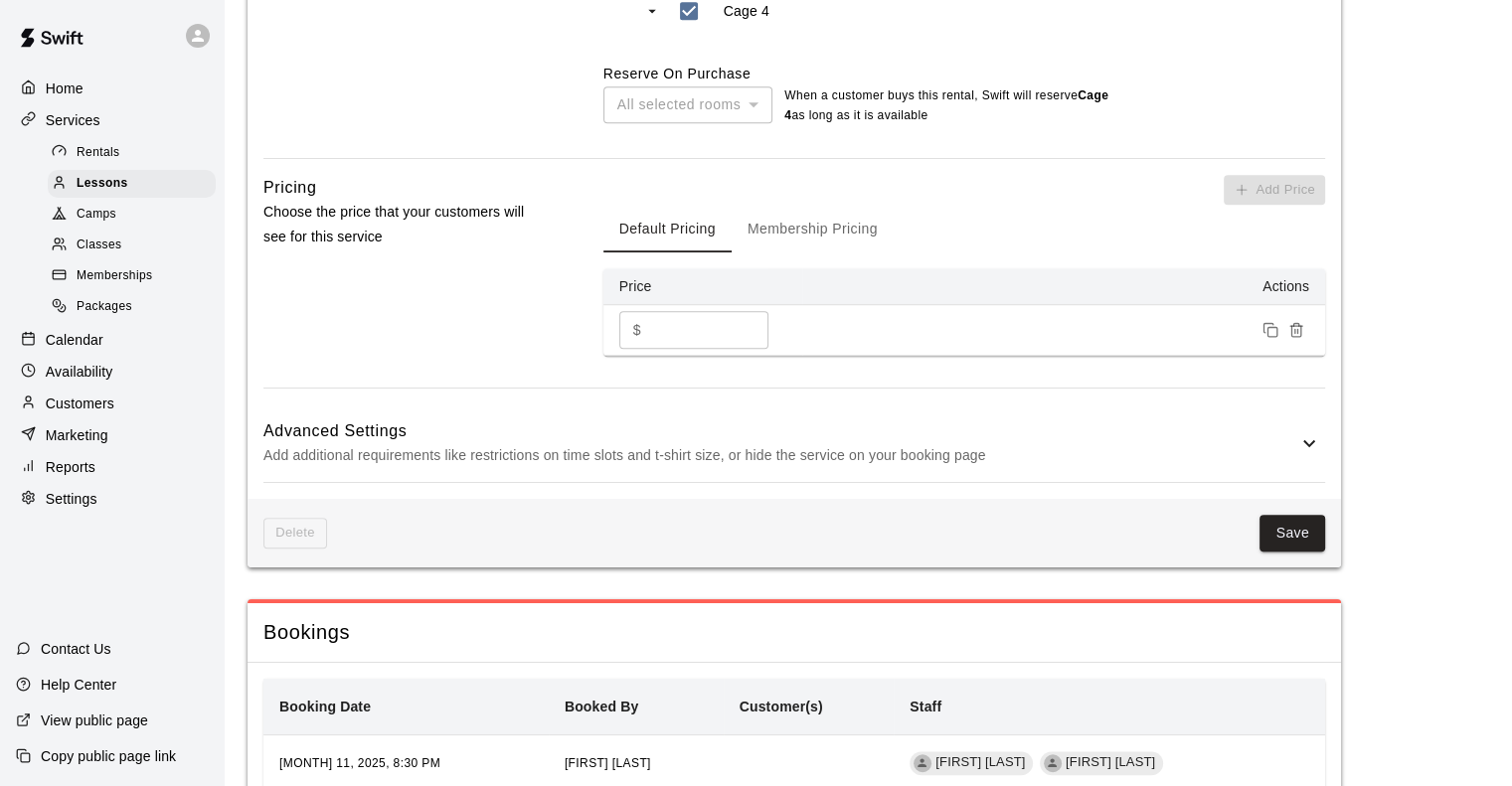 scroll, scrollTop: 1192, scrollLeft: 0, axis: vertical 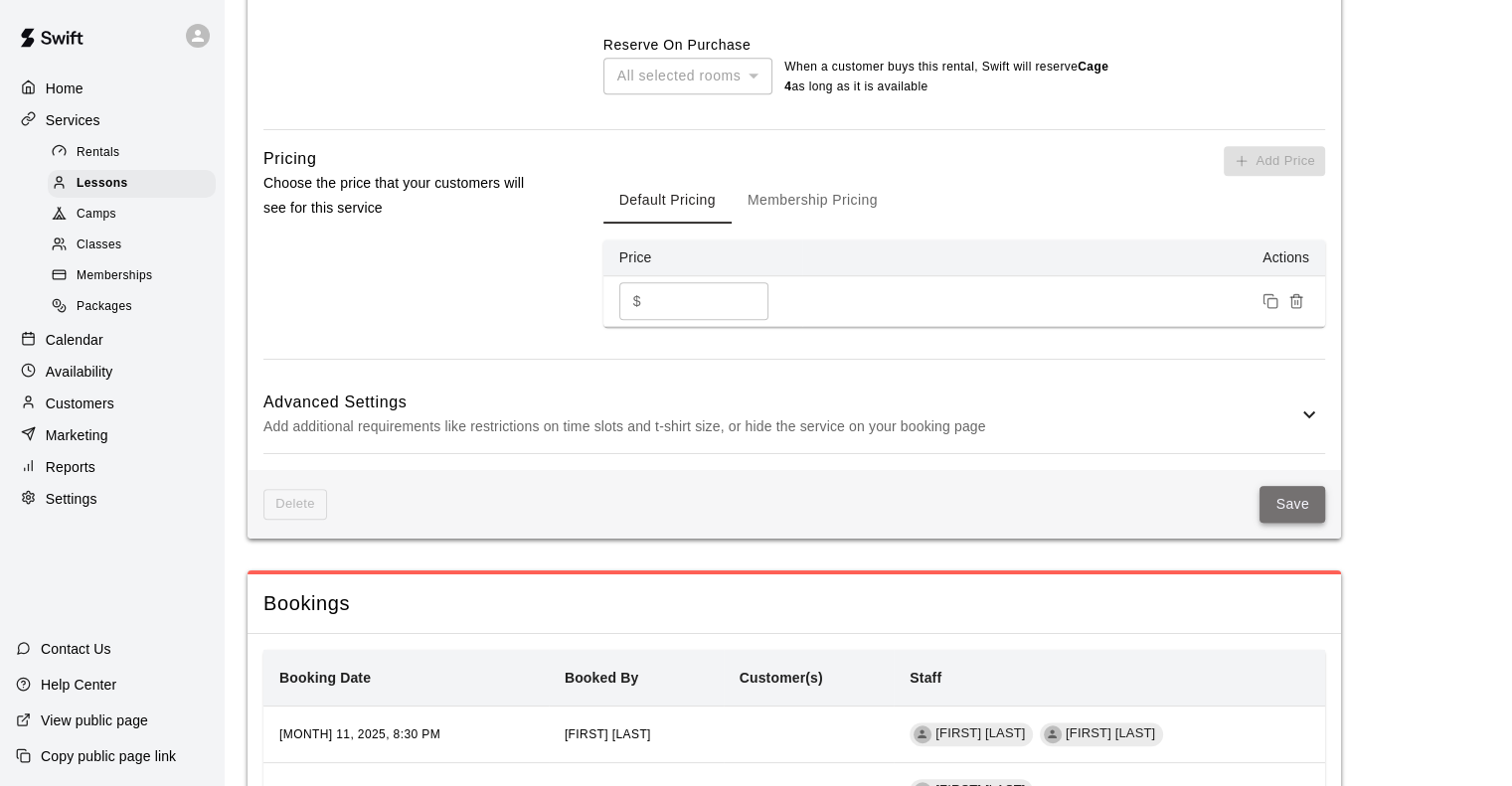 click on "Save" at bounding box center (1292, 504) 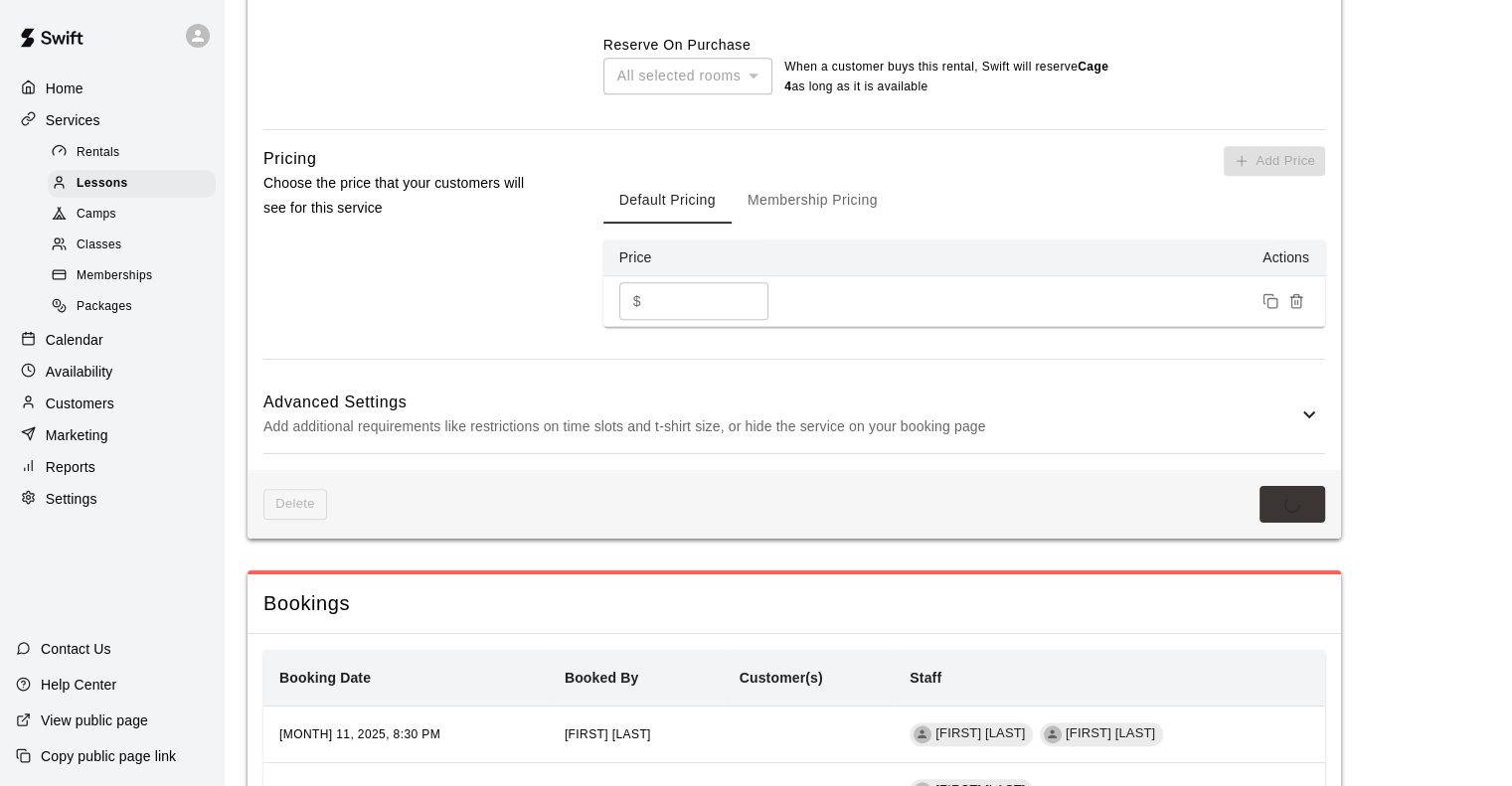 scroll, scrollTop: 0, scrollLeft: 0, axis: both 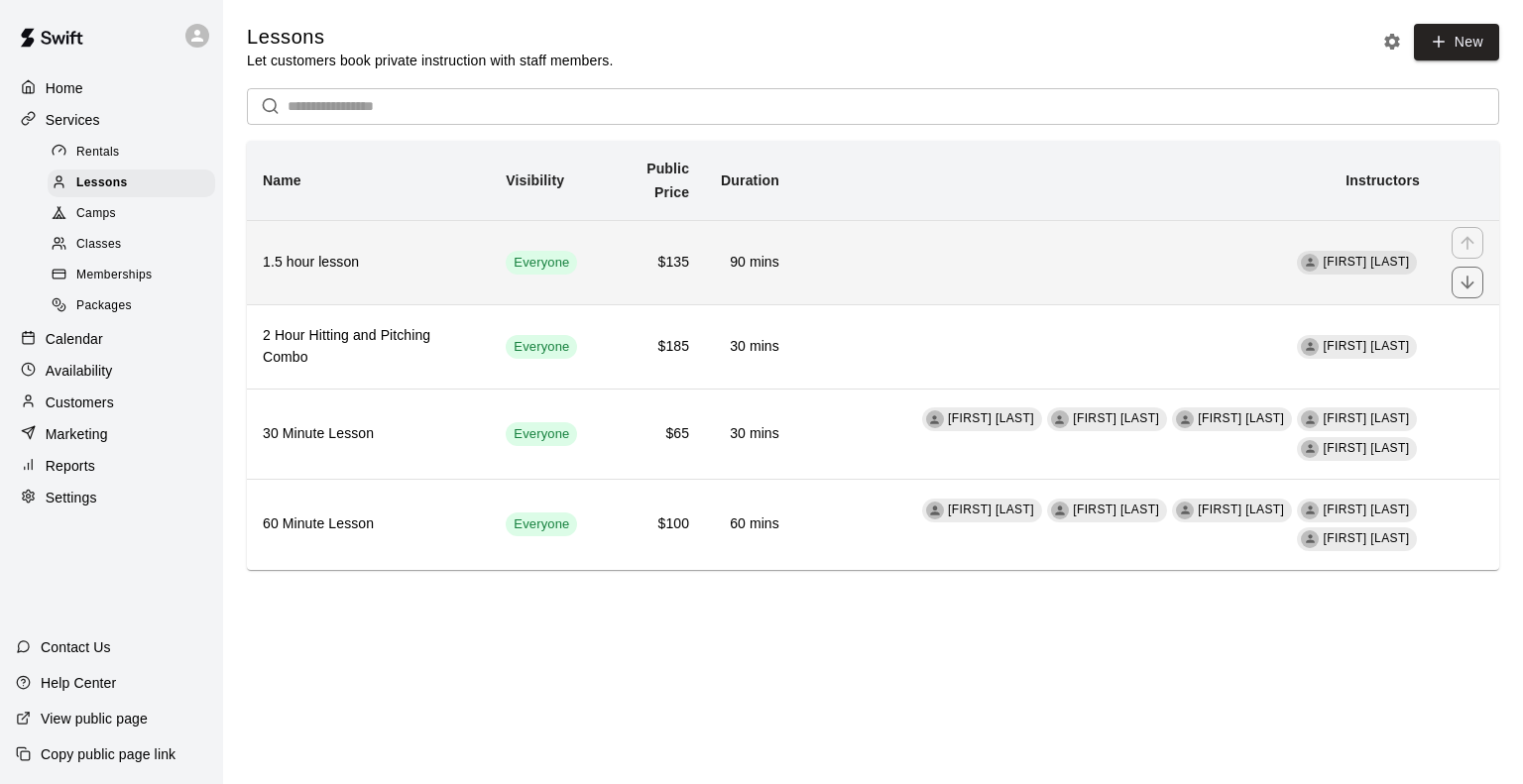 click on "Andrew DeRose" at bounding box center (1115, 262) 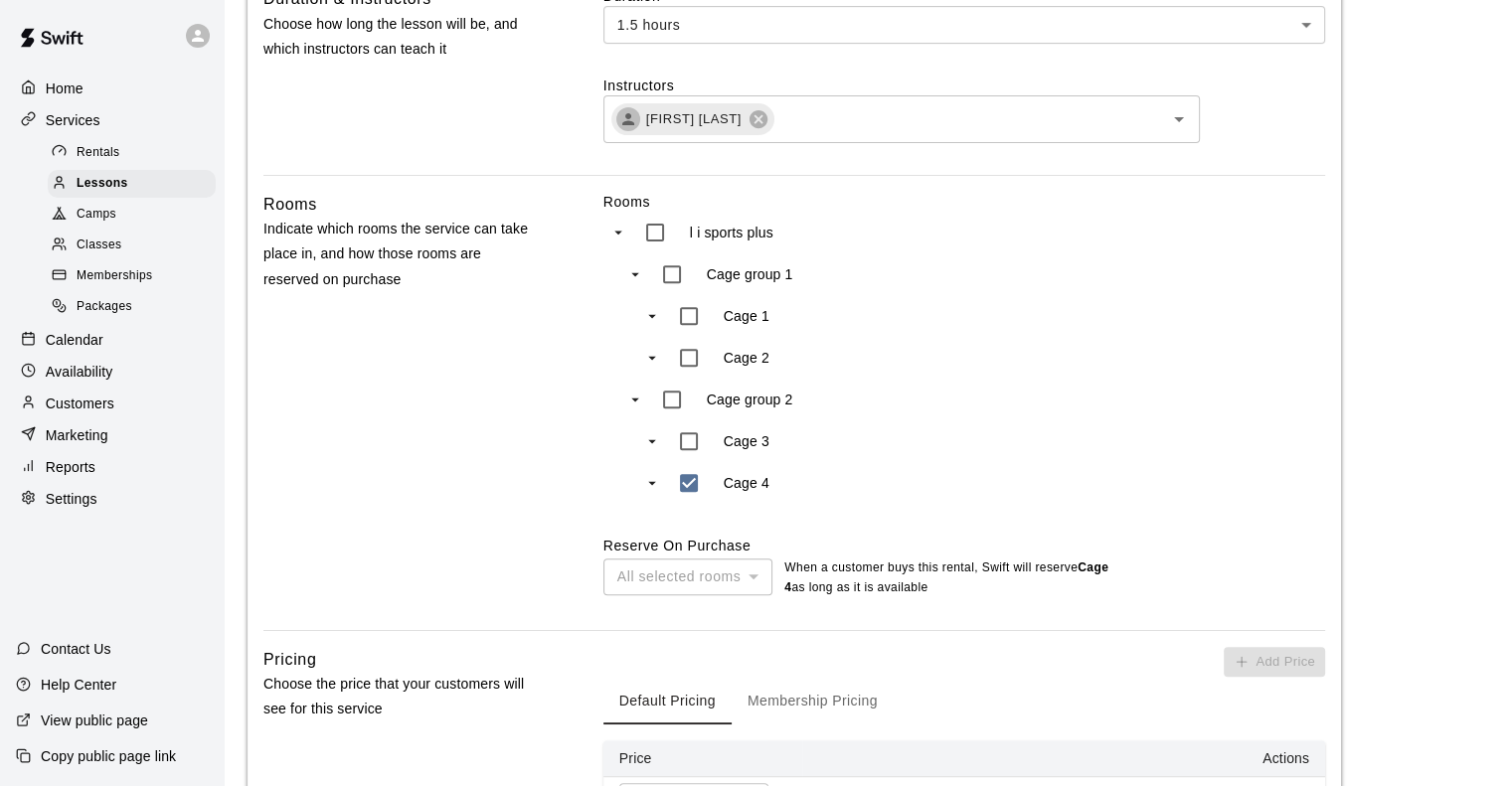 scroll, scrollTop: 696, scrollLeft: 0, axis: vertical 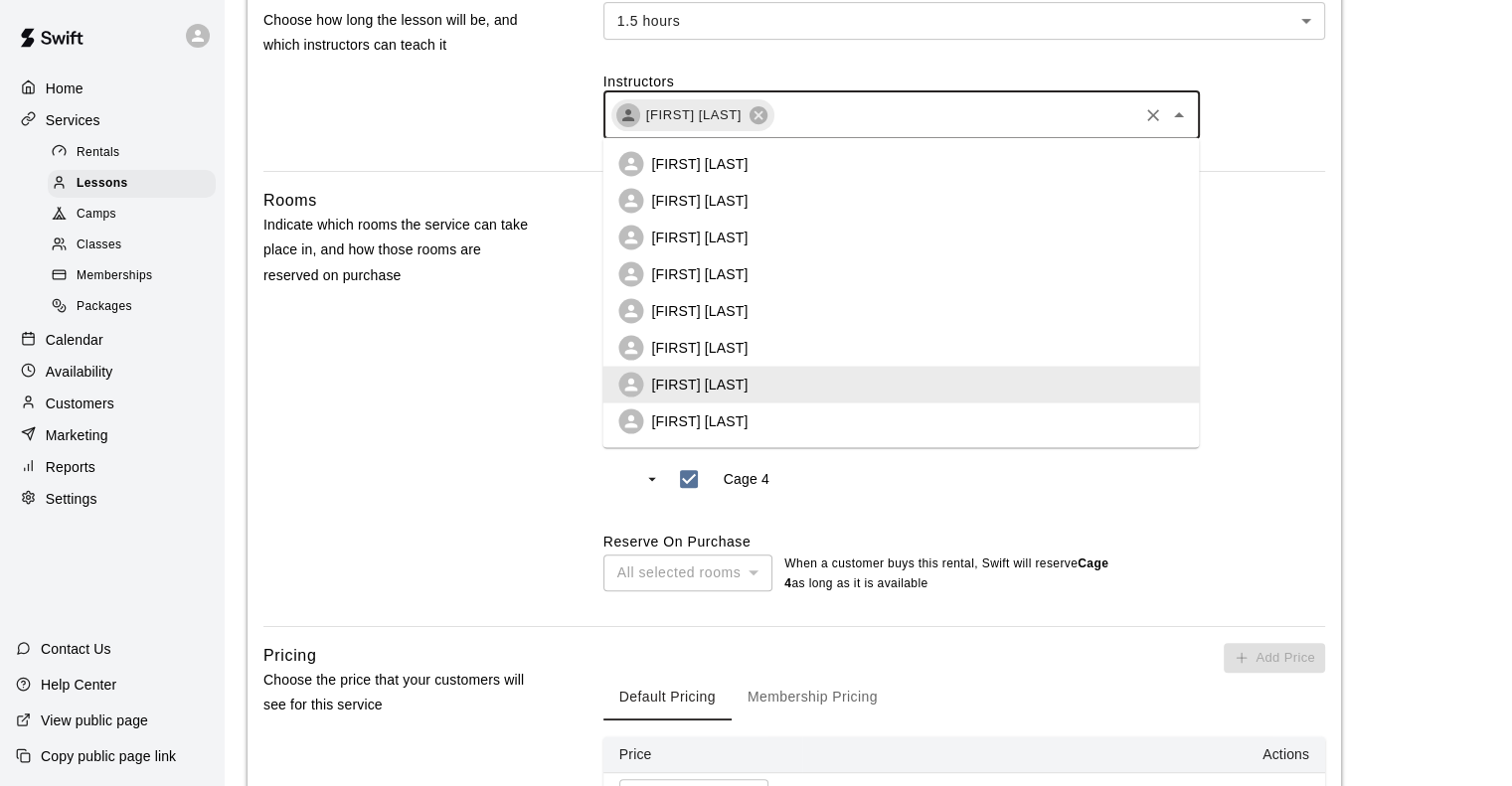 click at bounding box center [955, 114] 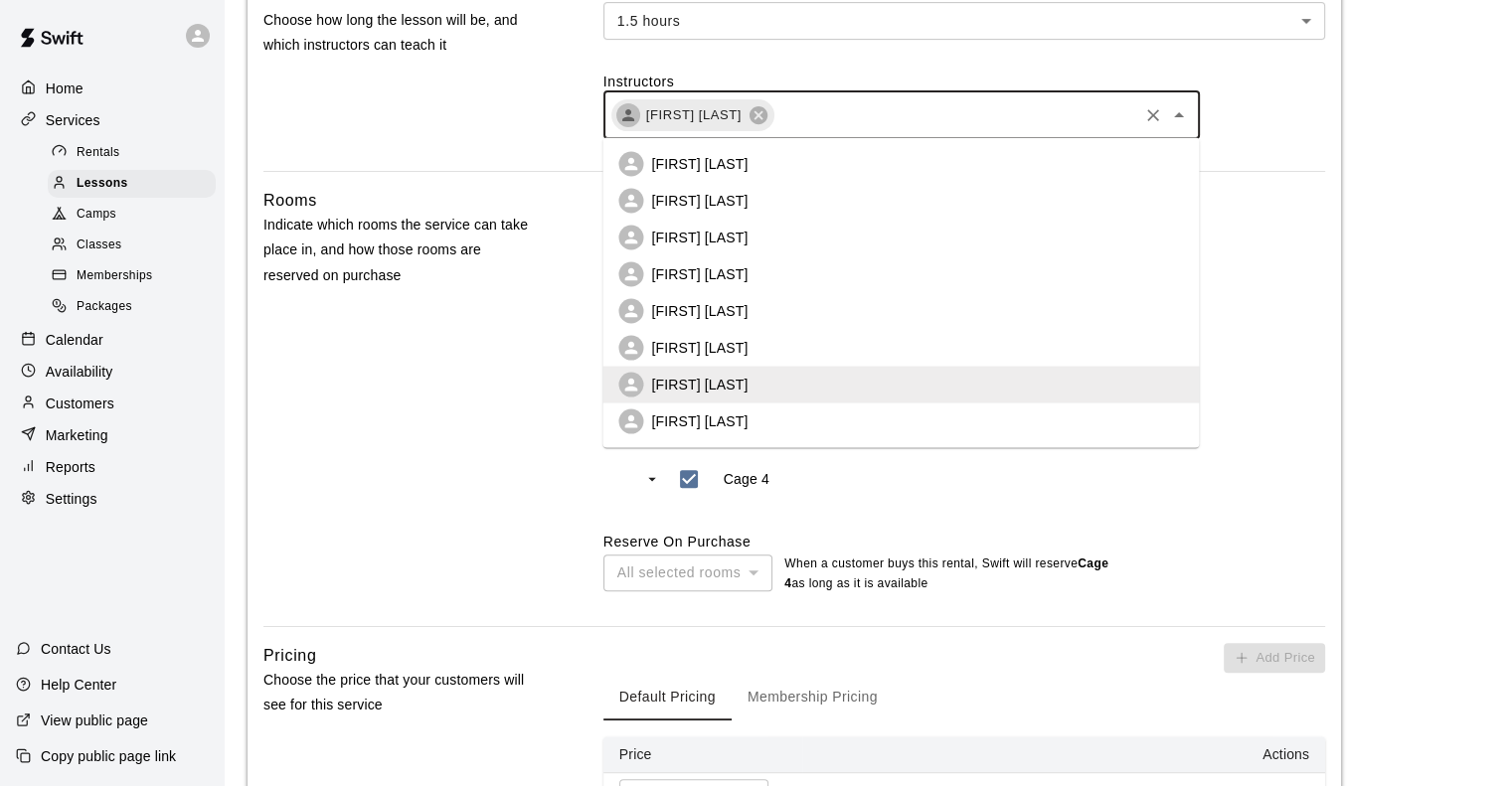 click on "[FIRST] [LAST]" at bounding box center [699, 164] 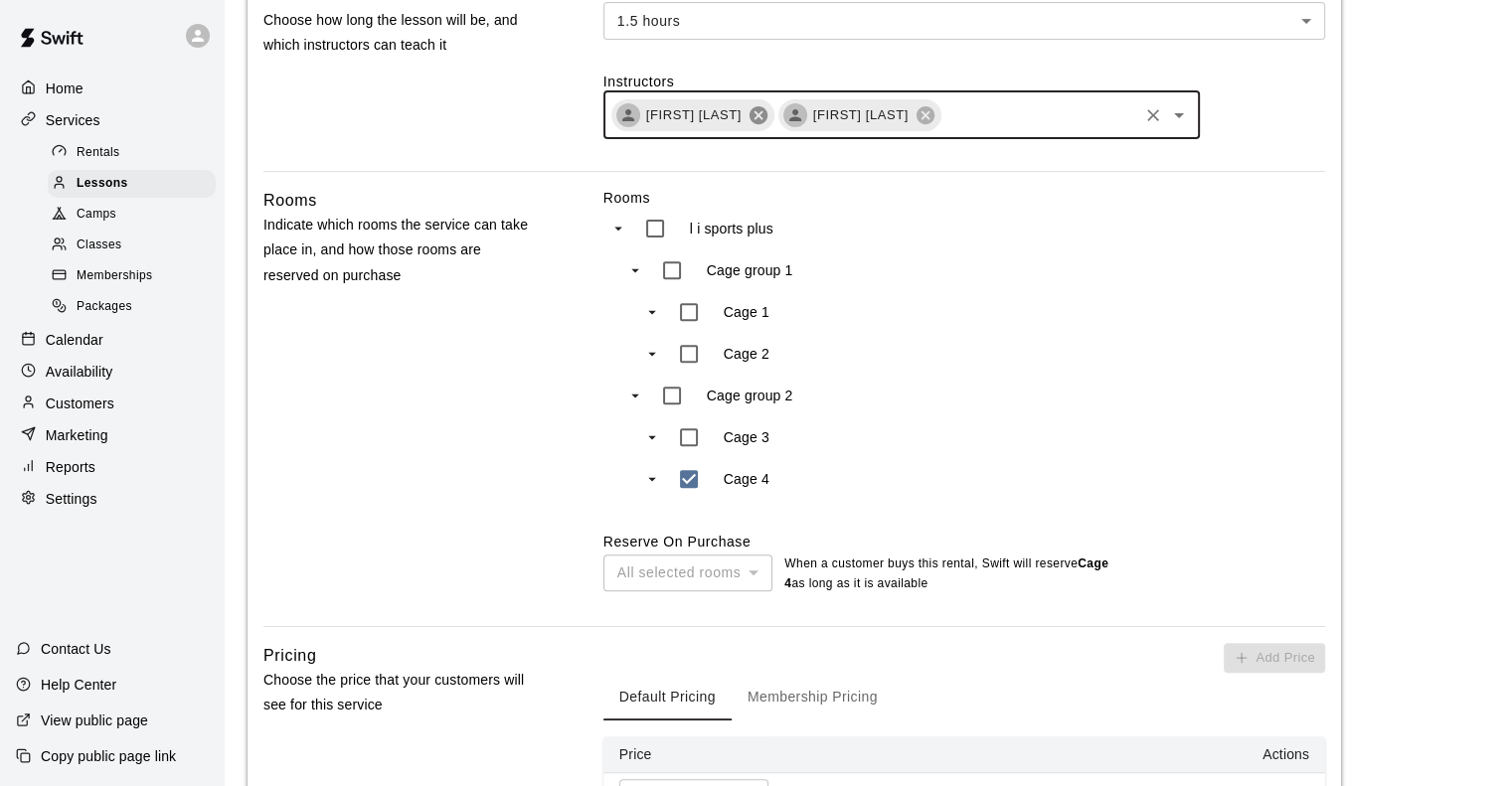 click 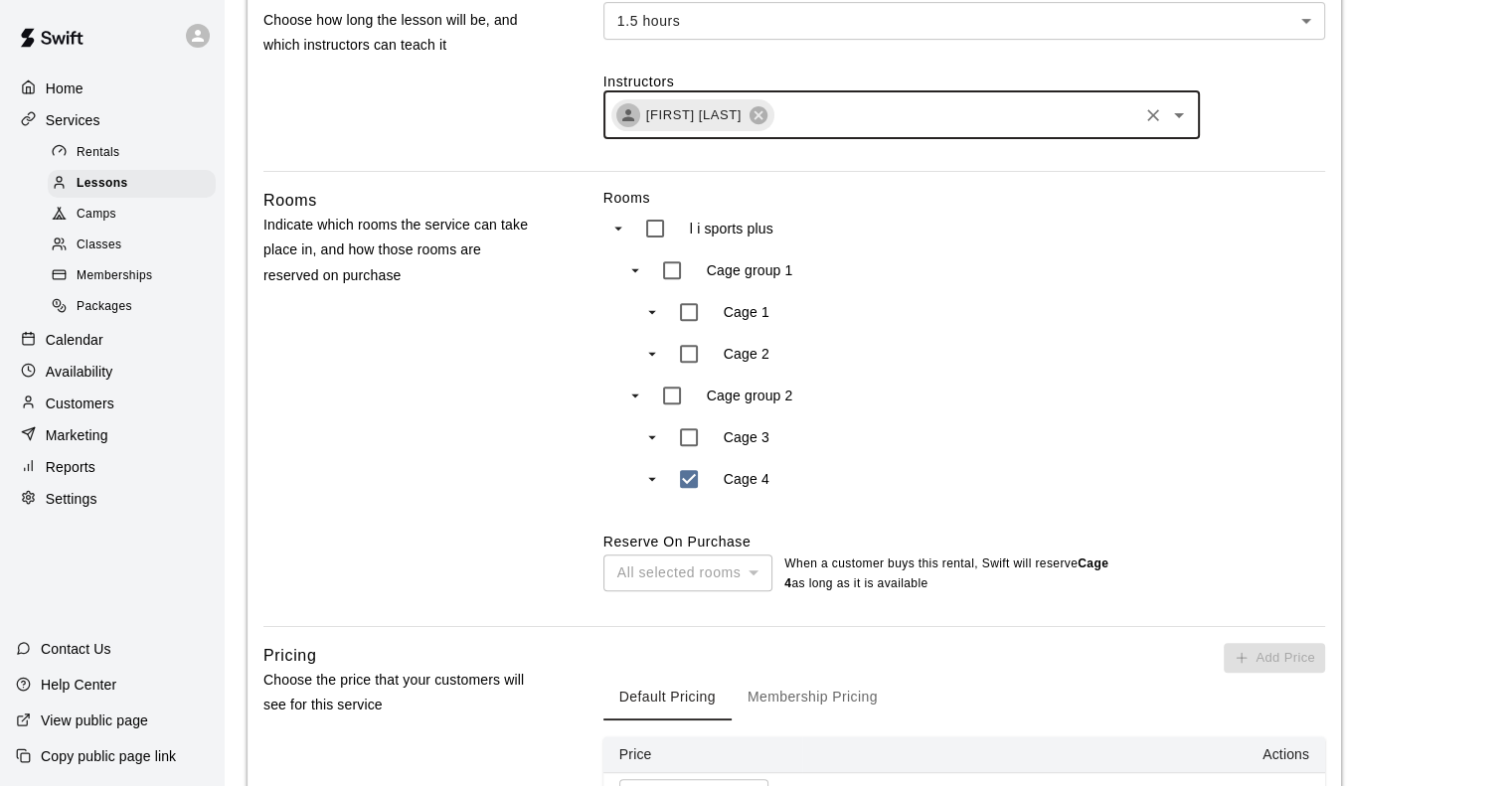 click at bounding box center [955, 114] 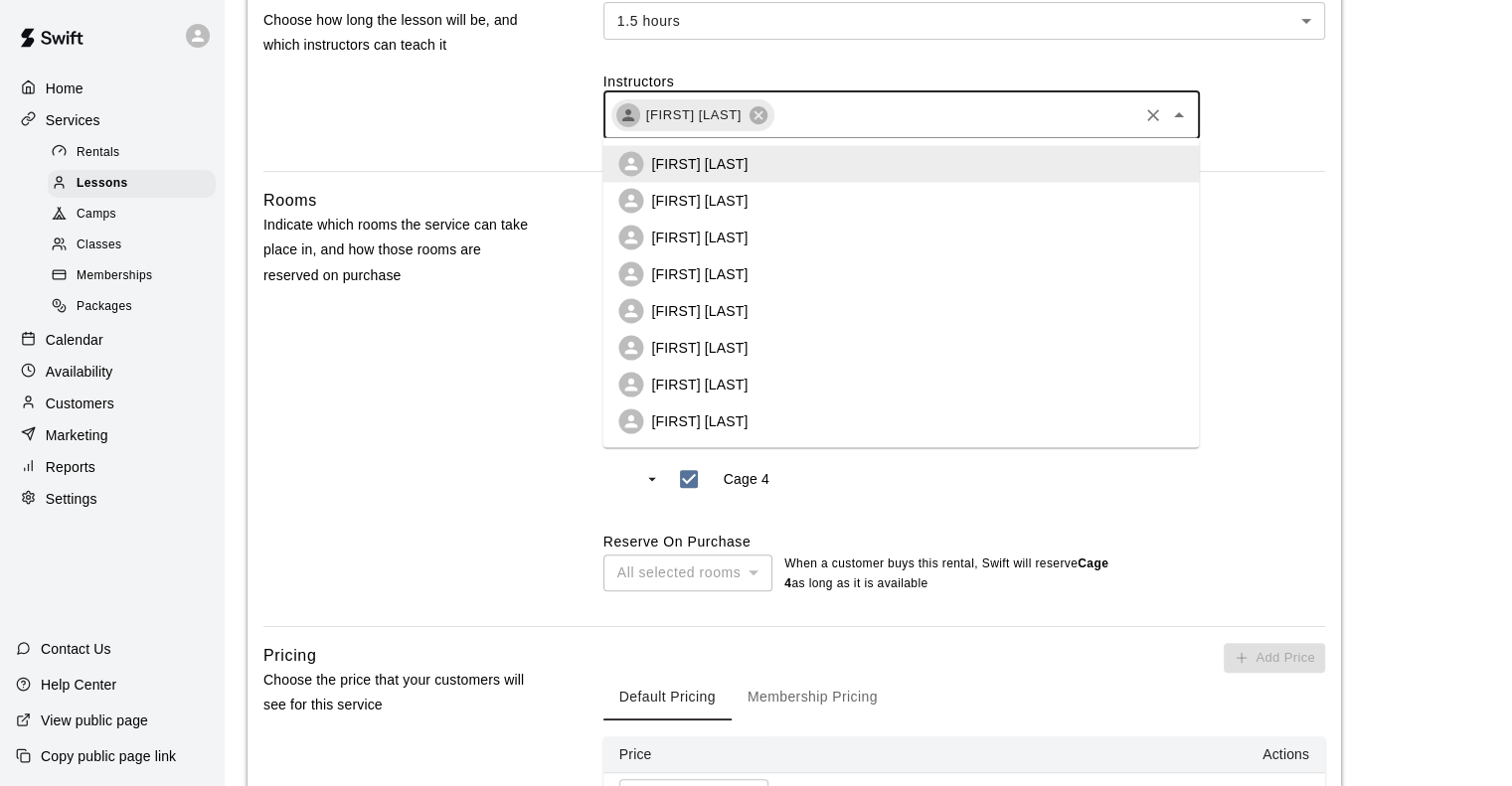 click on "Tom Reusch" at bounding box center (901, 310) 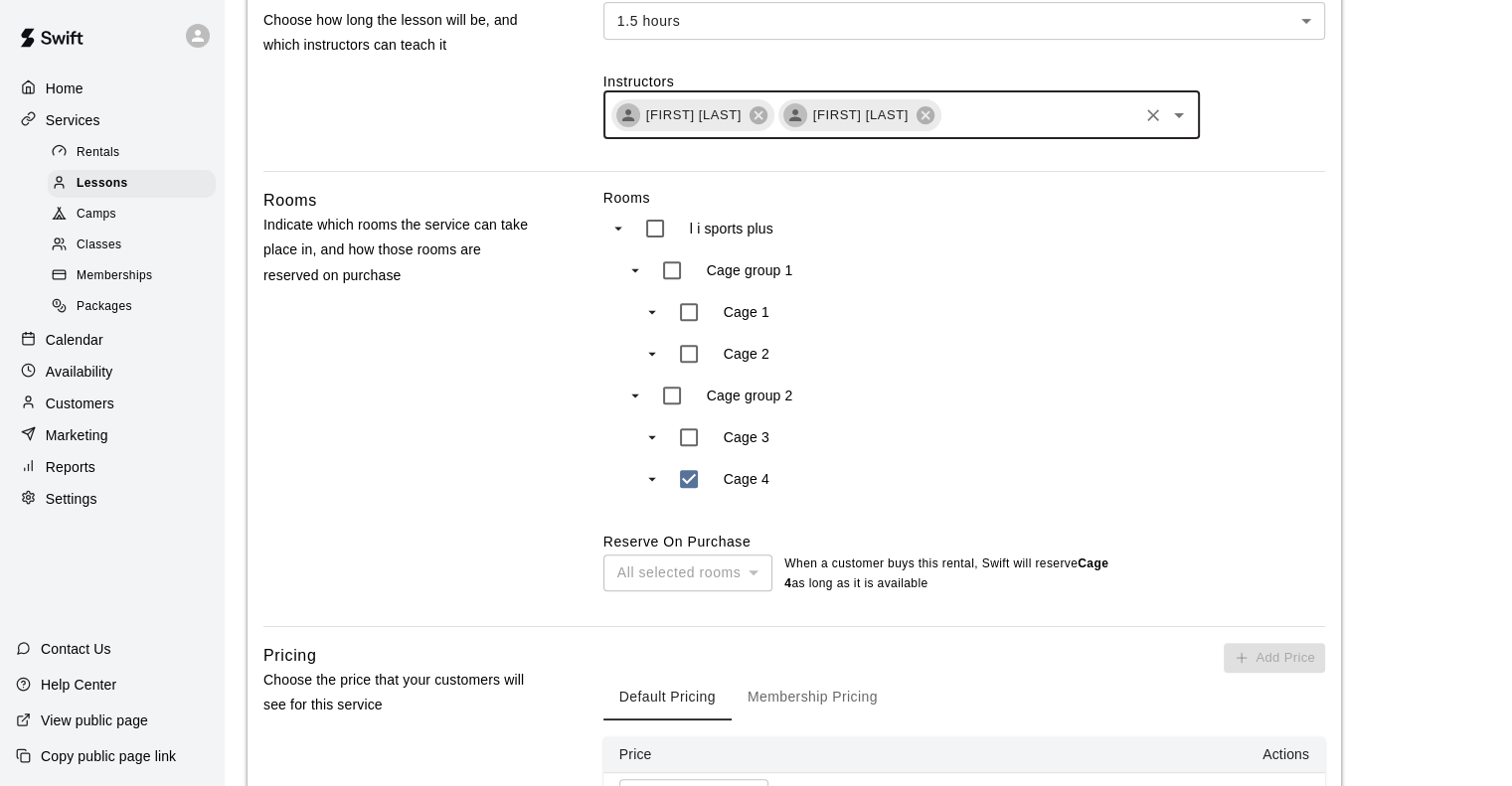 click at bounding box center [1039, 114] 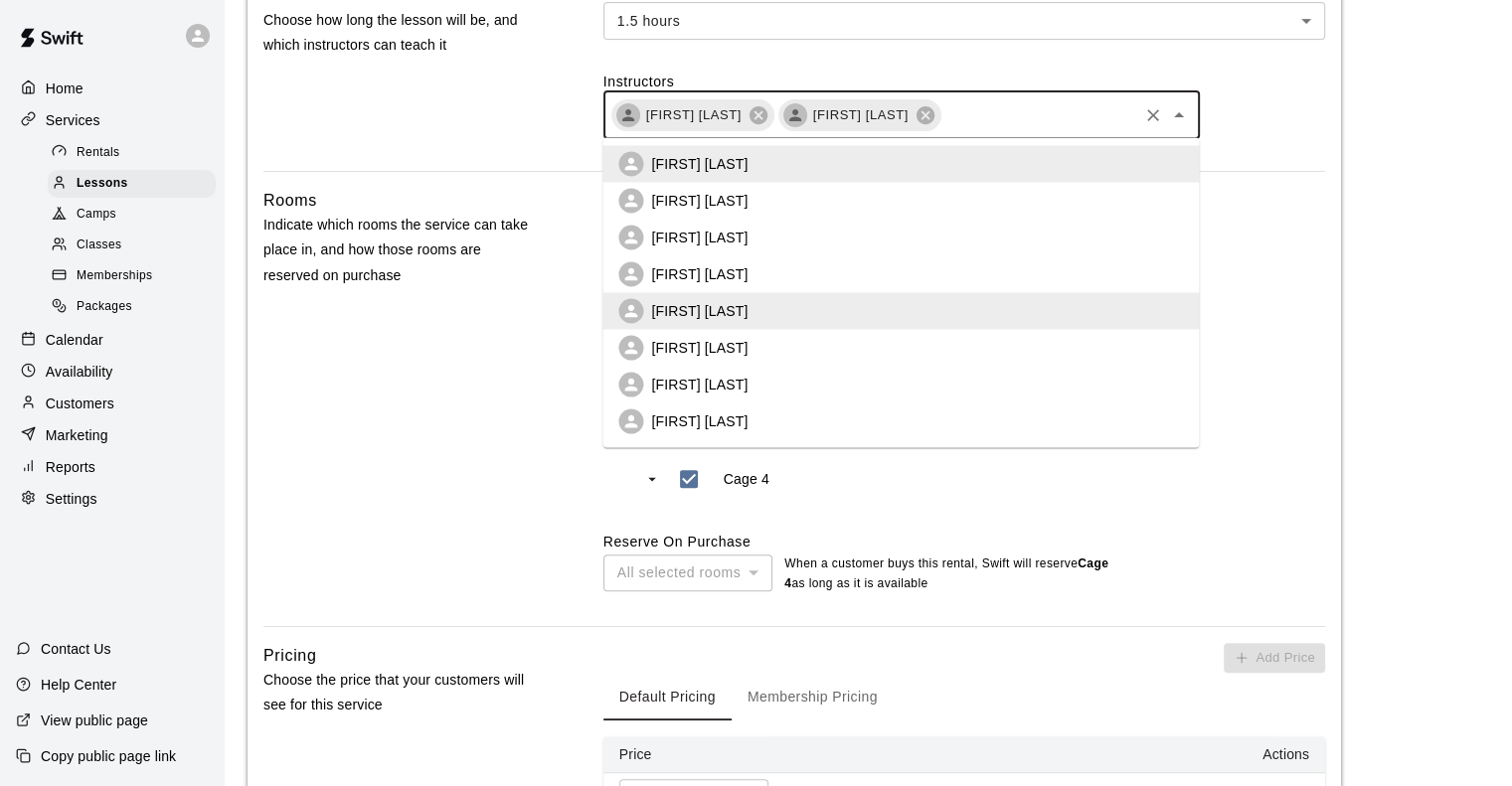 click on "Nic Luc" at bounding box center (901, 200) 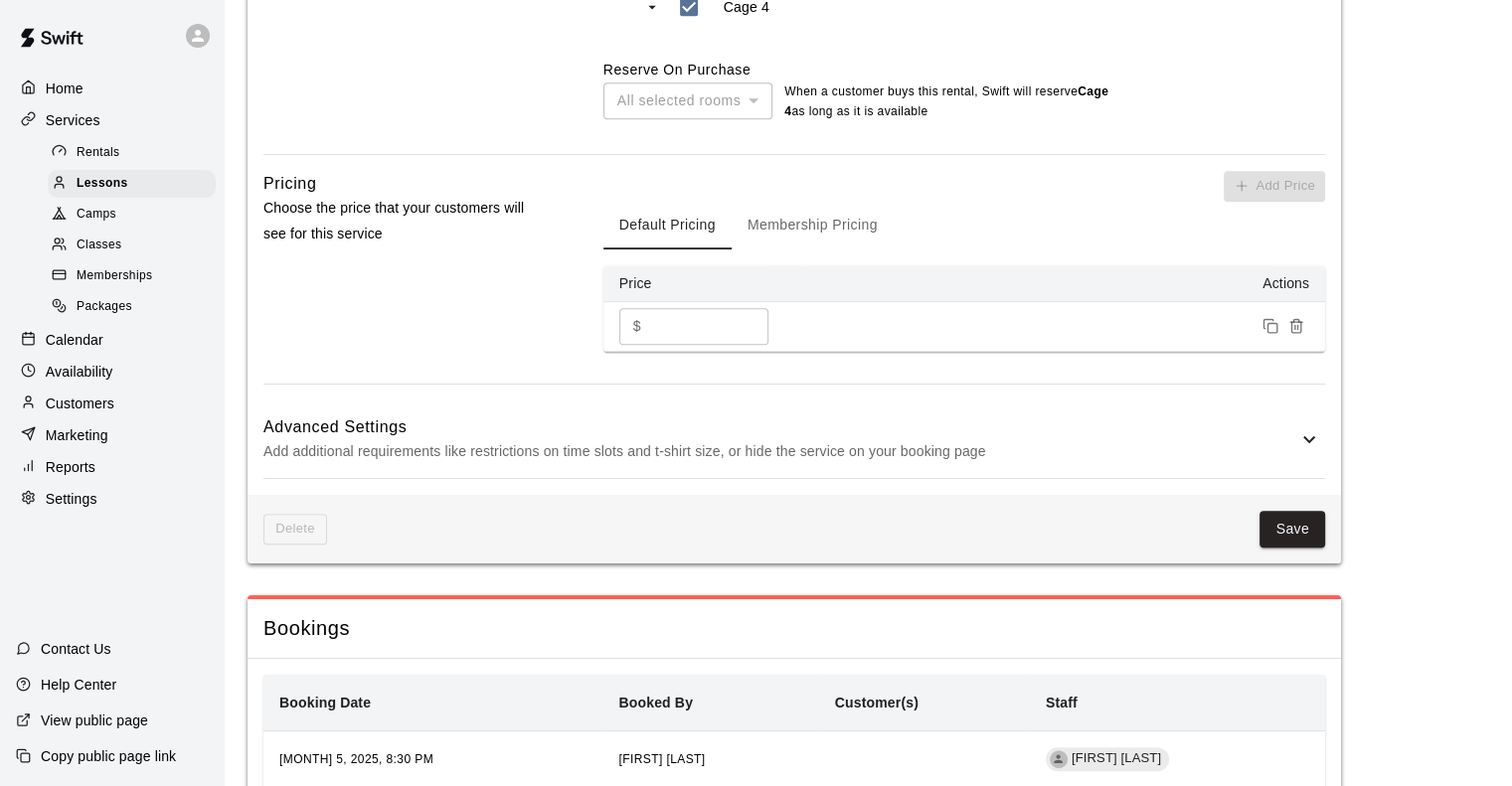 scroll, scrollTop: 1371, scrollLeft: 0, axis: vertical 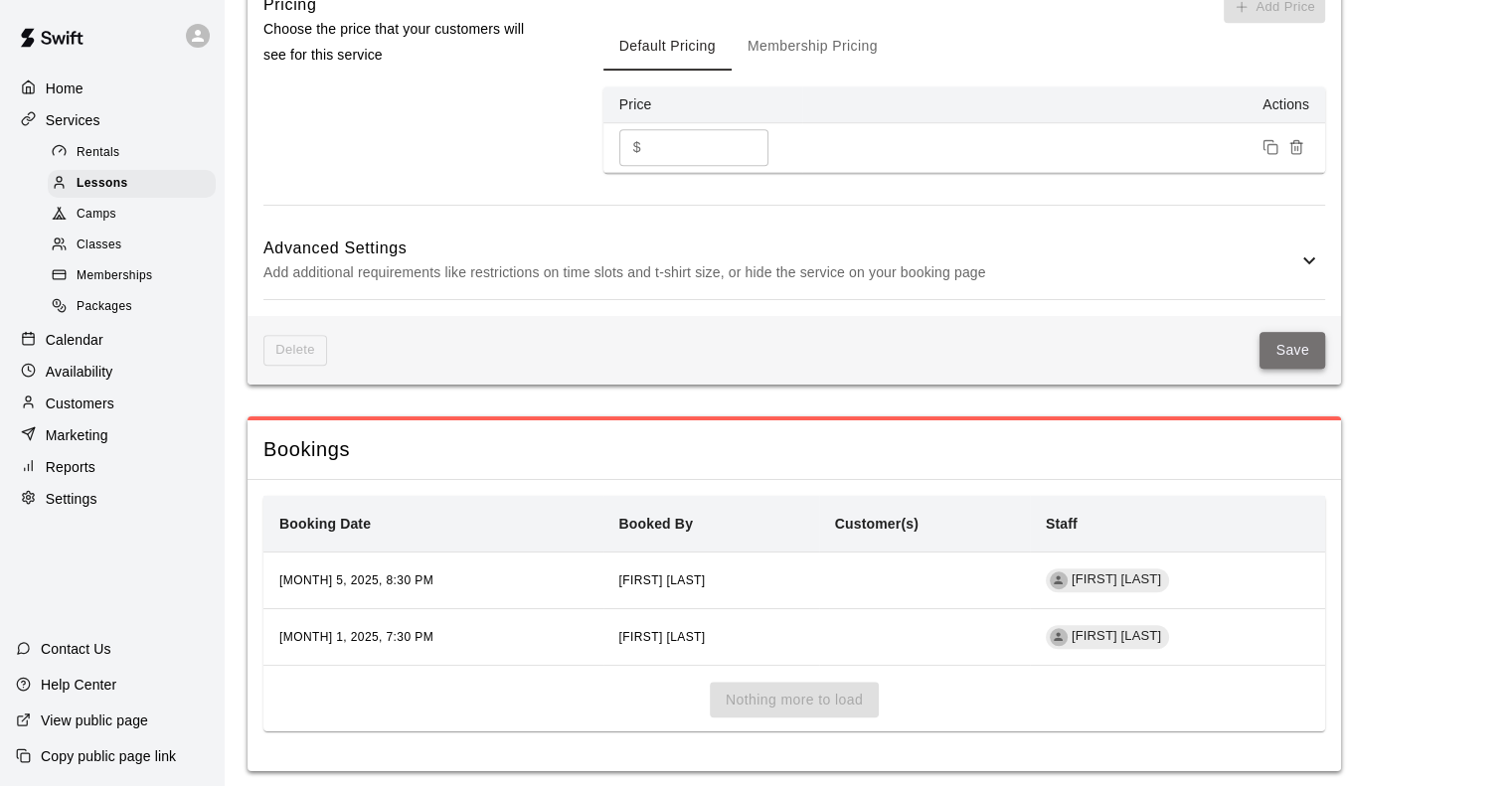 click on "Save" at bounding box center [1292, 350] 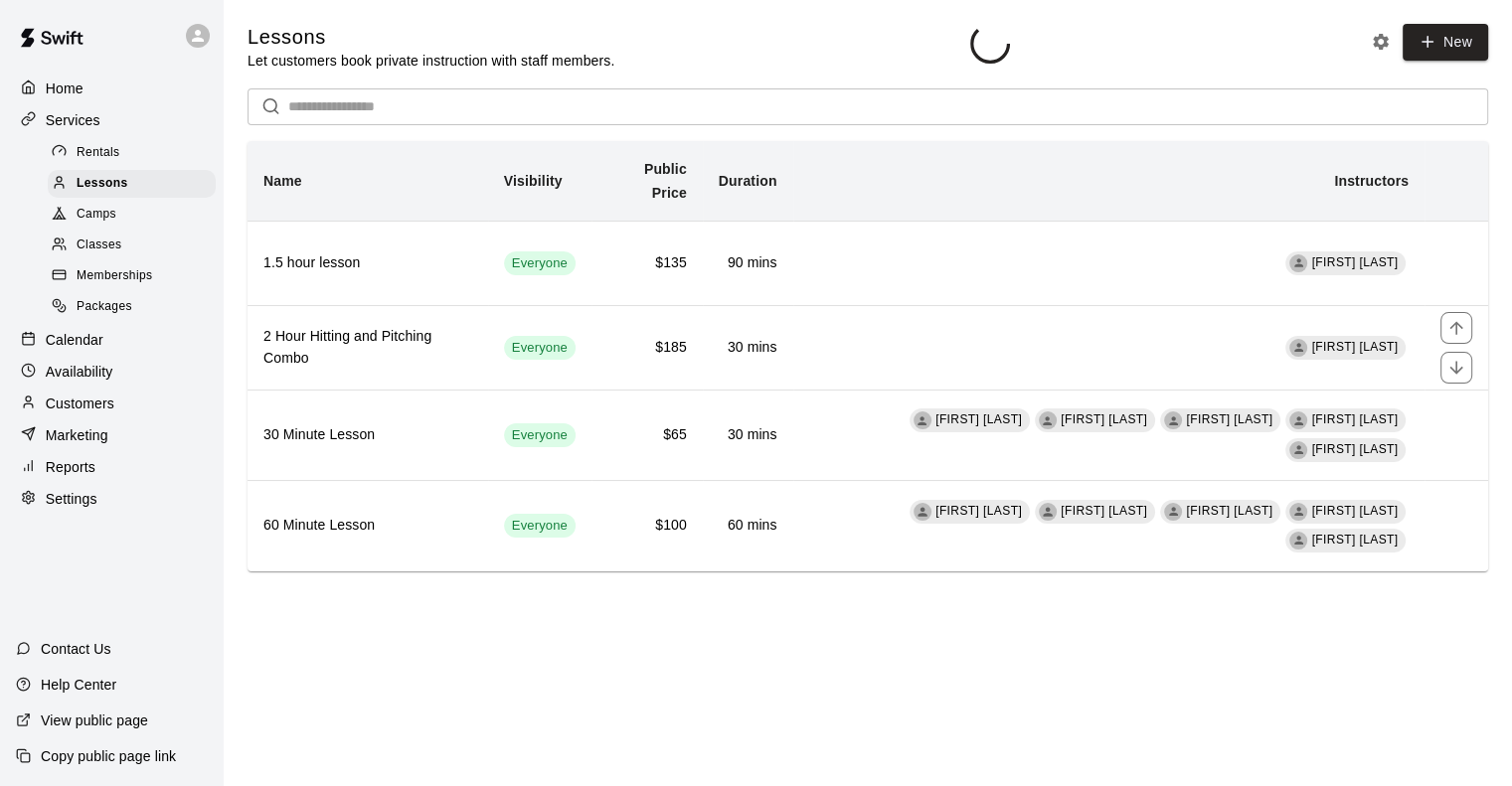 scroll, scrollTop: 0, scrollLeft: 0, axis: both 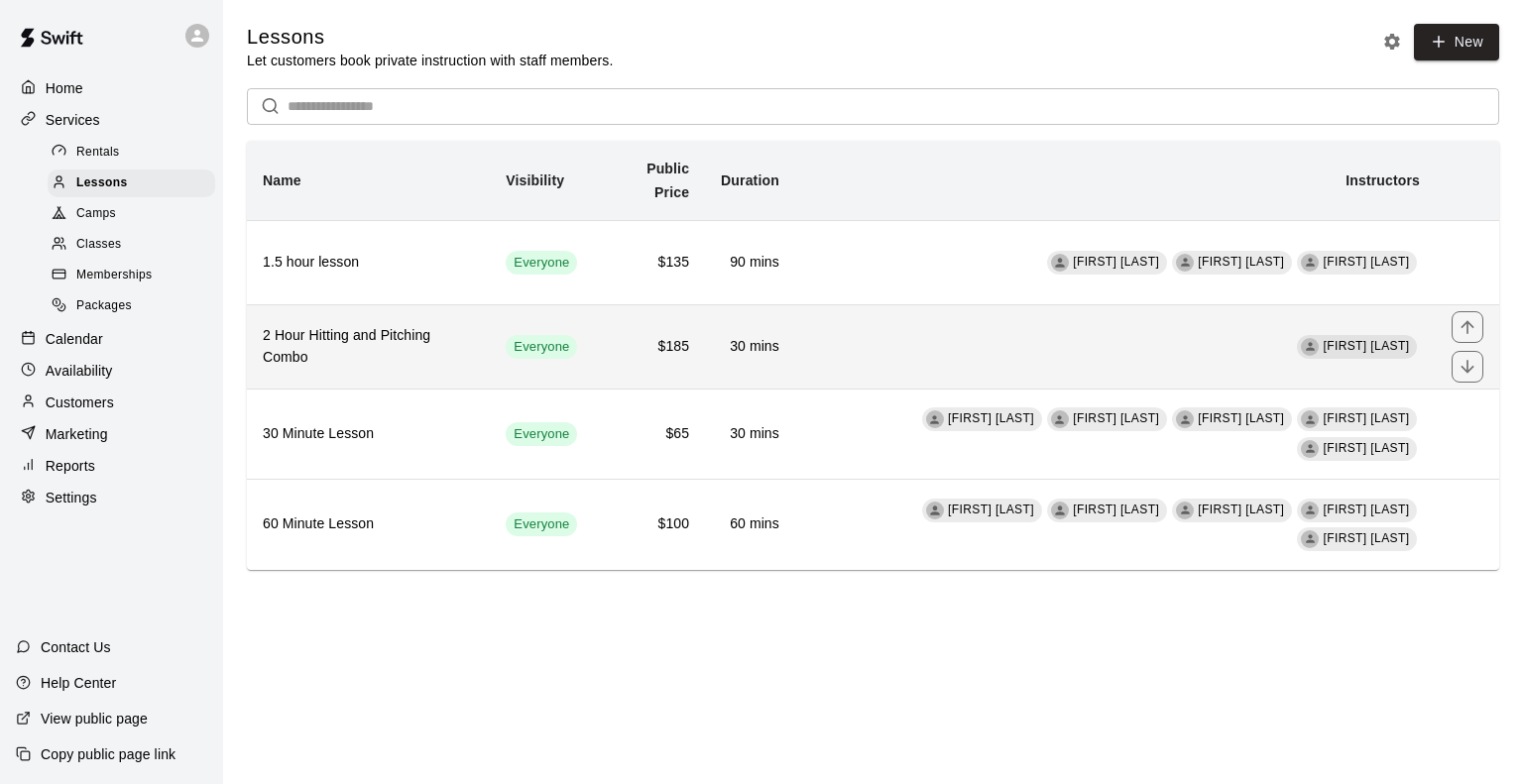 click on "Andrew DeRose" at bounding box center [1115, 346] 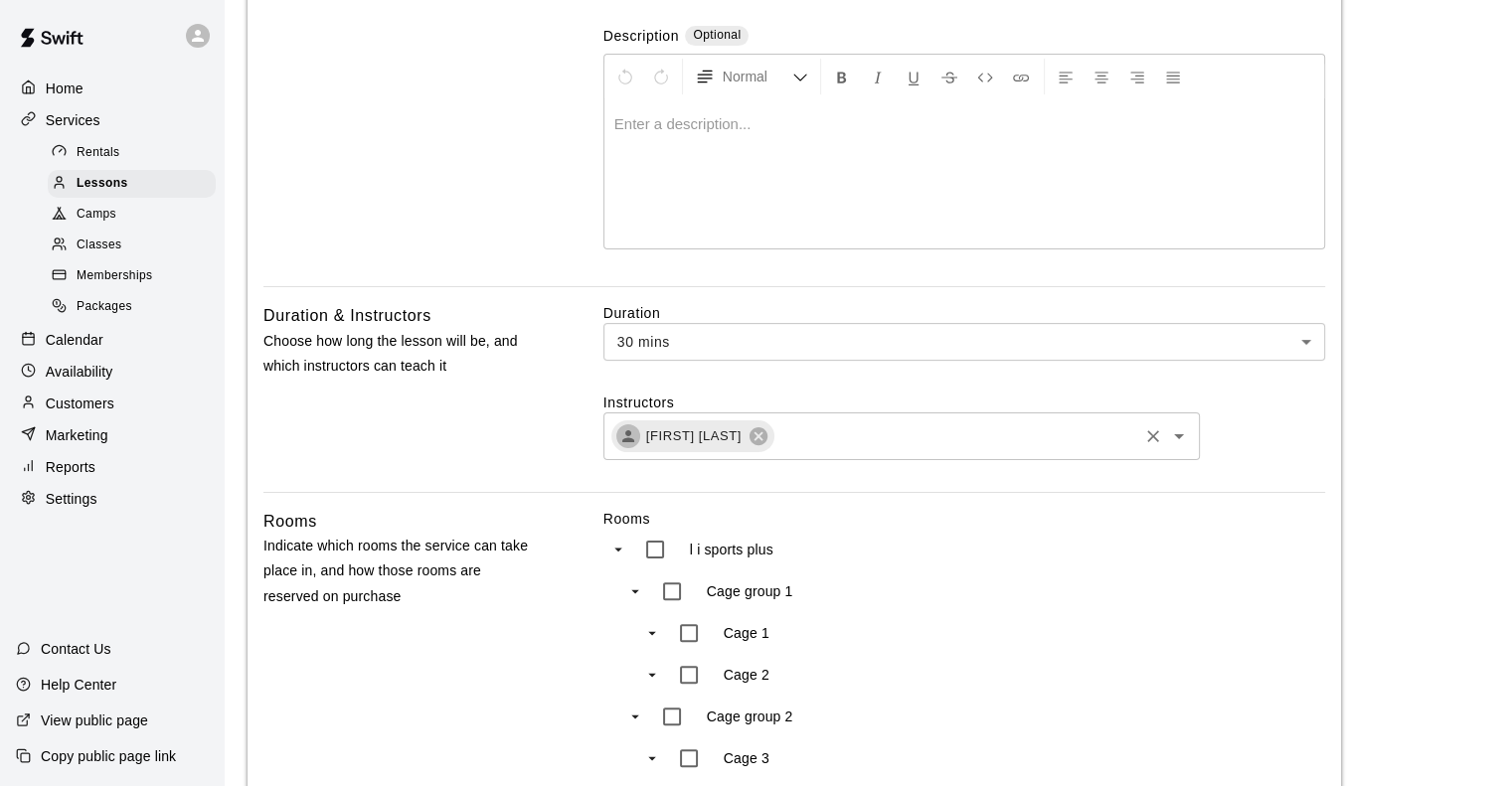 scroll, scrollTop: 497, scrollLeft: 0, axis: vertical 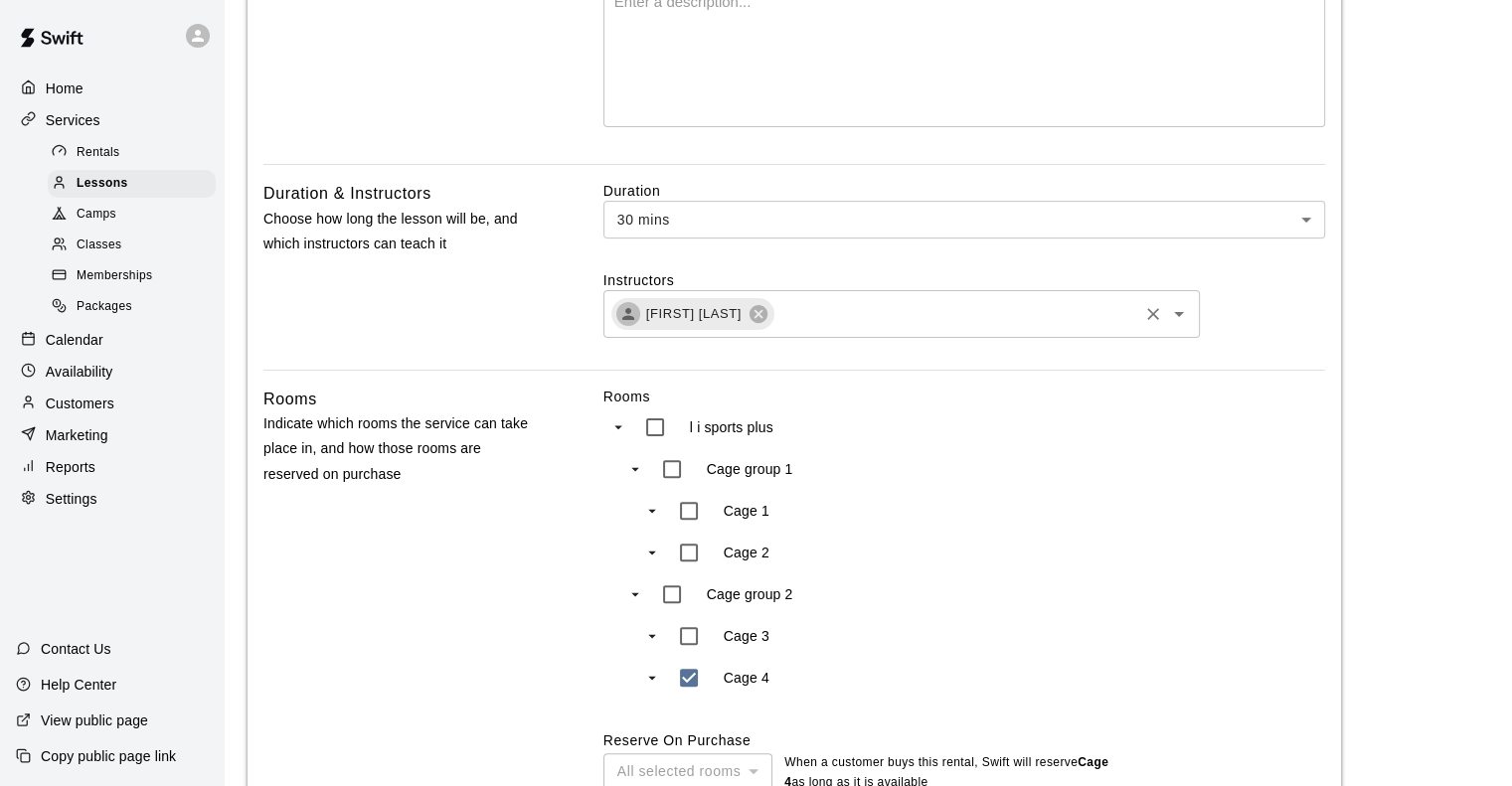 click at bounding box center (955, 313) 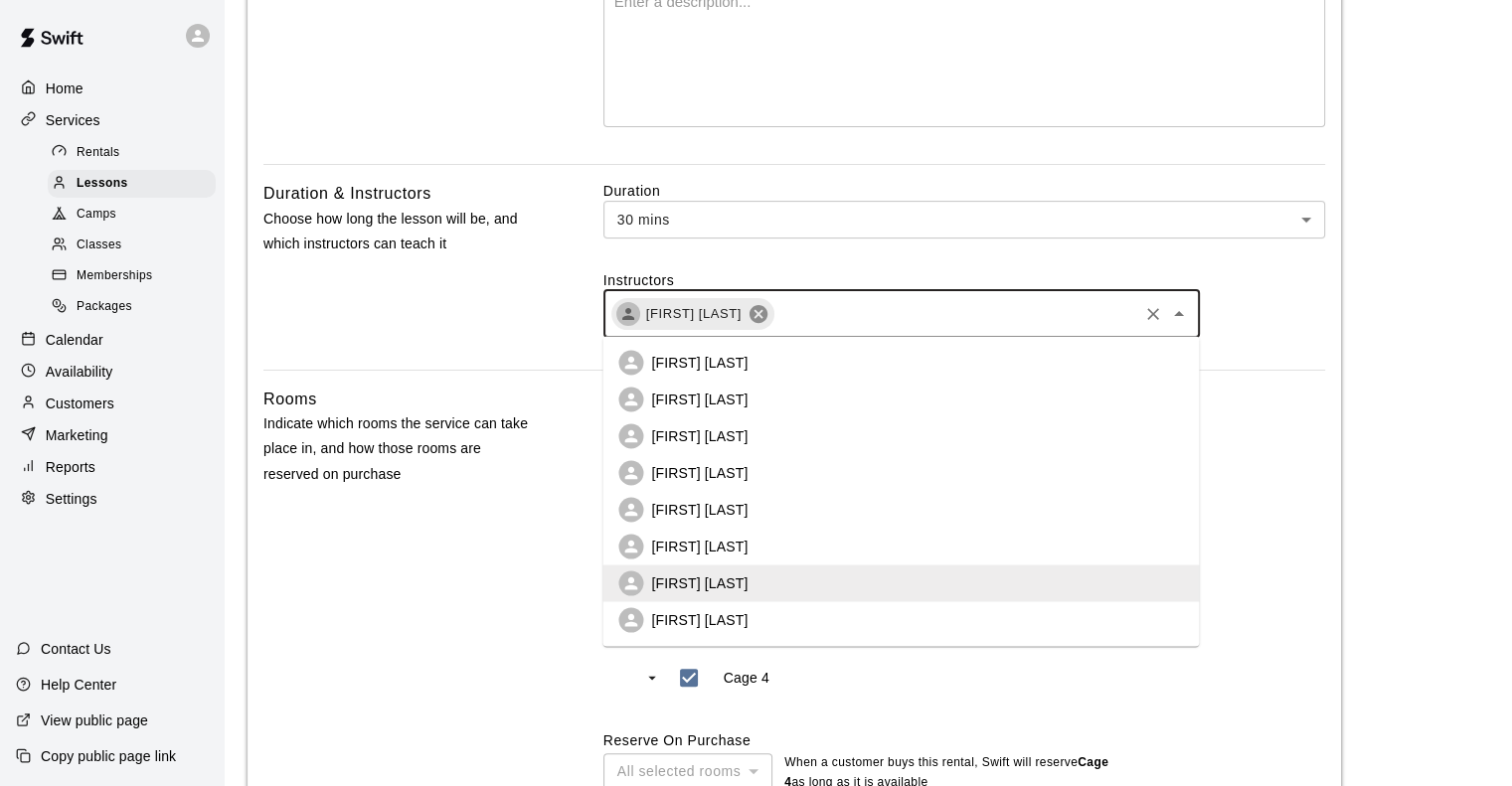 click 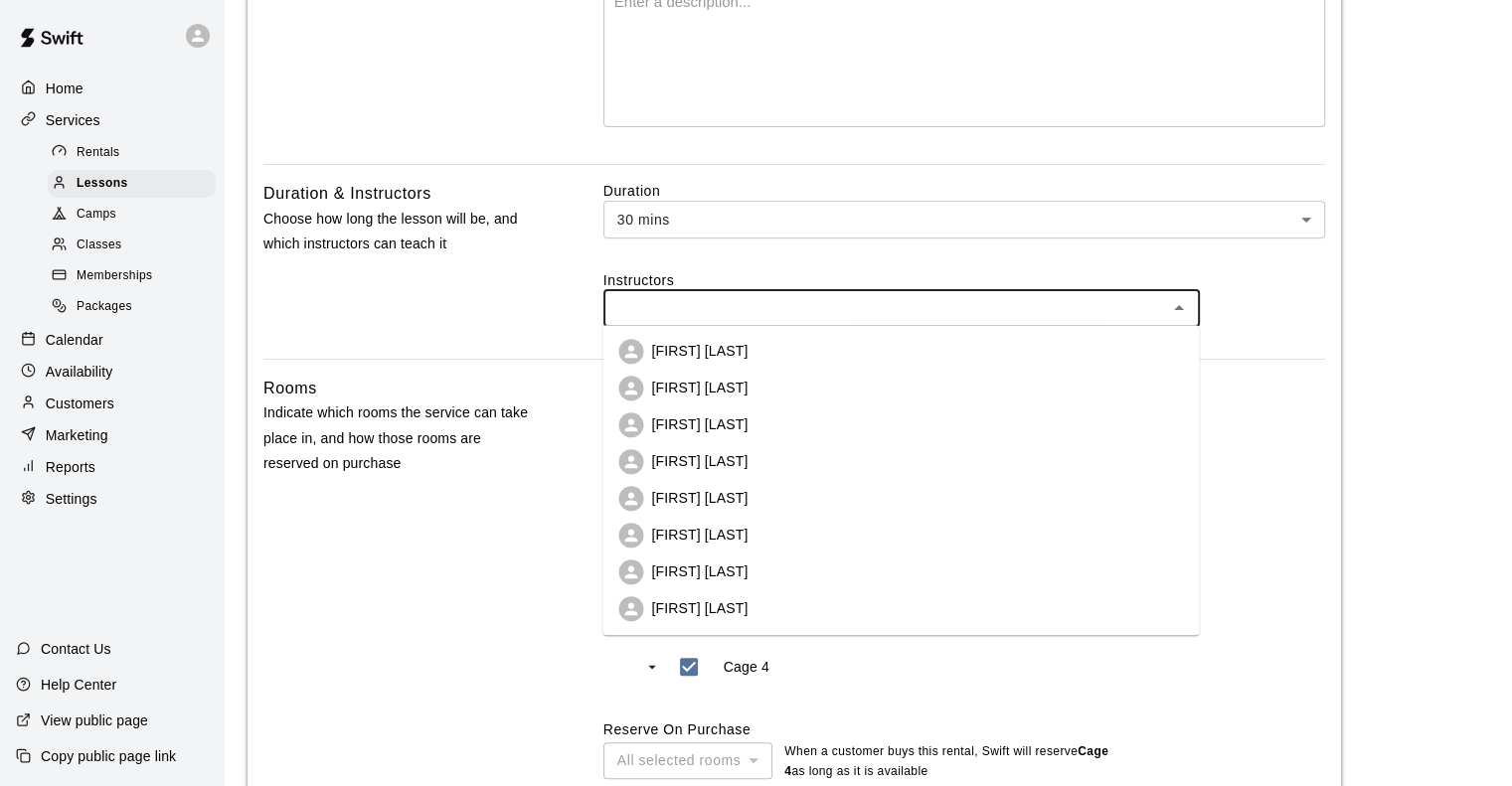 click on "[FIRST] [LAST]" at bounding box center (901, 351) 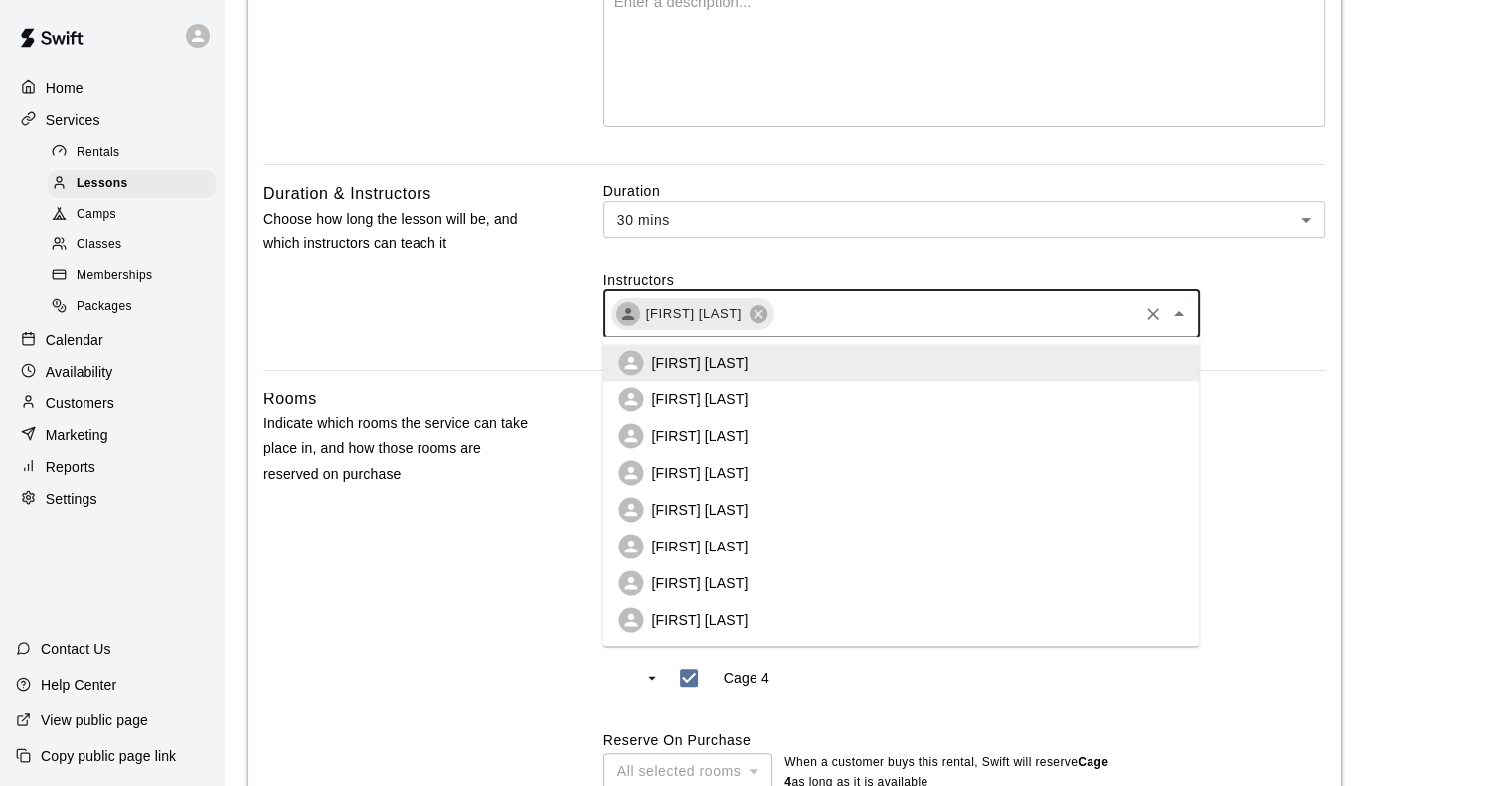 click at bounding box center (955, 313) 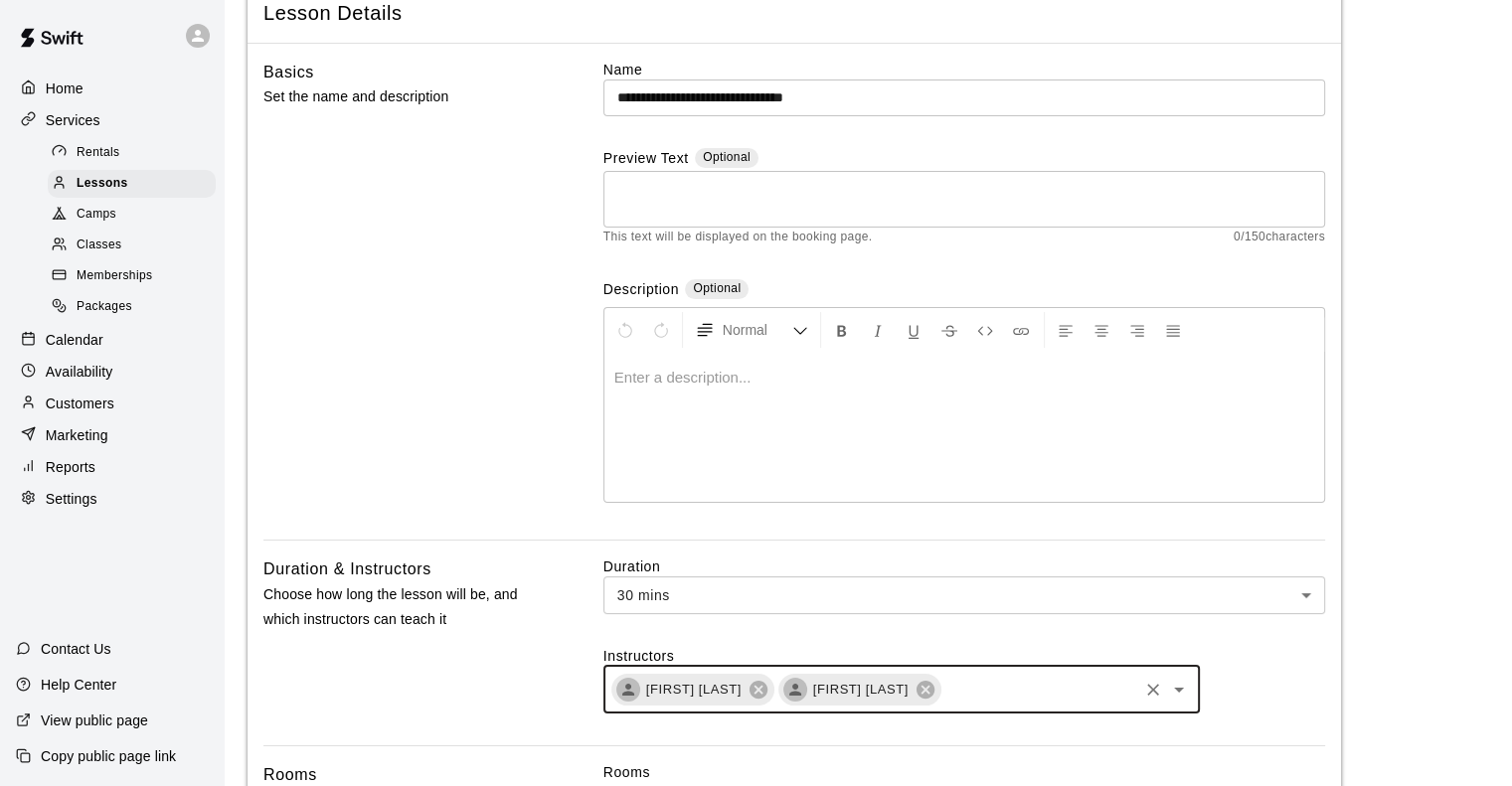 scroll, scrollTop: 298, scrollLeft: 0, axis: vertical 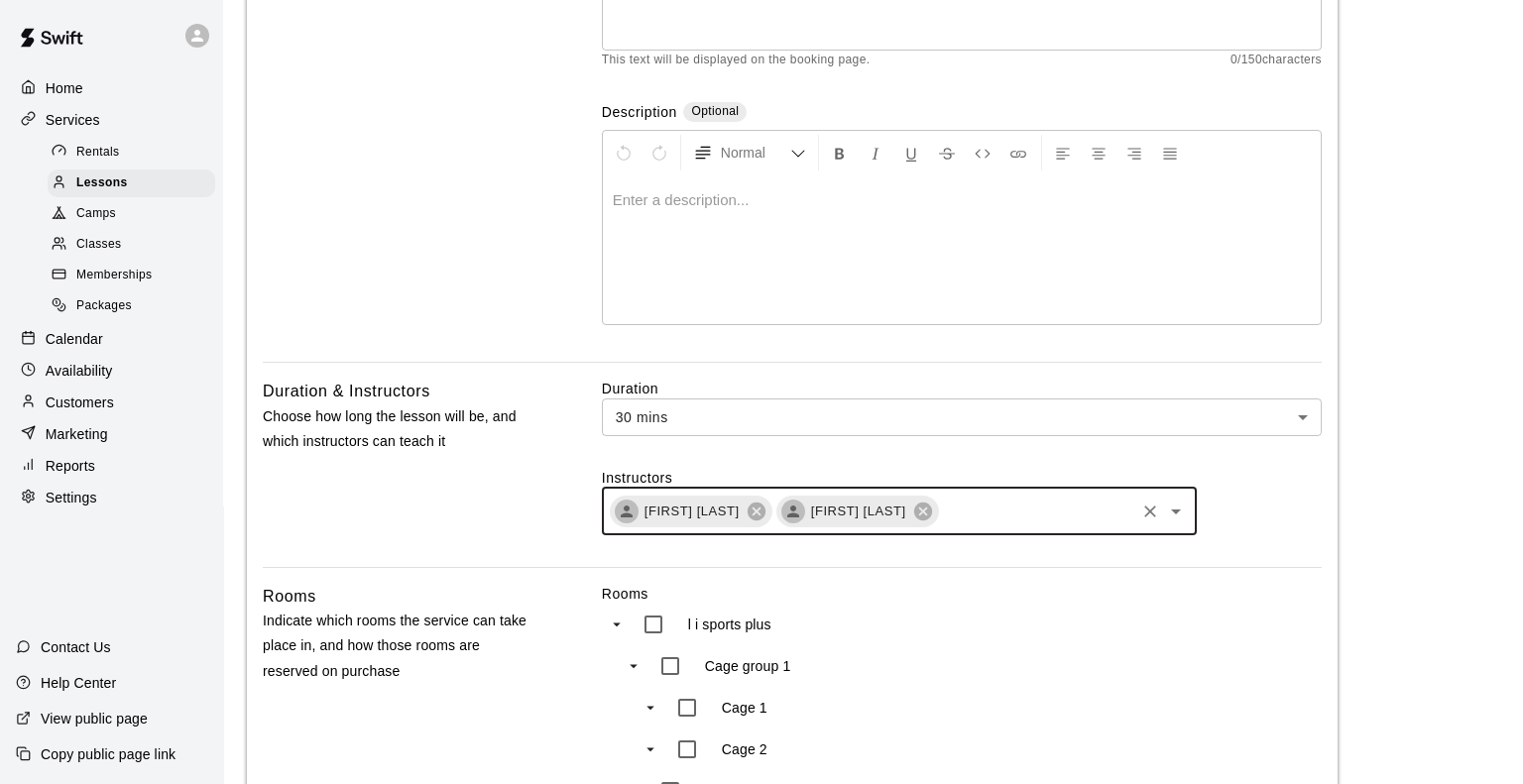 click on "**********" at bounding box center [762, 835] 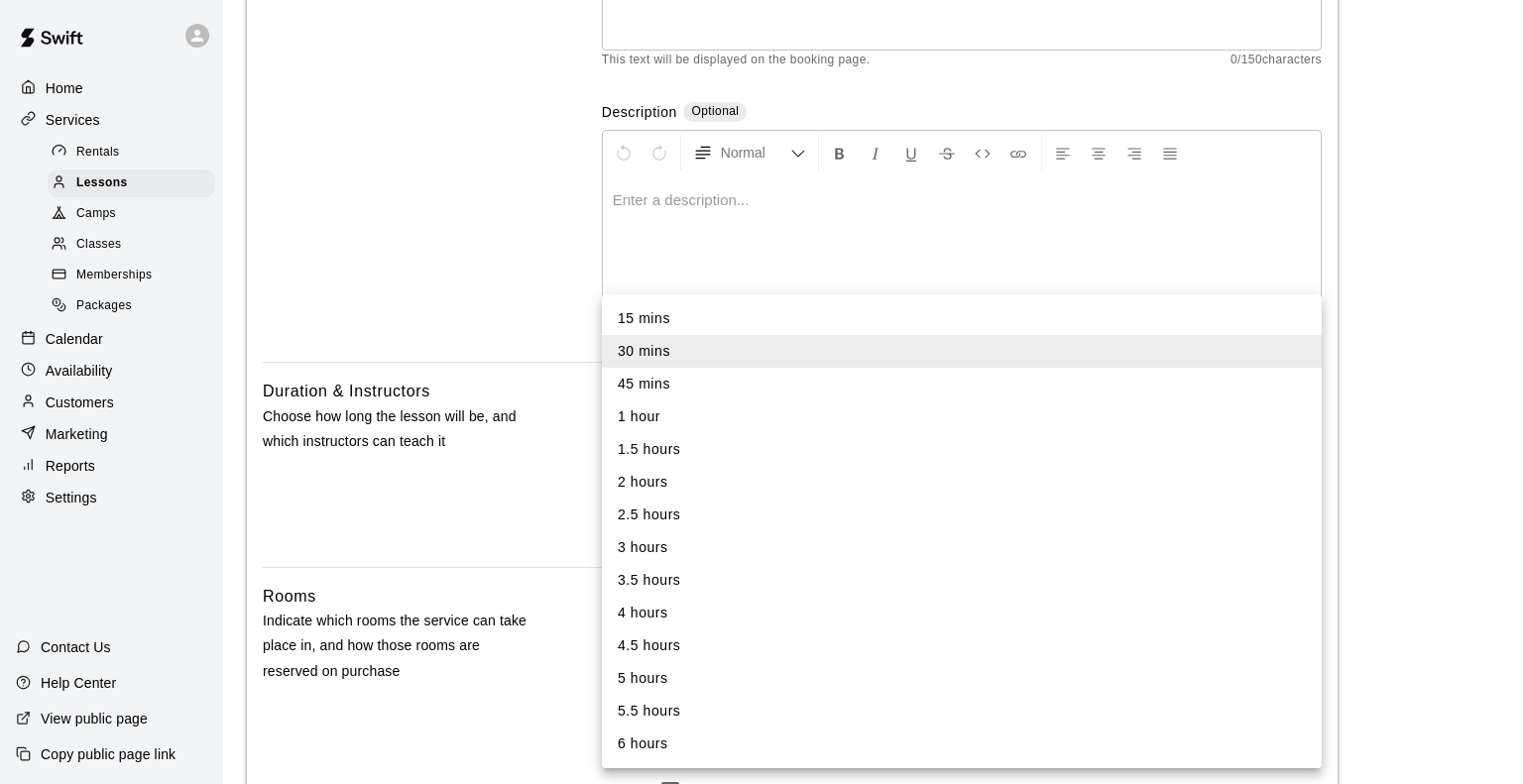 click on "2 hours" at bounding box center (962, 482) 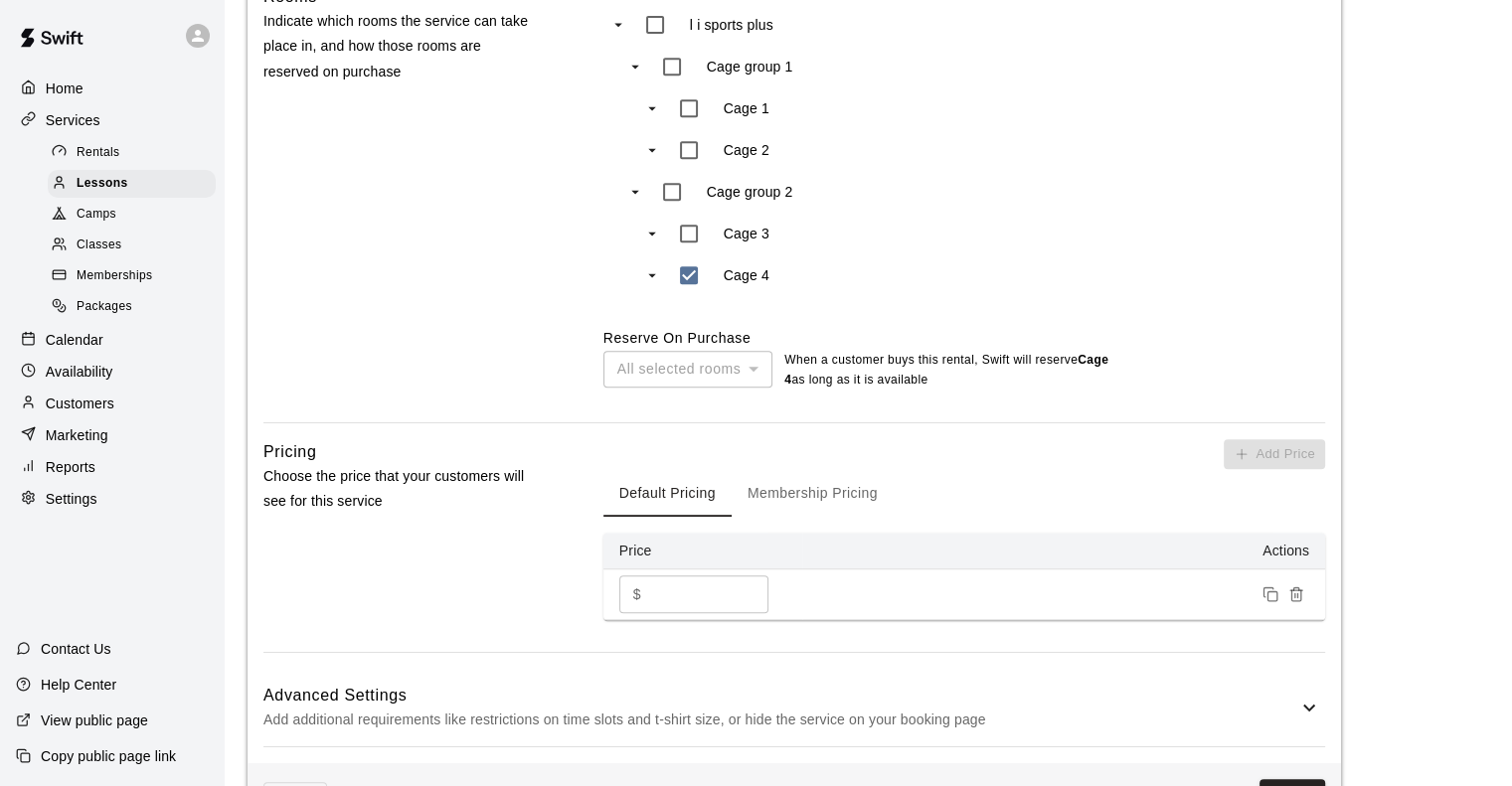 scroll, scrollTop: 1093, scrollLeft: 0, axis: vertical 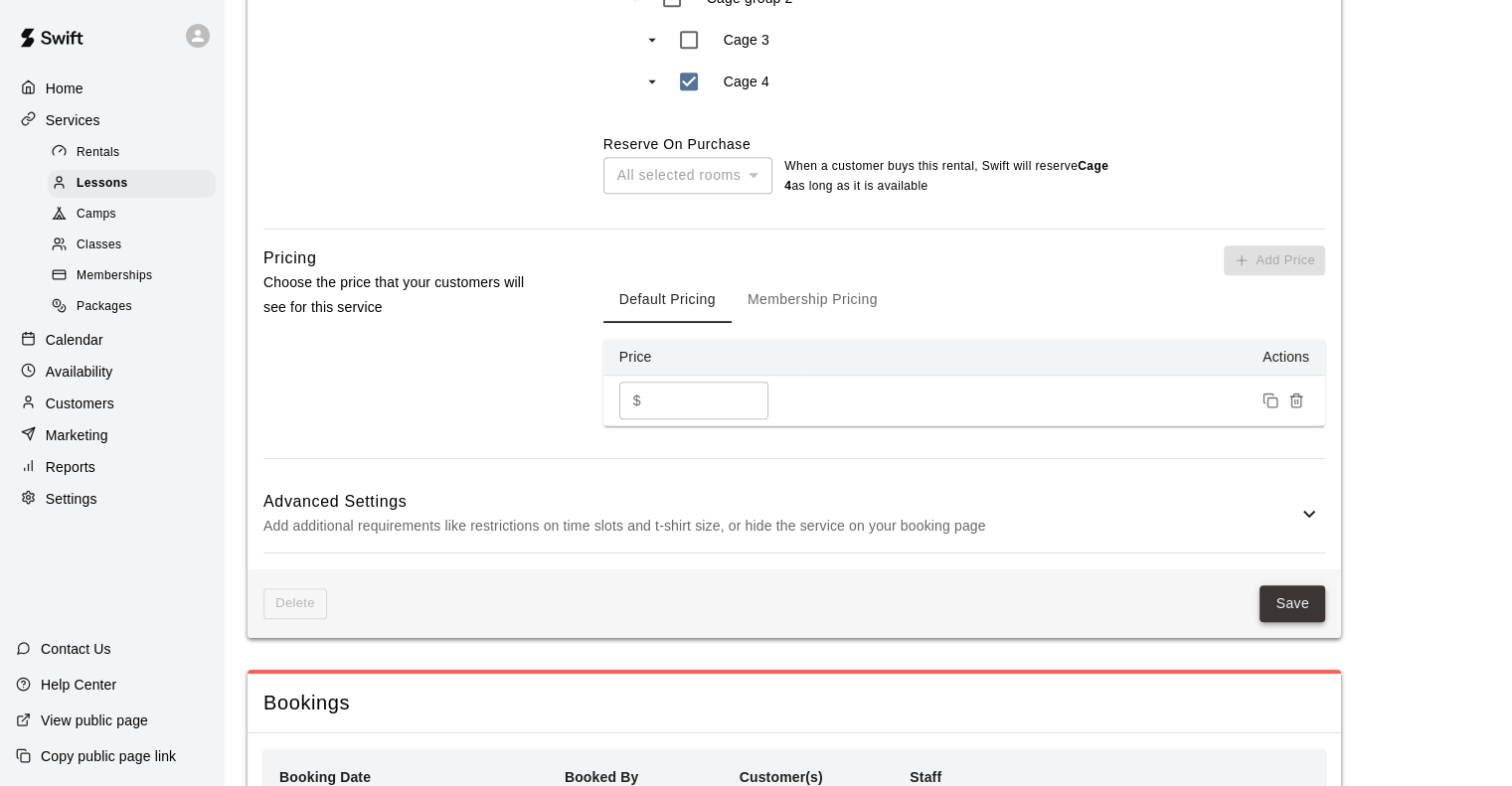click on "Save" at bounding box center (1292, 603) 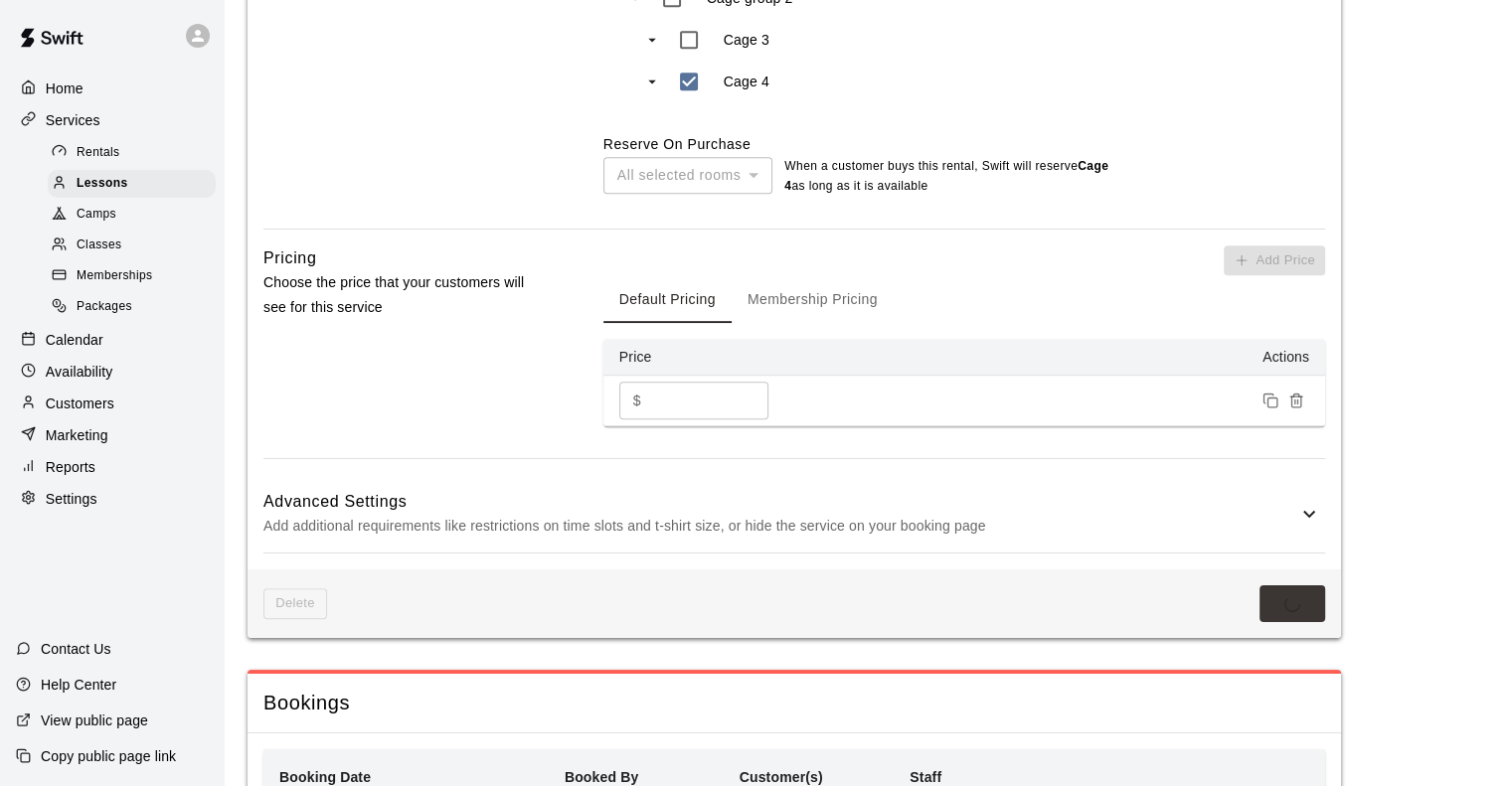 scroll, scrollTop: 0, scrollLeft: 0, axis: both 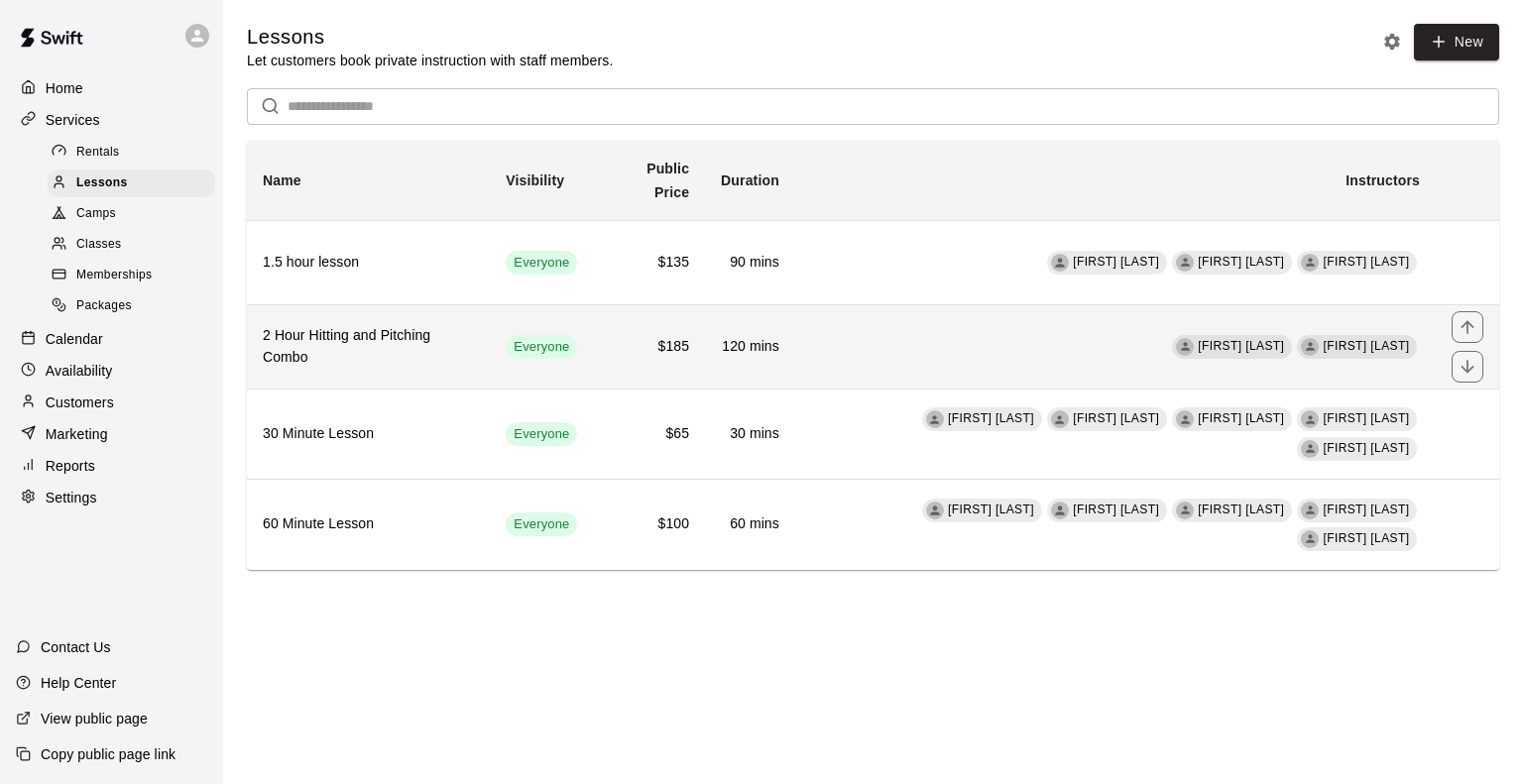 click on "Tom Reusch Tom LoCascio" at bounding box center (1115, 346) 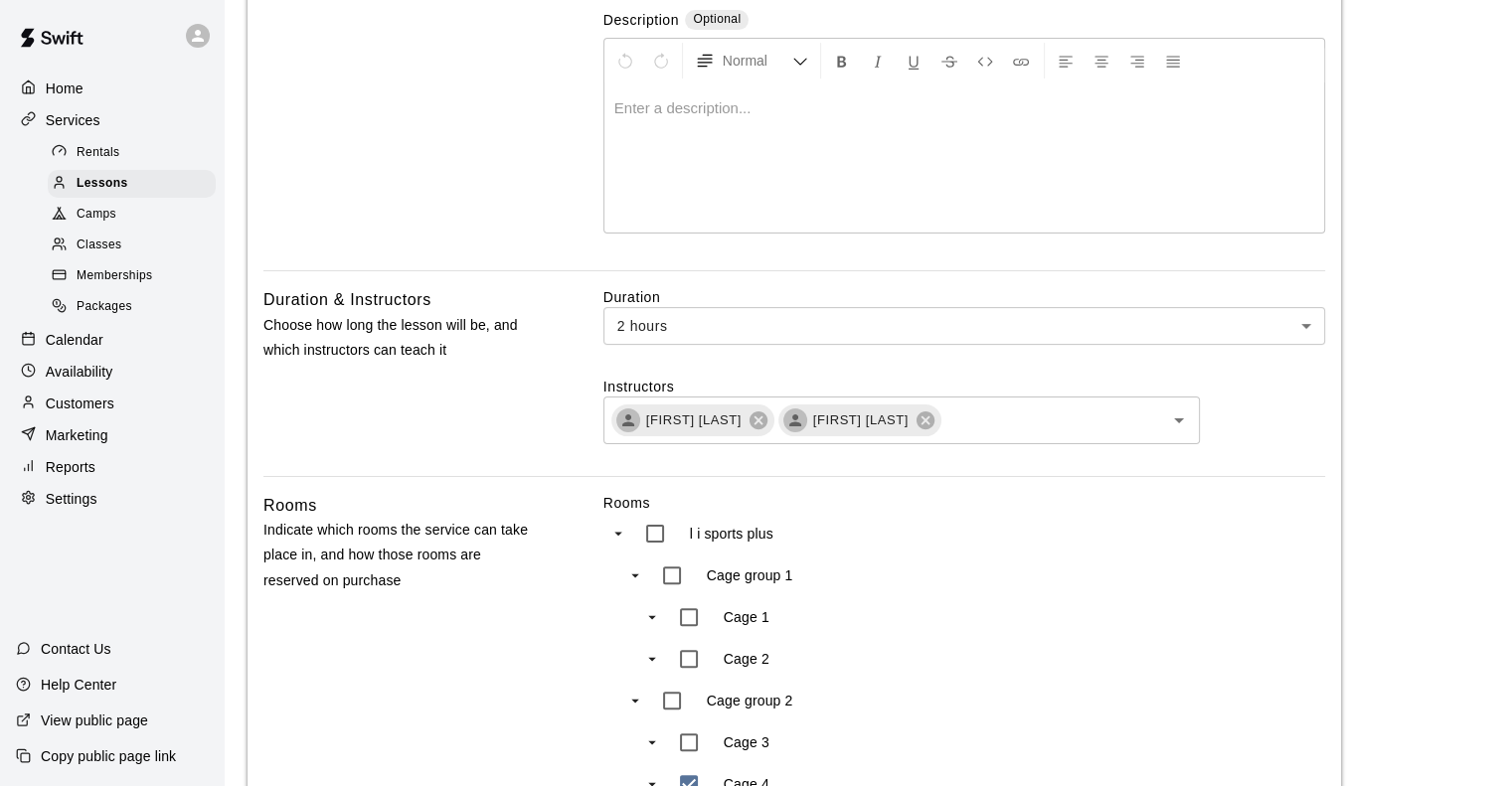 scroll, scrollTop: 397, scrollLeft: 0, axis: vertical 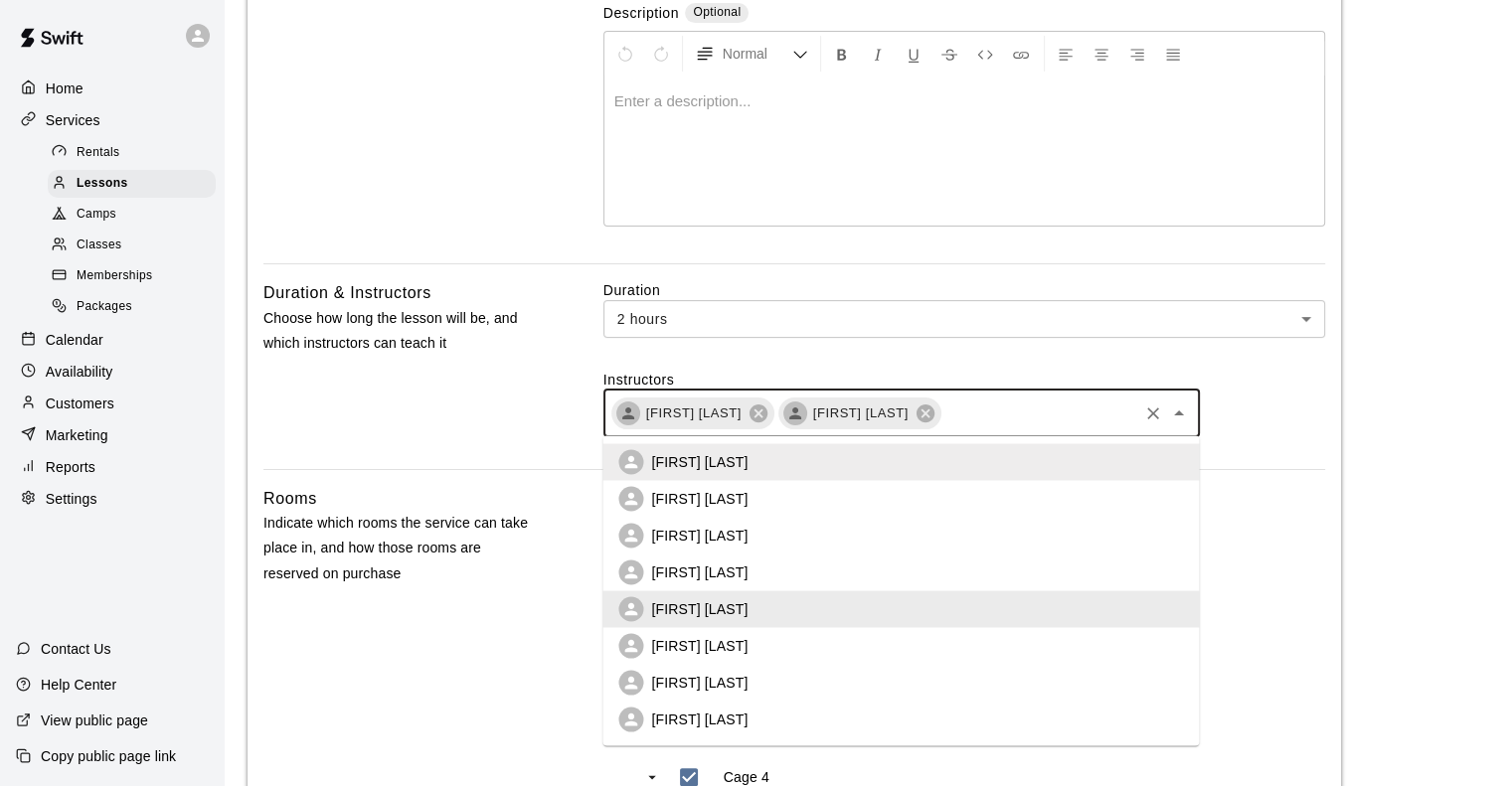 click at bounding box center (1039, 412) 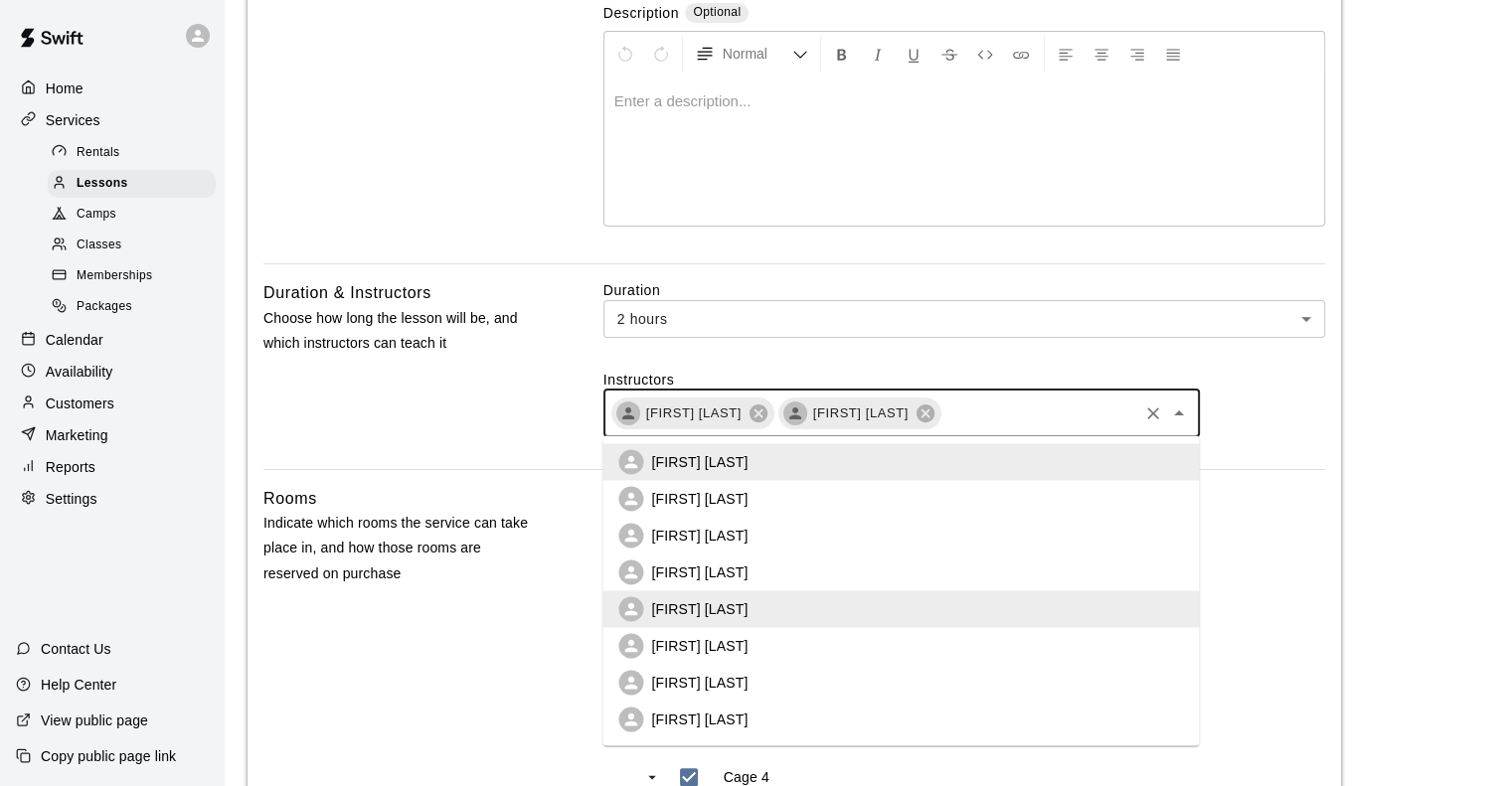 click on "Nic Luc" at bounding box center [901, 498] 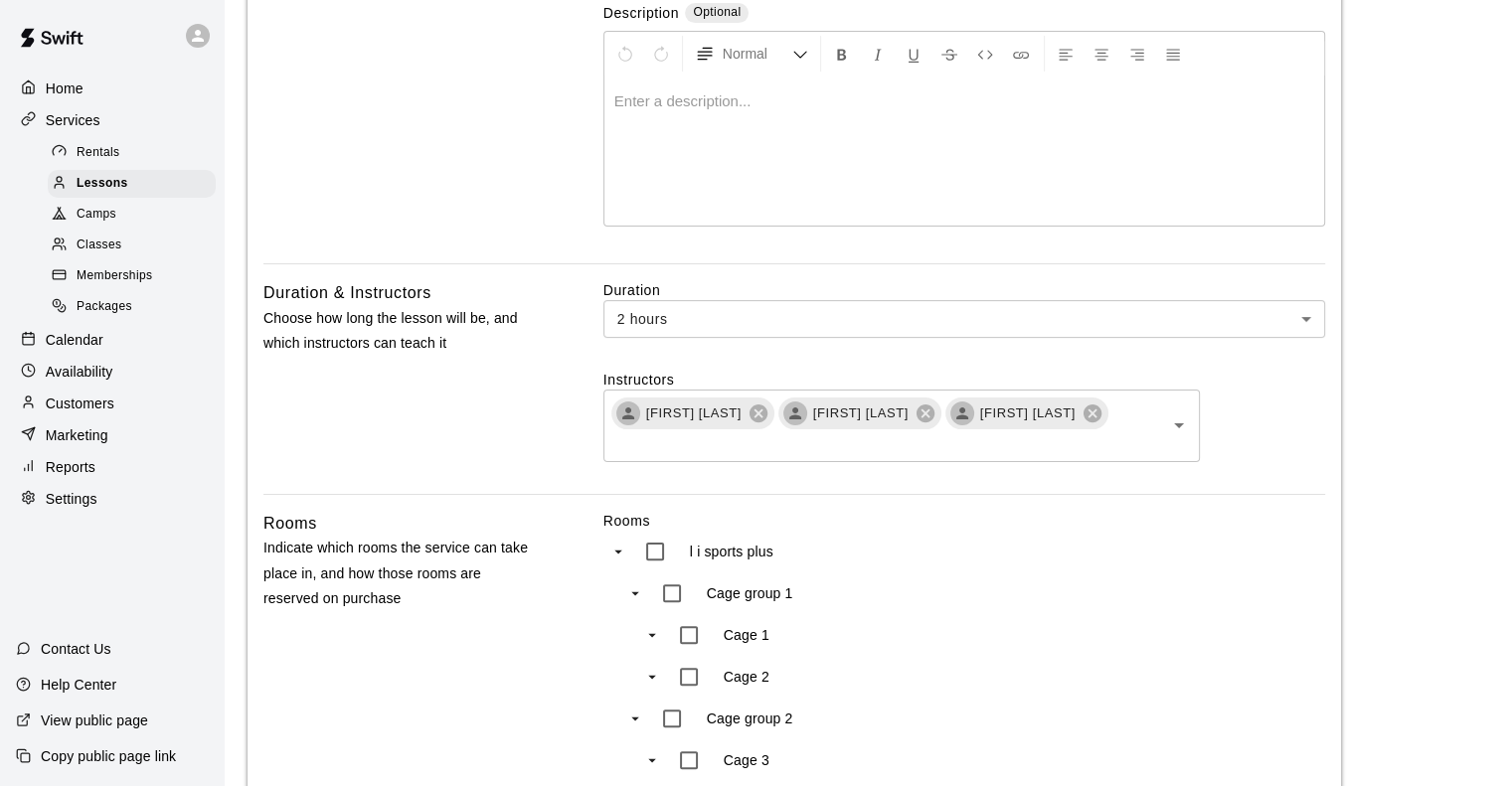 click on "Rooms l i sports plus Cage group 1 Cage 1 Cage 2  Cage group 2 Cage 3 Cage 4 Reserve On Purchase All selected rooms *** ​ When a customer buys this   rental , Swift will reserve  Cage 4  as long as   it is available" at bounding box center (964, 713) 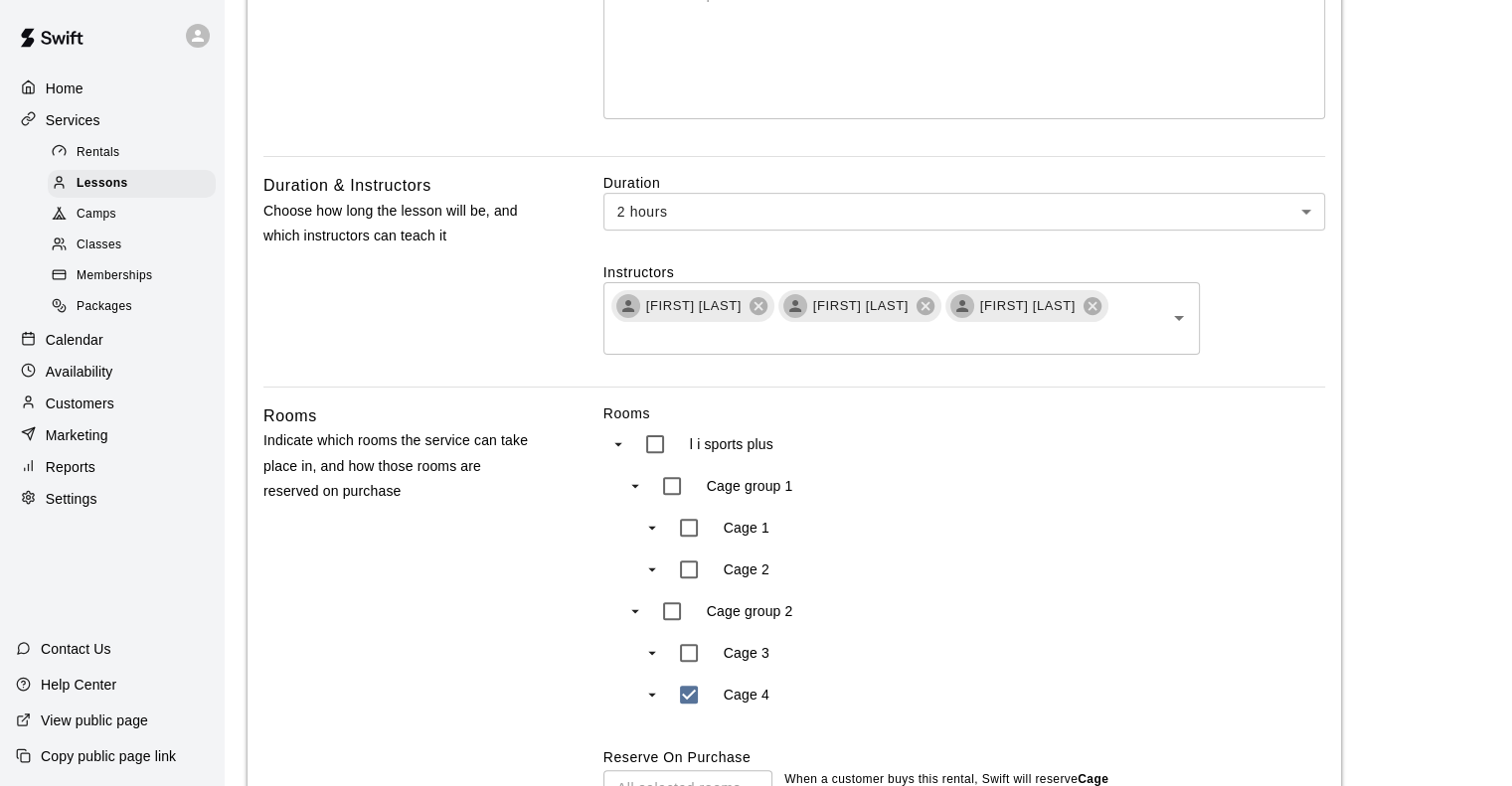 scroll, scrollTop: 696, scrollLeft: 0, axis: vertical 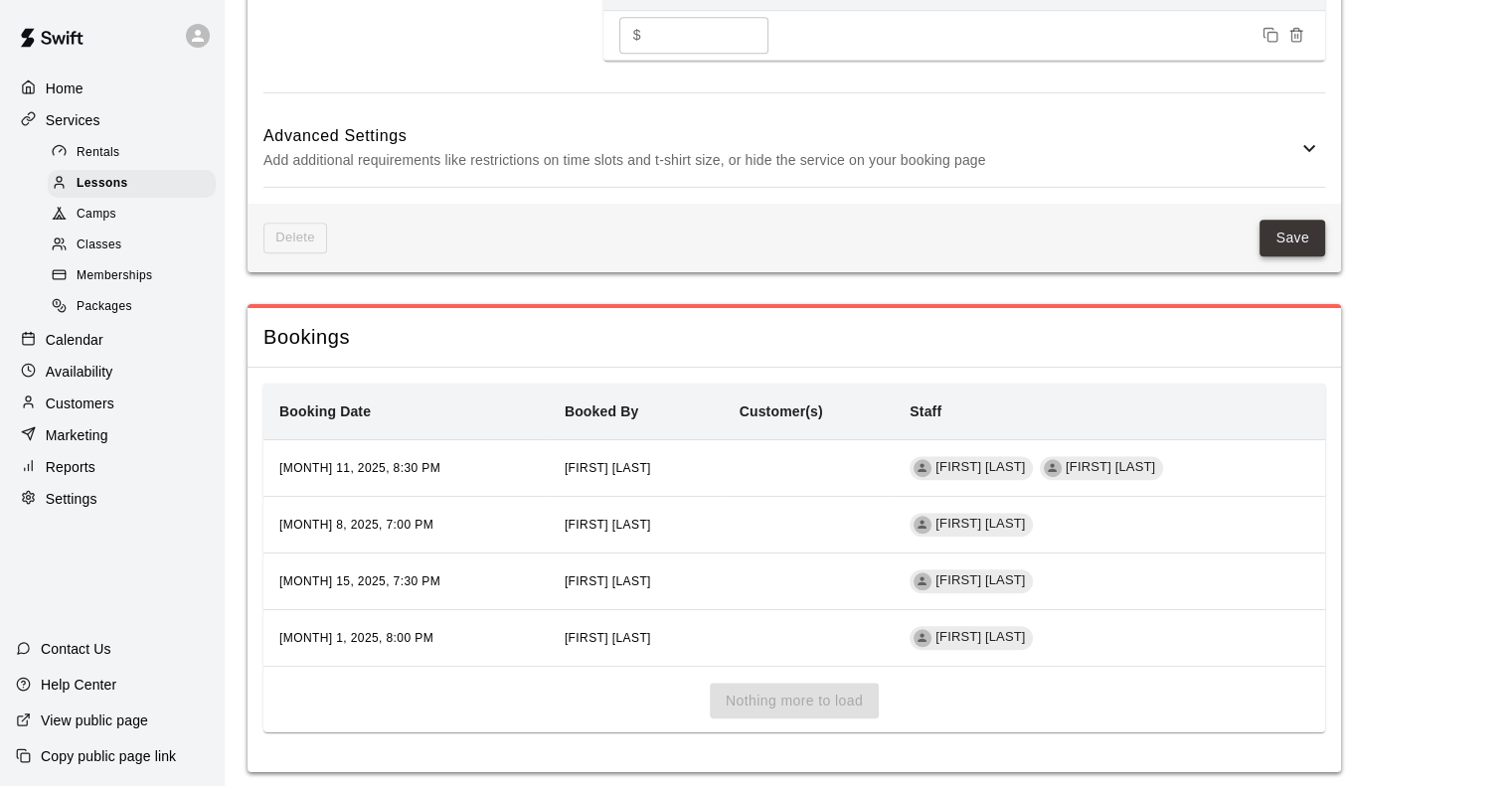 click on "Save" at bounding box center [1292, 237] 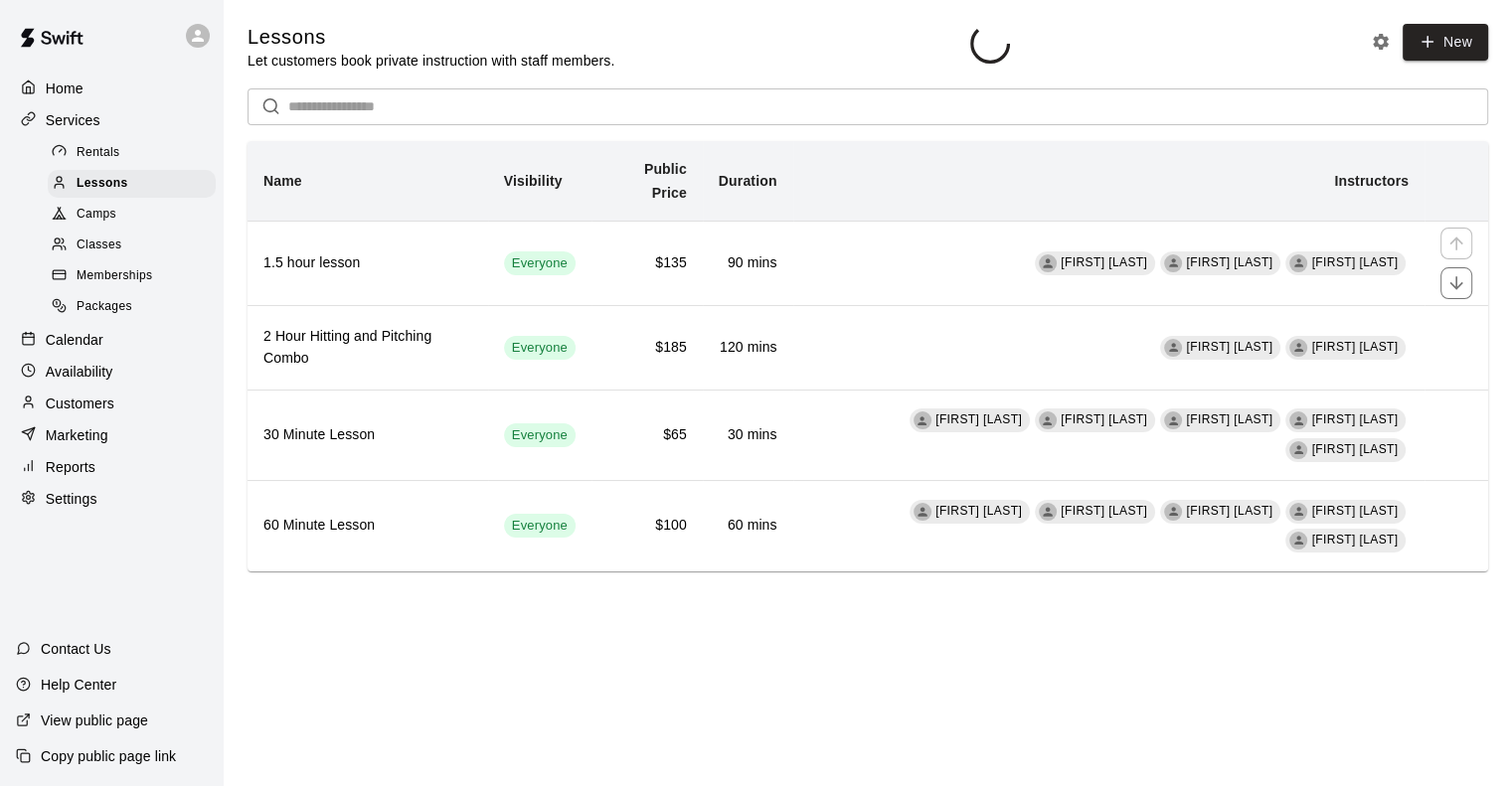scroll, scrollTop: 0, scrollLeft: 0, axis: both 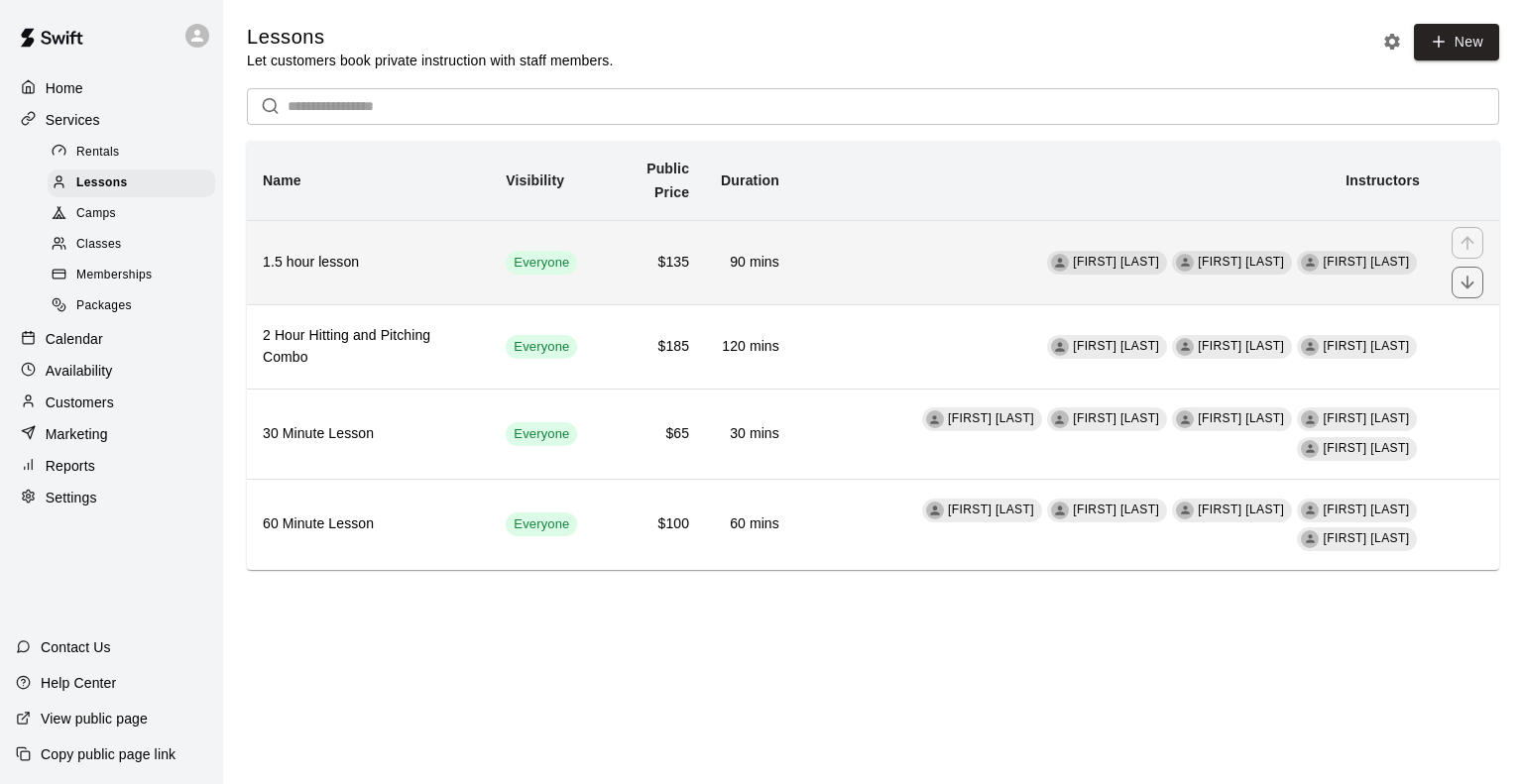 click on "Tom Reusch Nic Luc Tom LoCascio" at bounding box center [1115, 262] 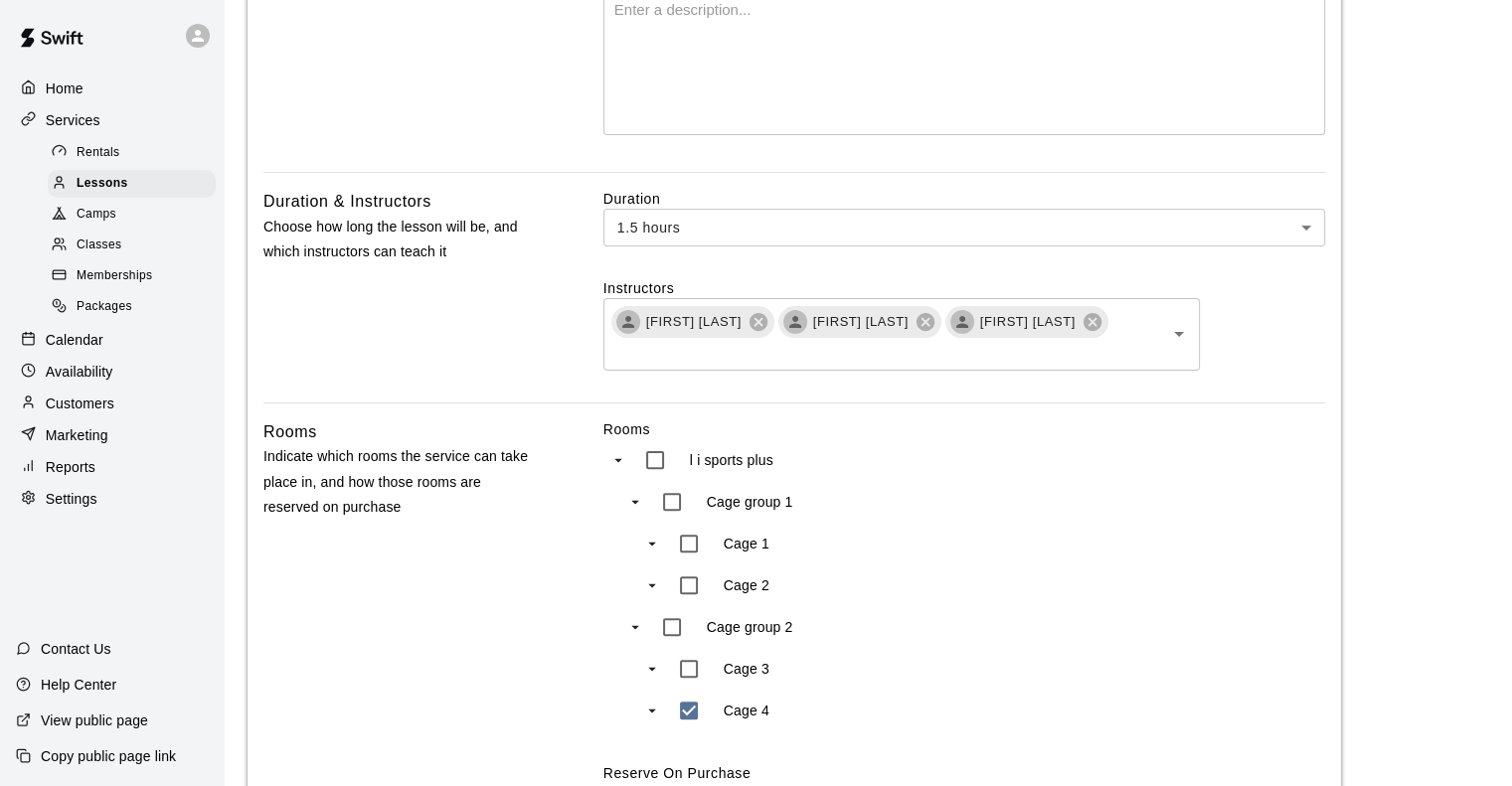 scroll, scrollTop: 596, scrollLeft: 0, axis: vertical 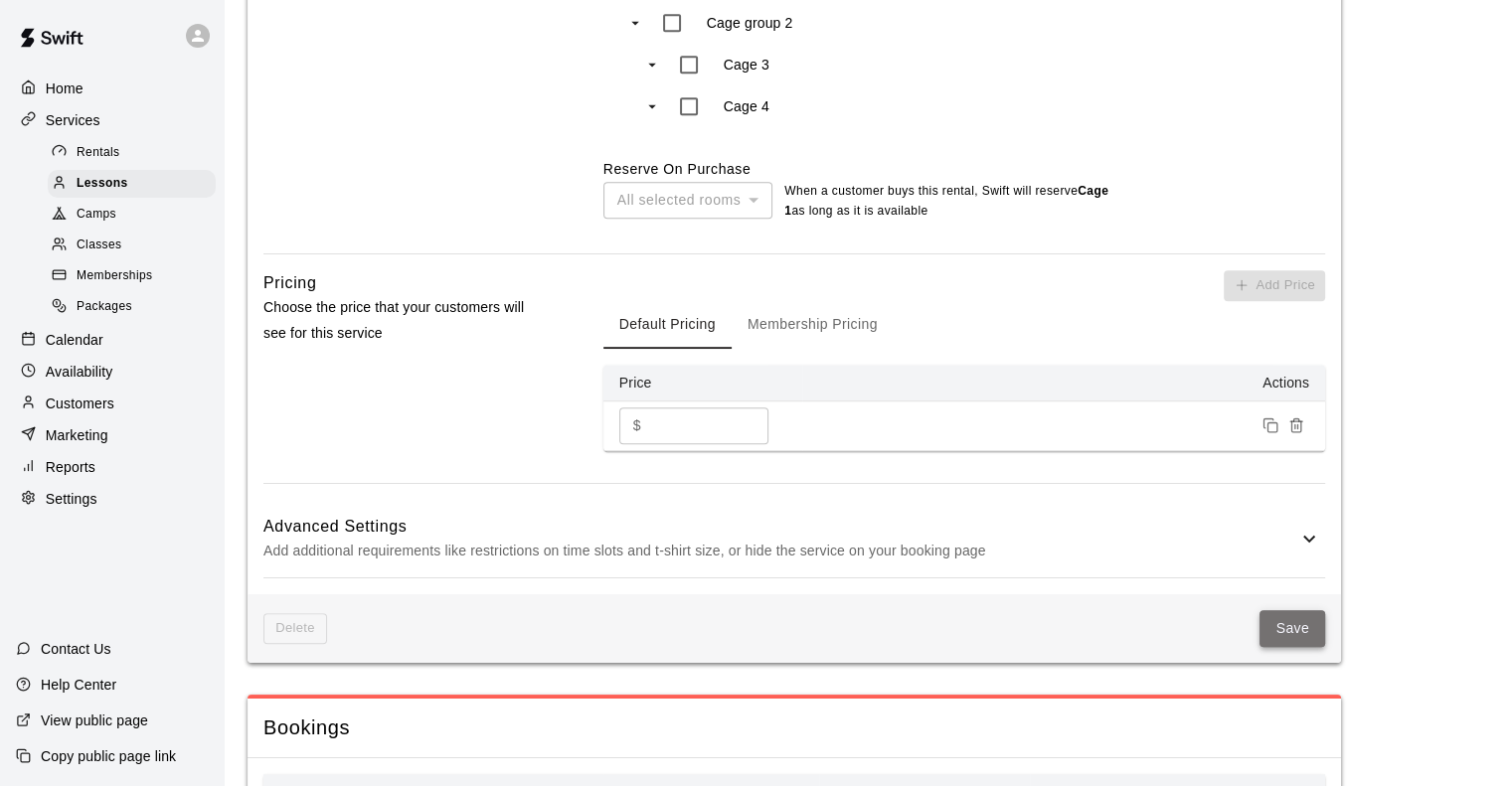 click on "Save" at bounding box center (1292, 628) 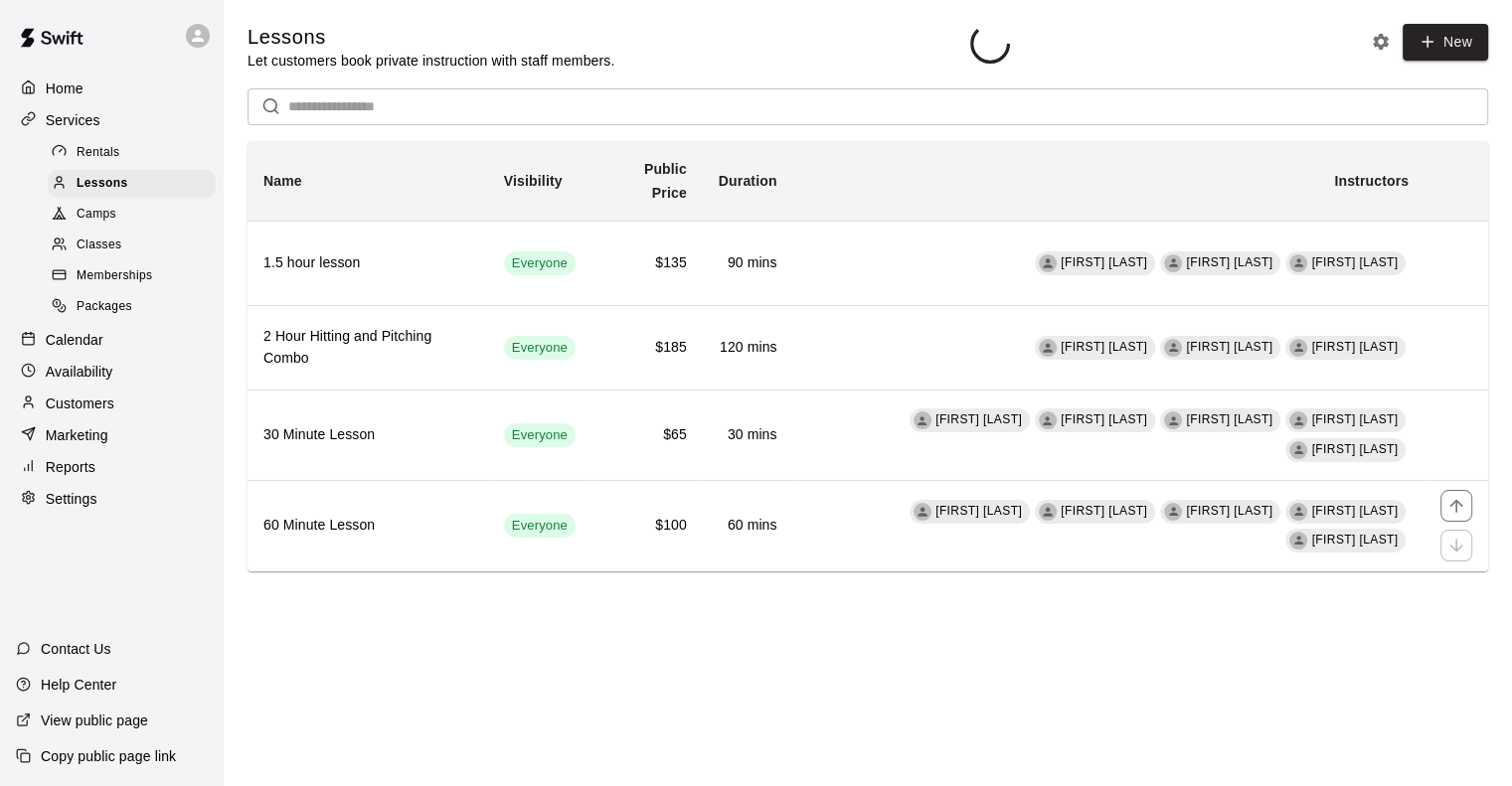 scroll, scrollTop: 0, scrollLeft: 0, axis: both 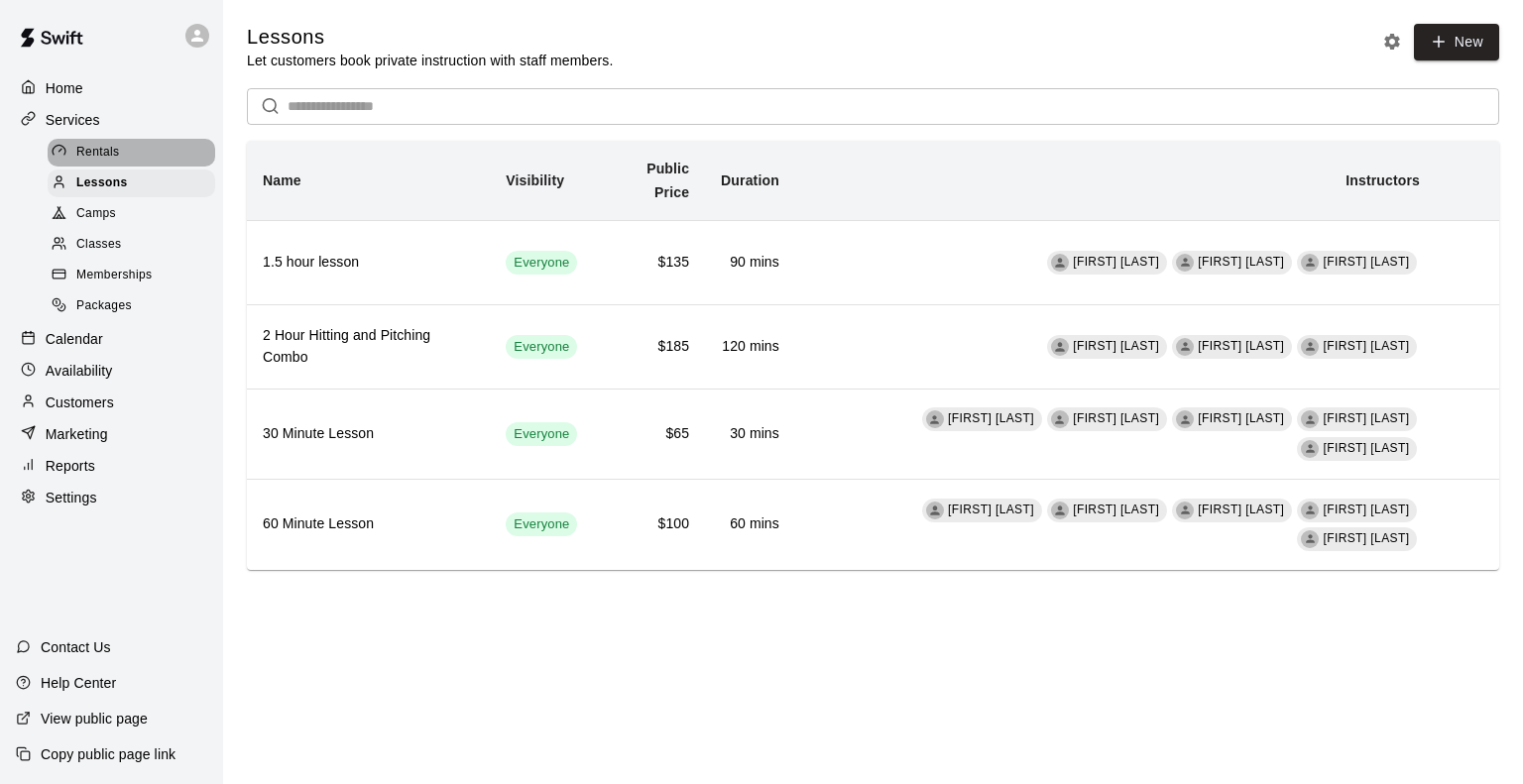 click on "Rentals" at bounding box center (131, 153) 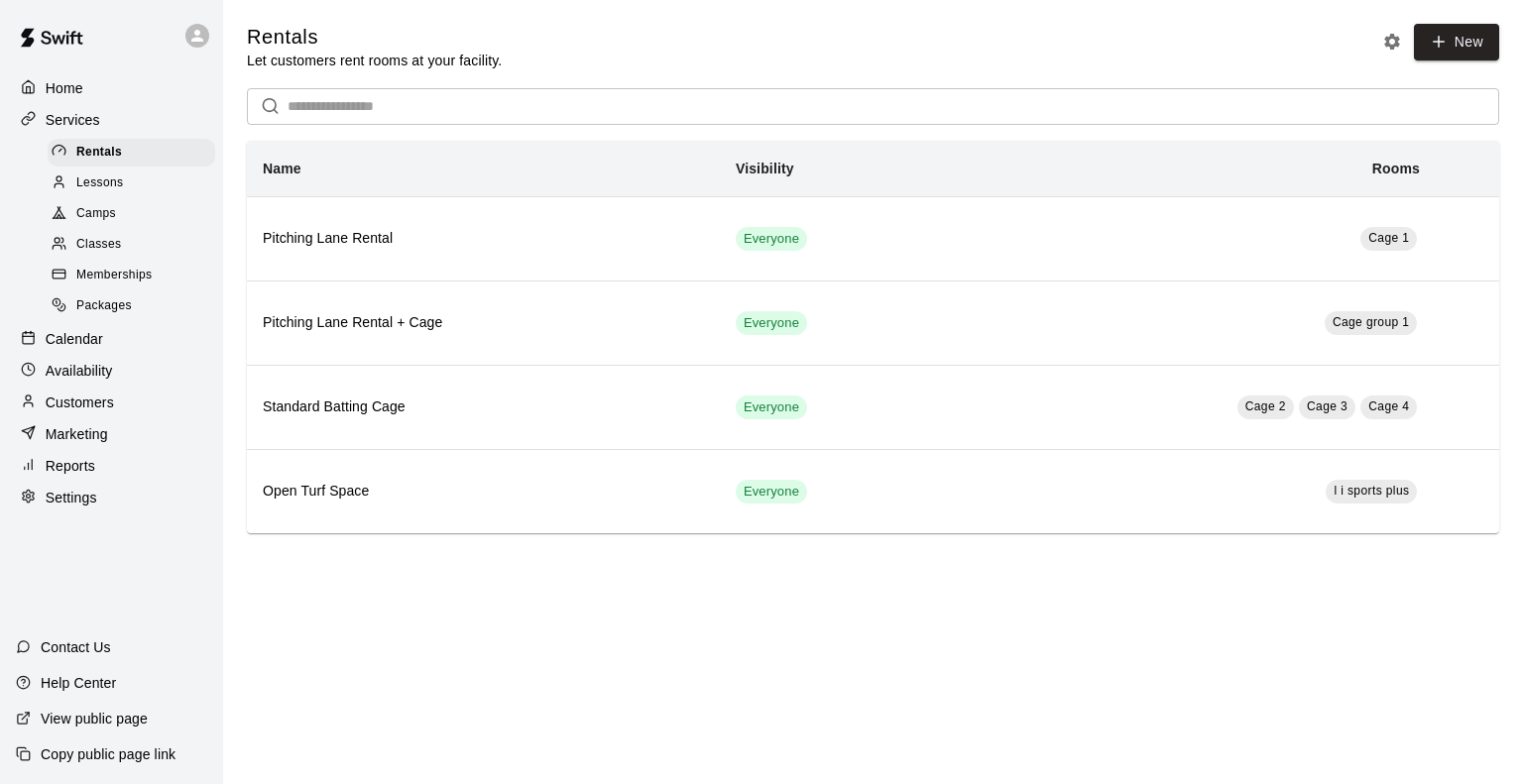 click on "Classes" at bounding box center [131, 245] 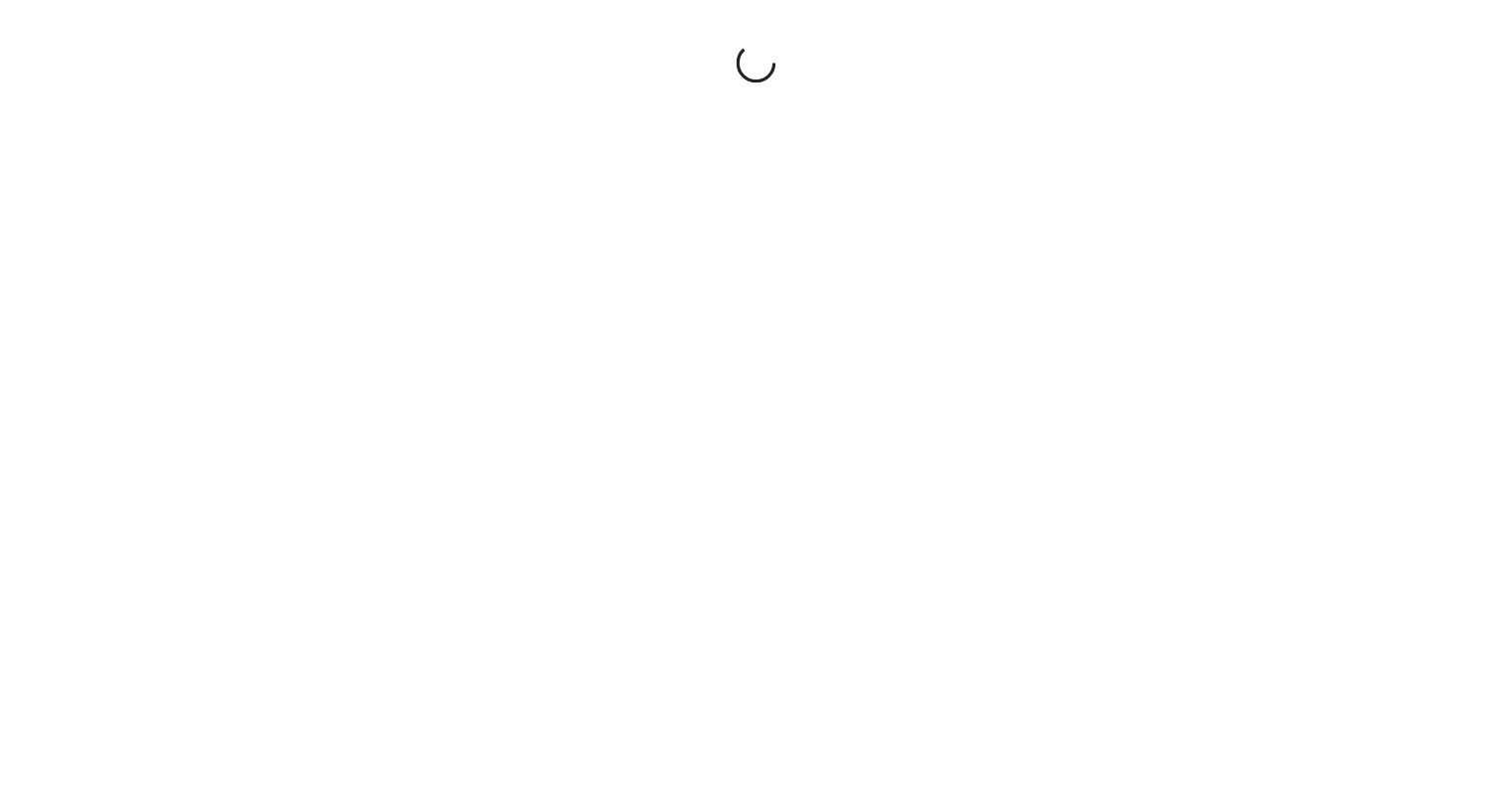 scroll, scrollTop: 0, scrollLeft: 0, axis: both 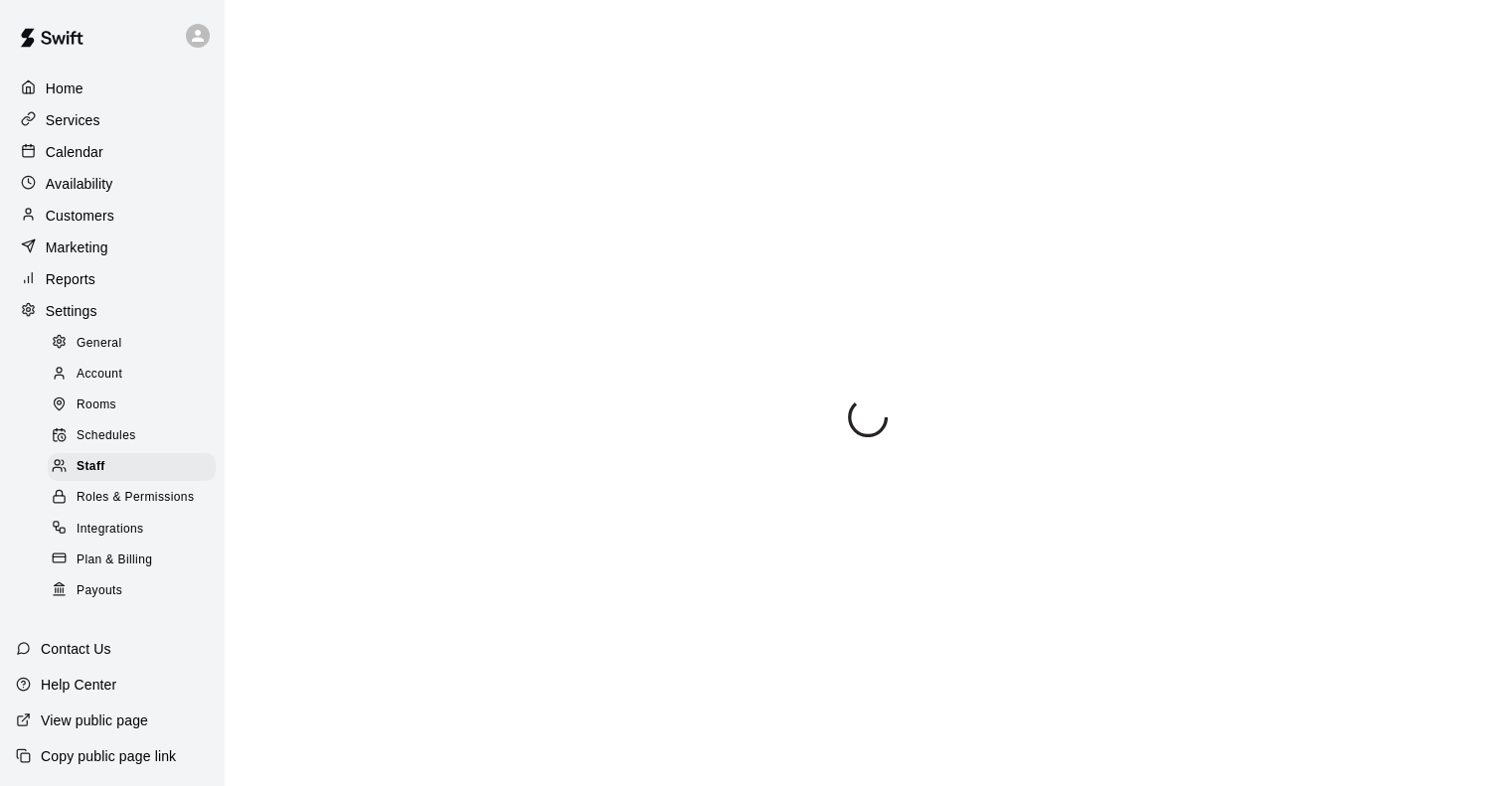 select on "**" 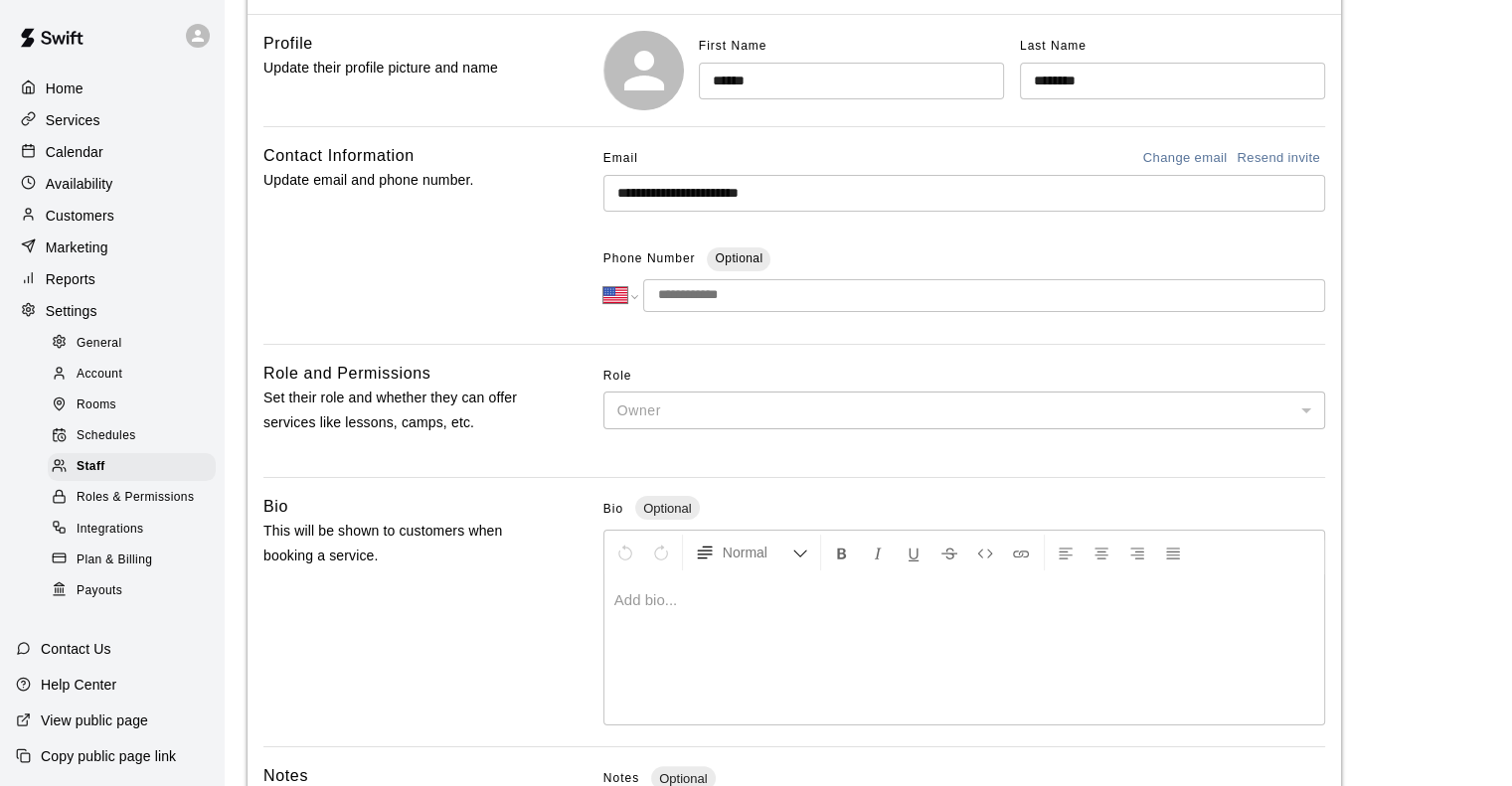 scroll, scrollTop: 0, scrollLeft: 0, axis: both 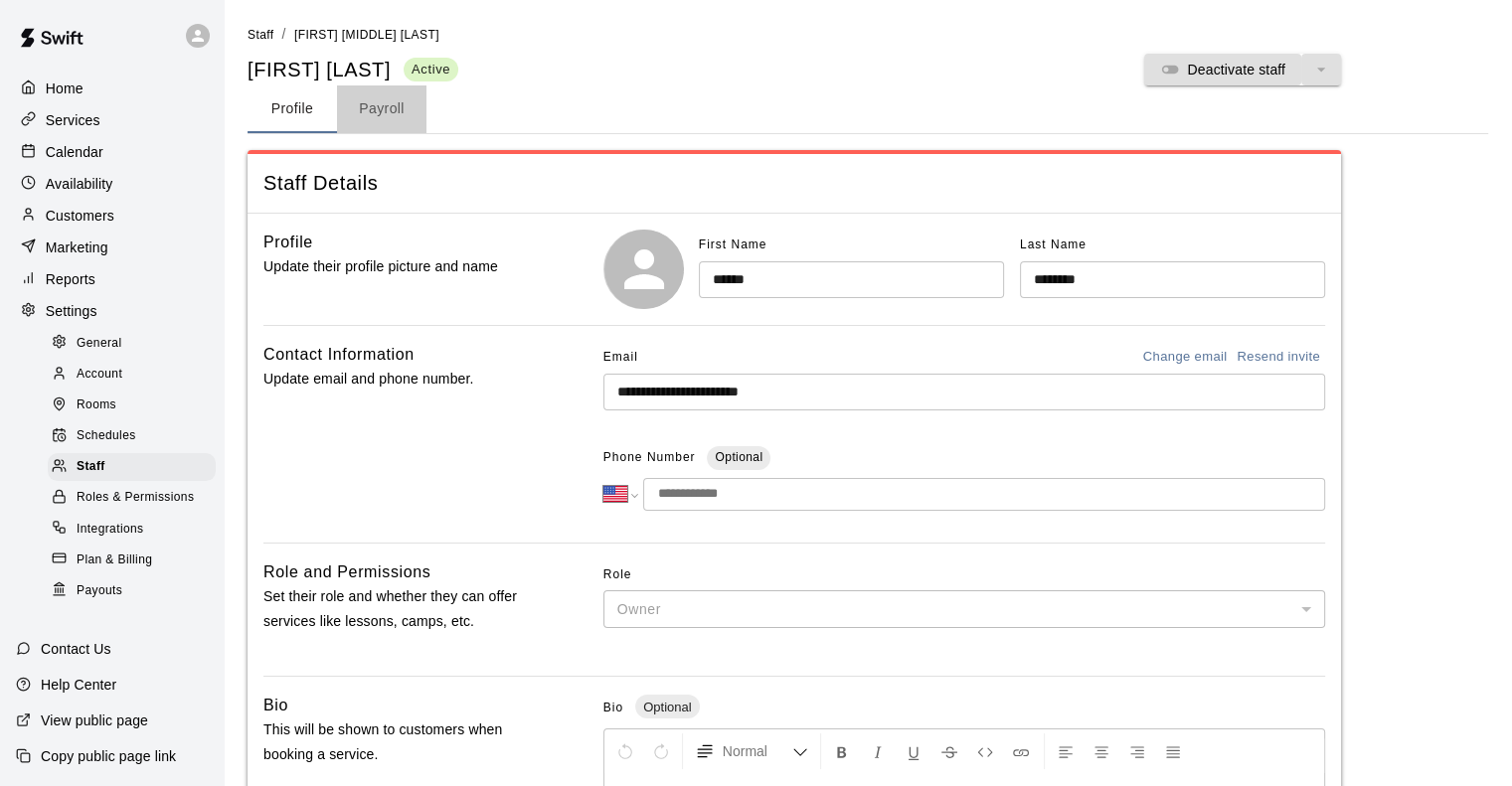 click on "Payroll" at bounding box center (382, 109) 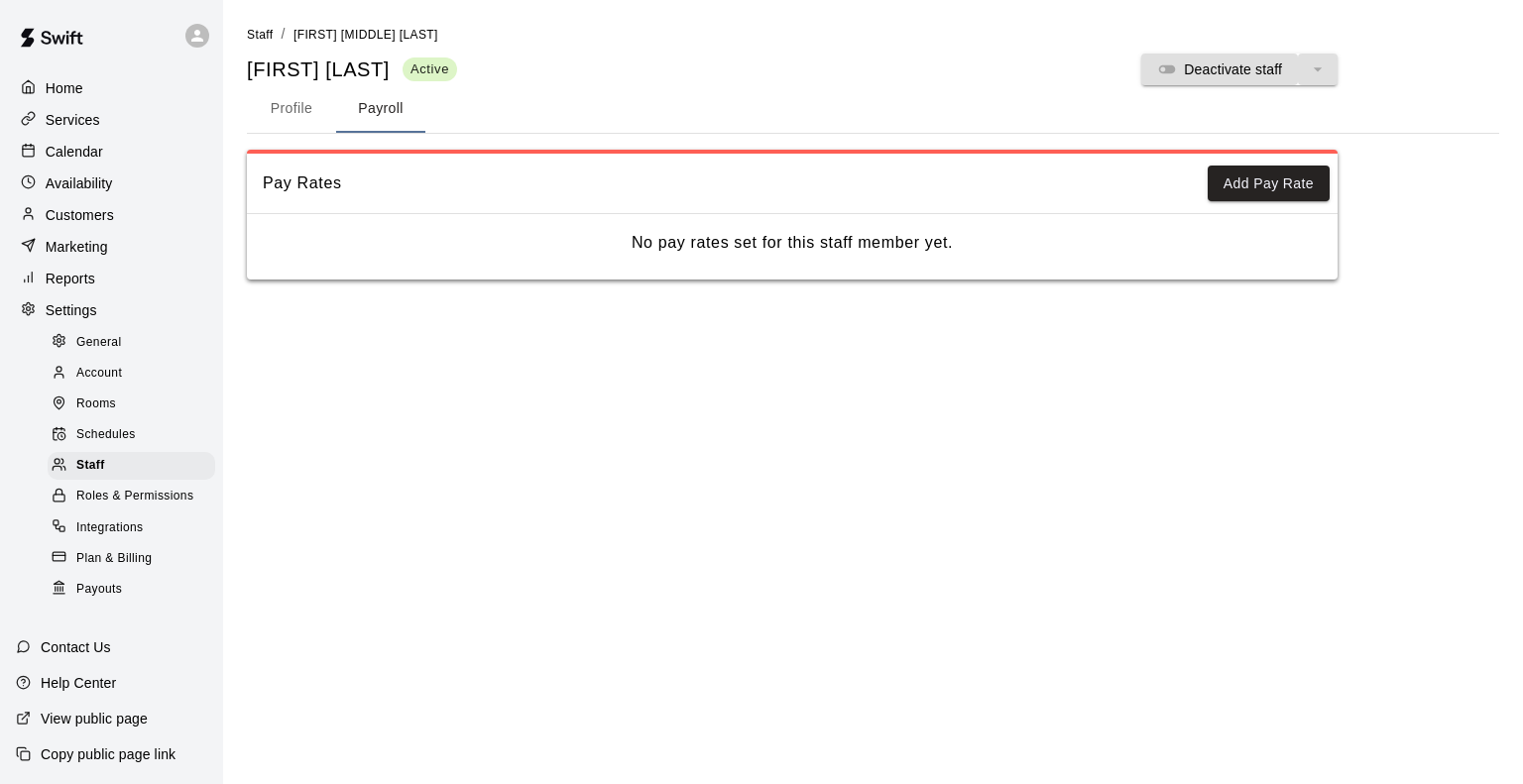 click on "Profile" at bounding box center (292, 109) 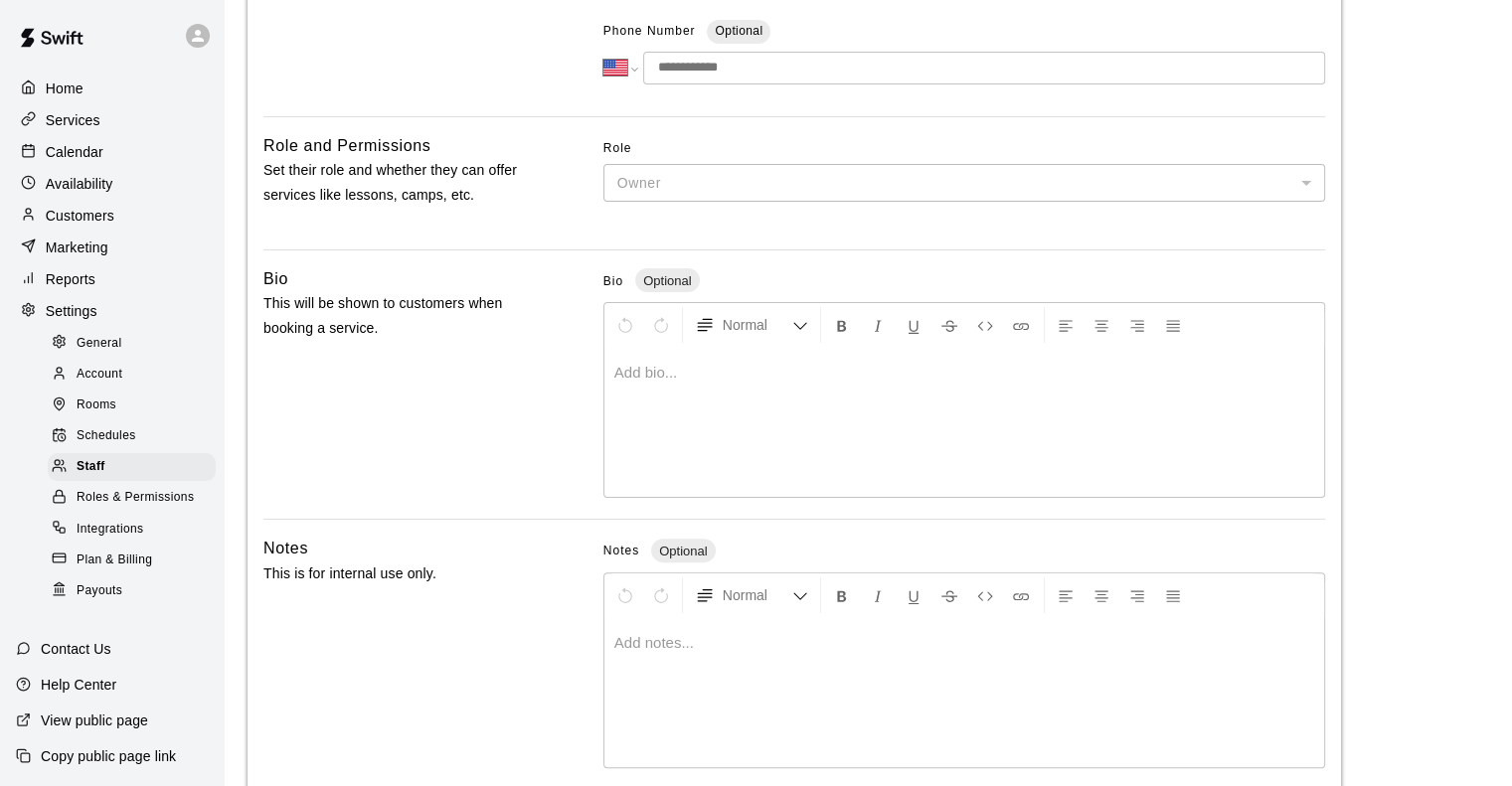 scroll, scrollTop: 521, scrollLeft: 0, axis: vertical 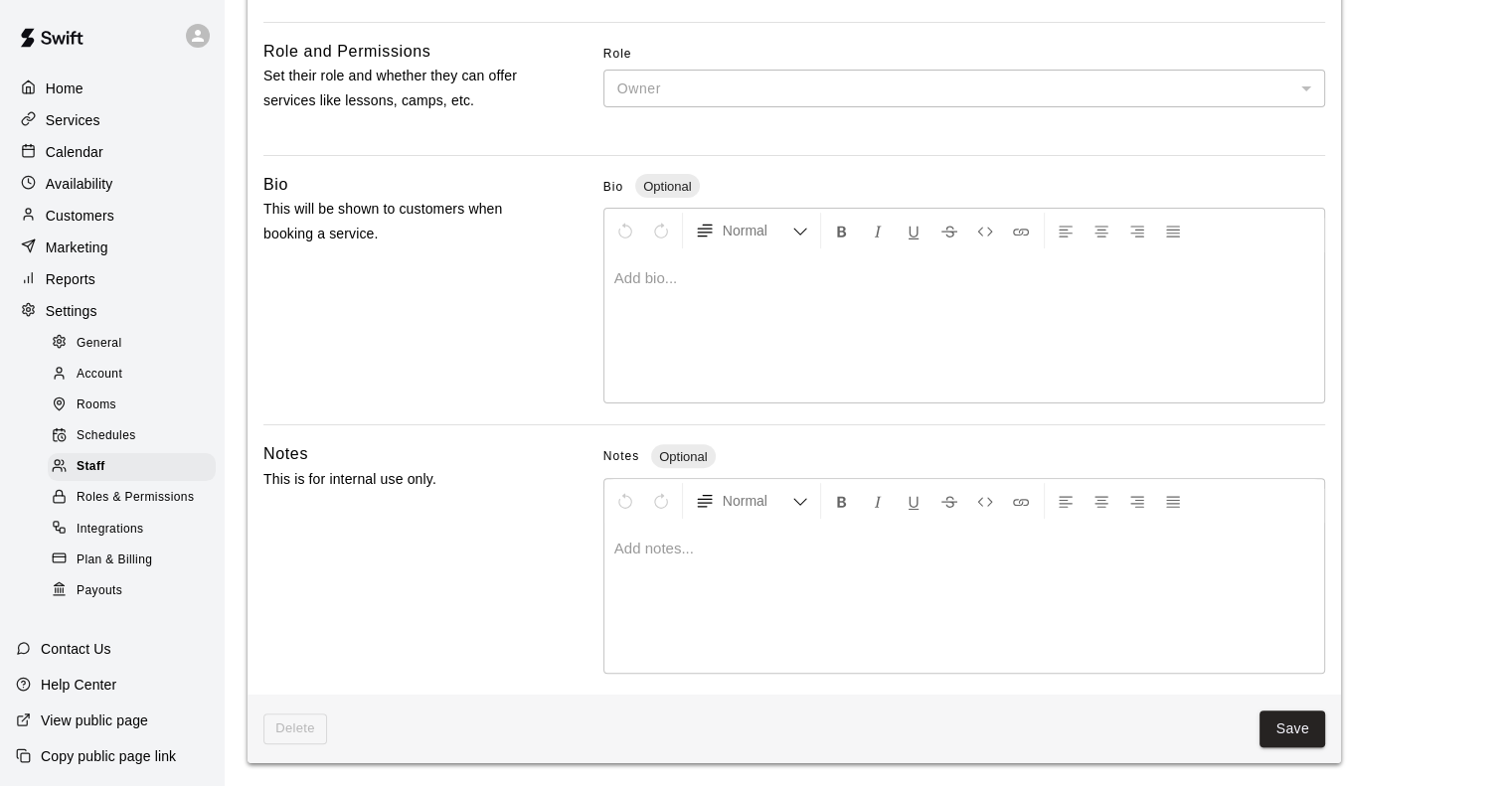 click on "Roles & Permissions" at bounding box center [135, 498] 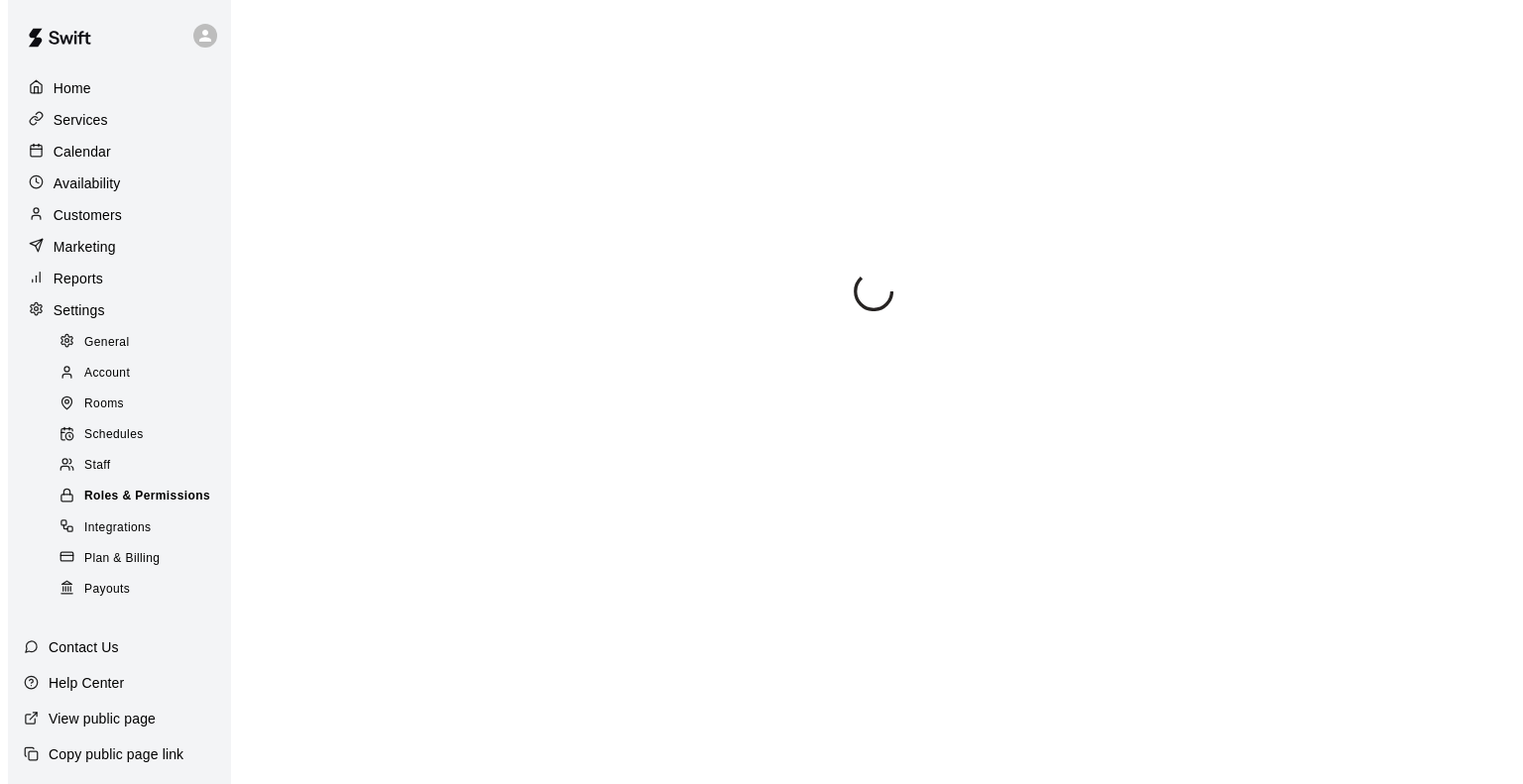 scroll, scrollTop: 0, scrollLeft: 0, axis: both 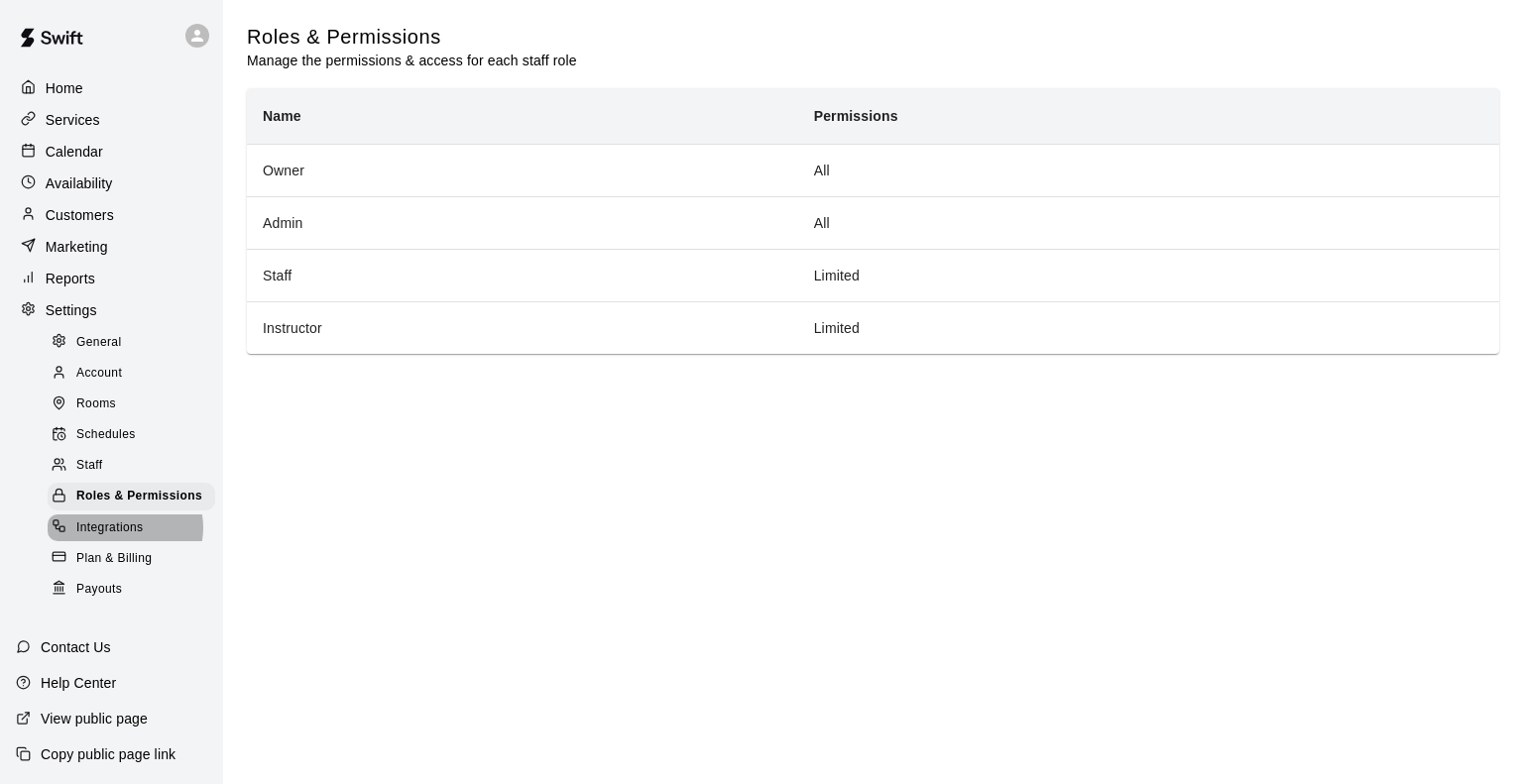click on "Integrations" at bounding box center [110, 528] 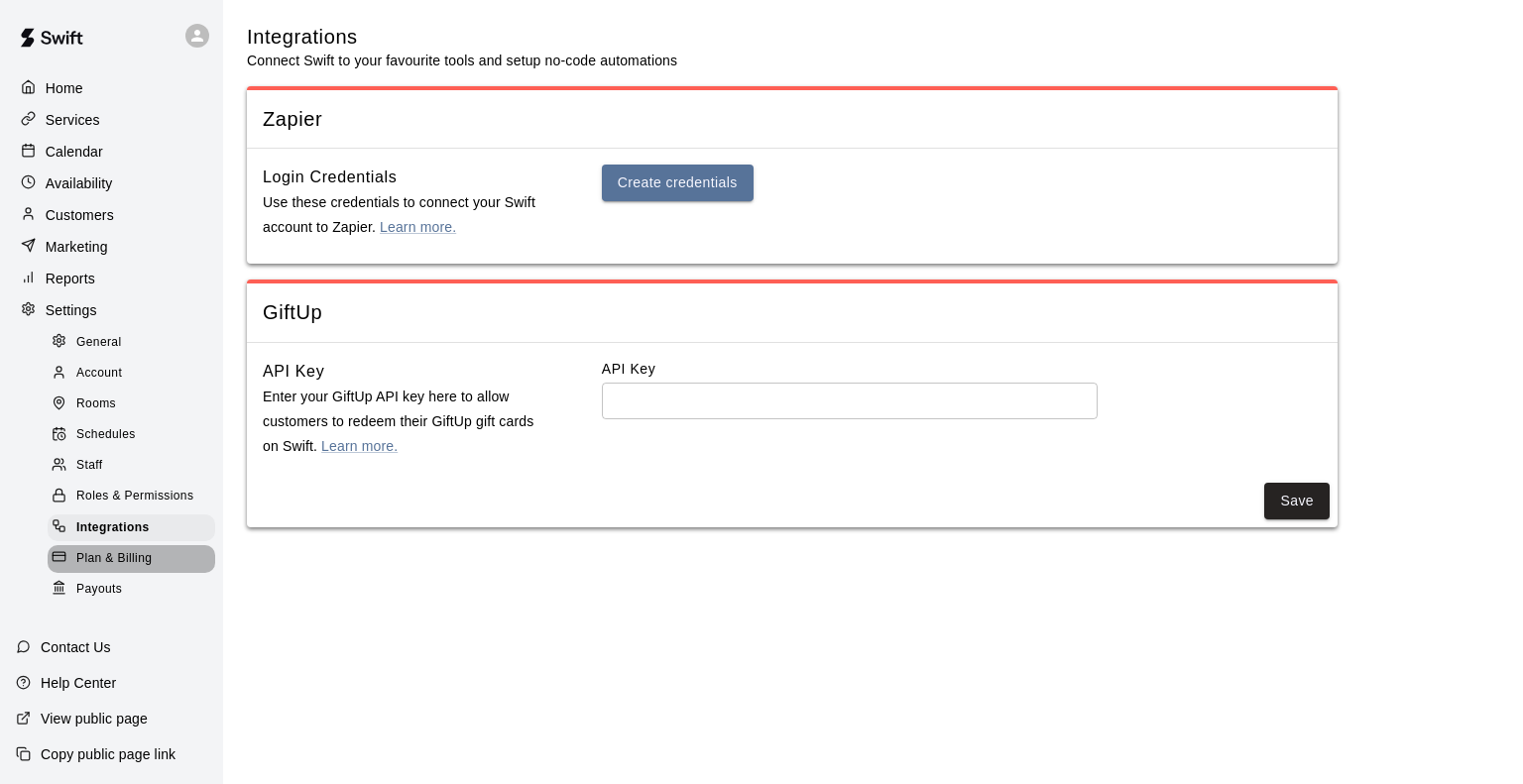 click on "Plan & Billing" at bounding box center [114, 559] 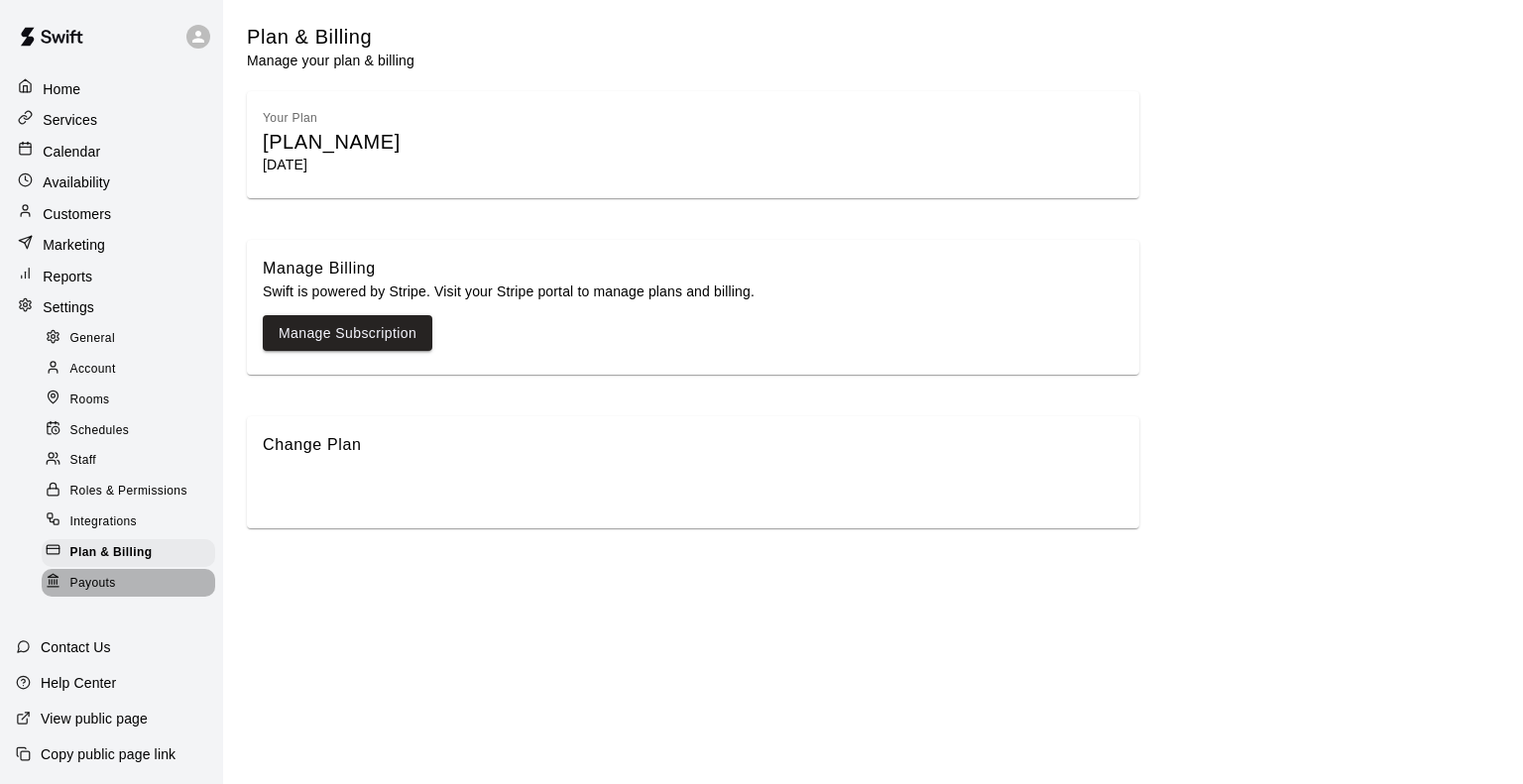 click on "Payouts" at bounding box center (128, 583) 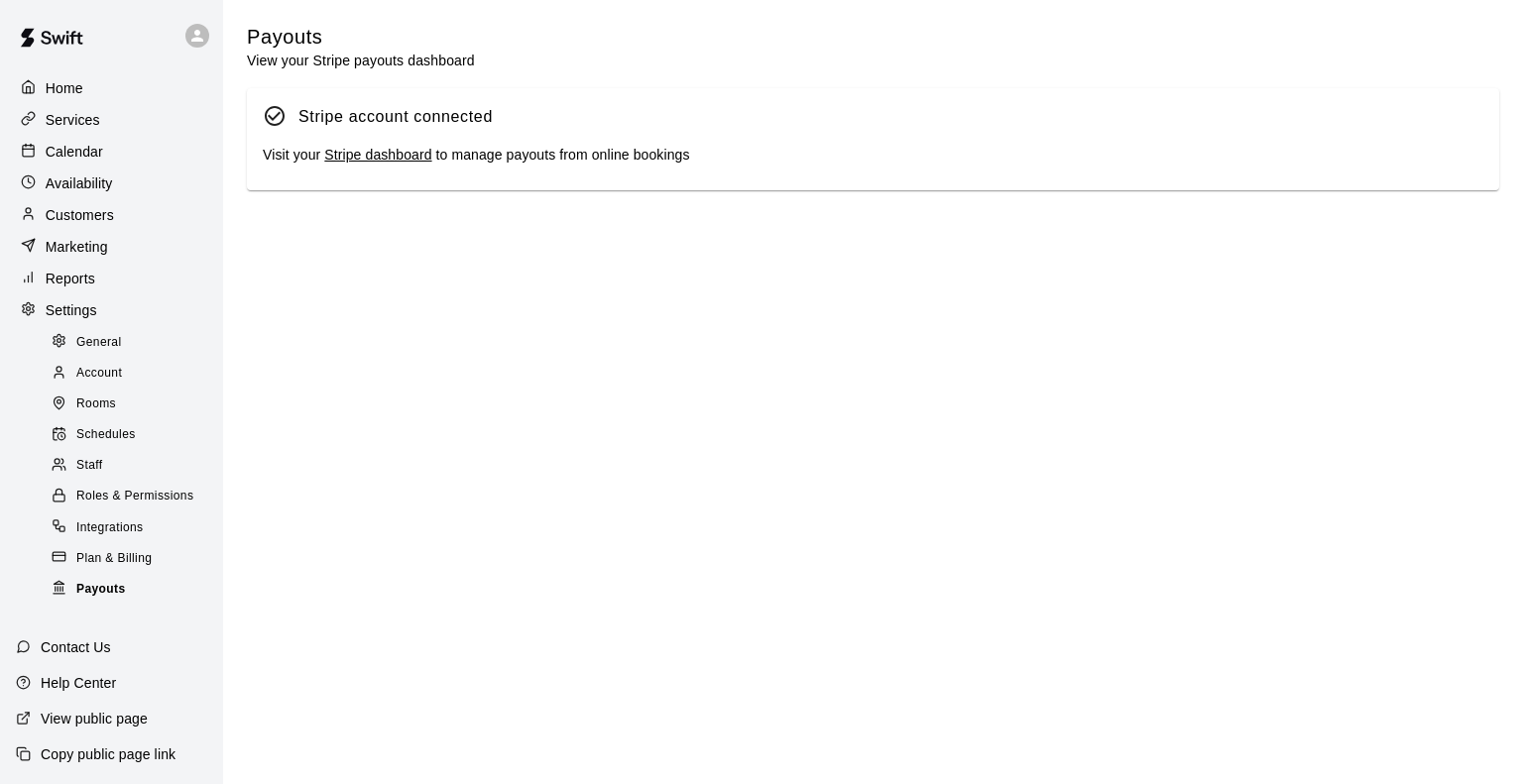 scroll, scrollTop: 3, scrollLeft: 0, axis: vertical 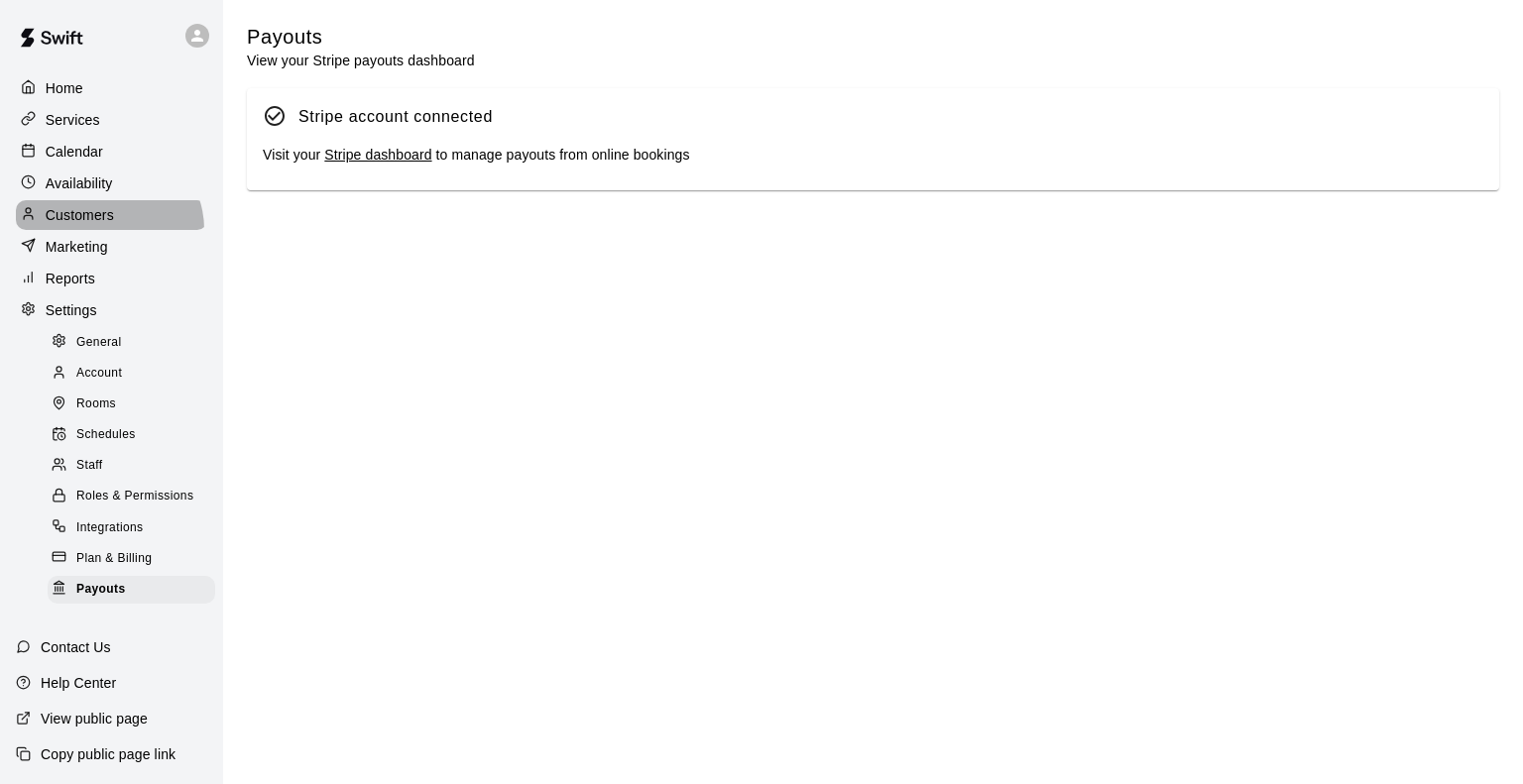 click on "Customers" at bounding box center [111, 215] 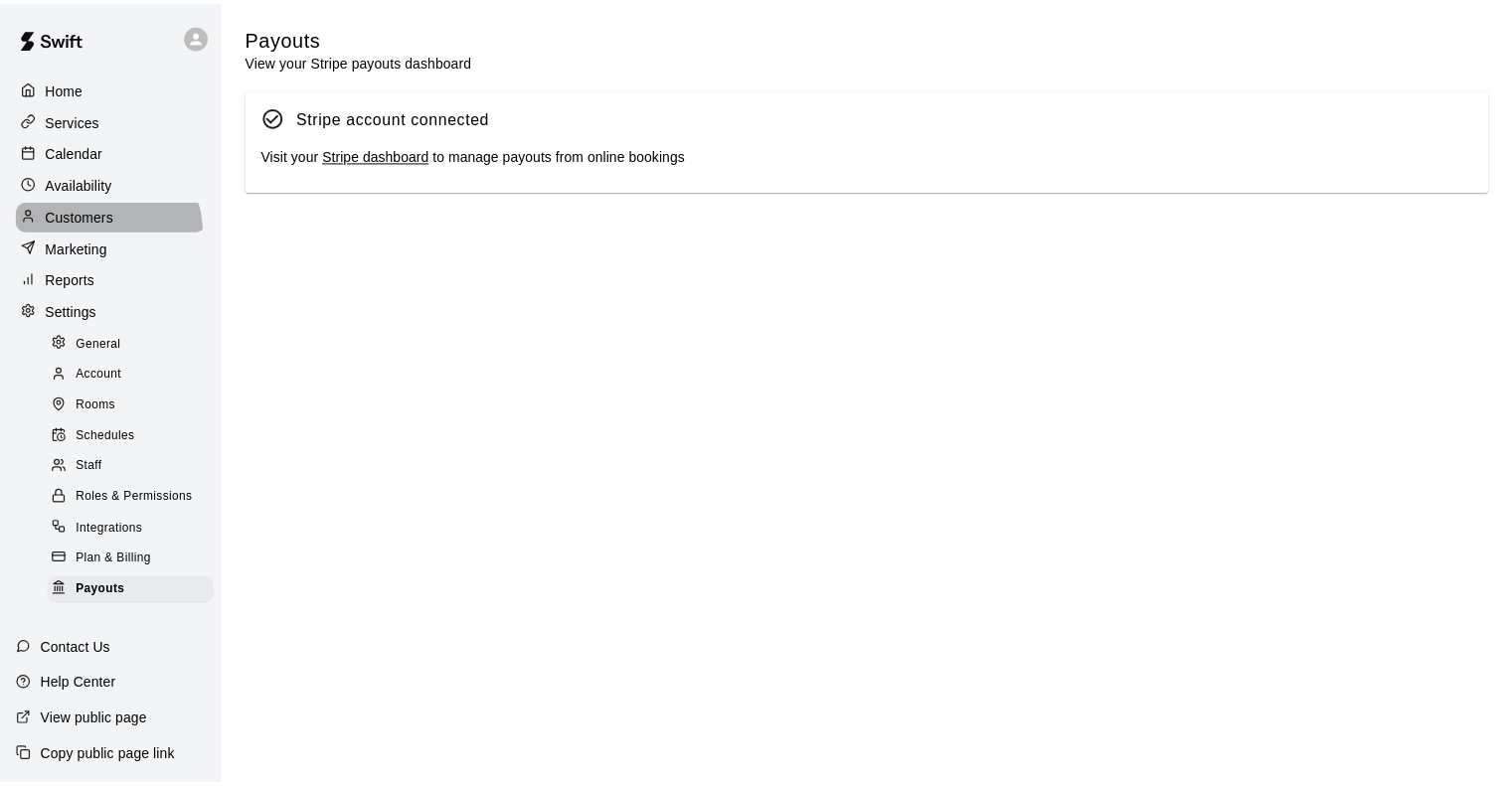 scroll, scrollTop: 0, scrollLeft: 0, axis: both 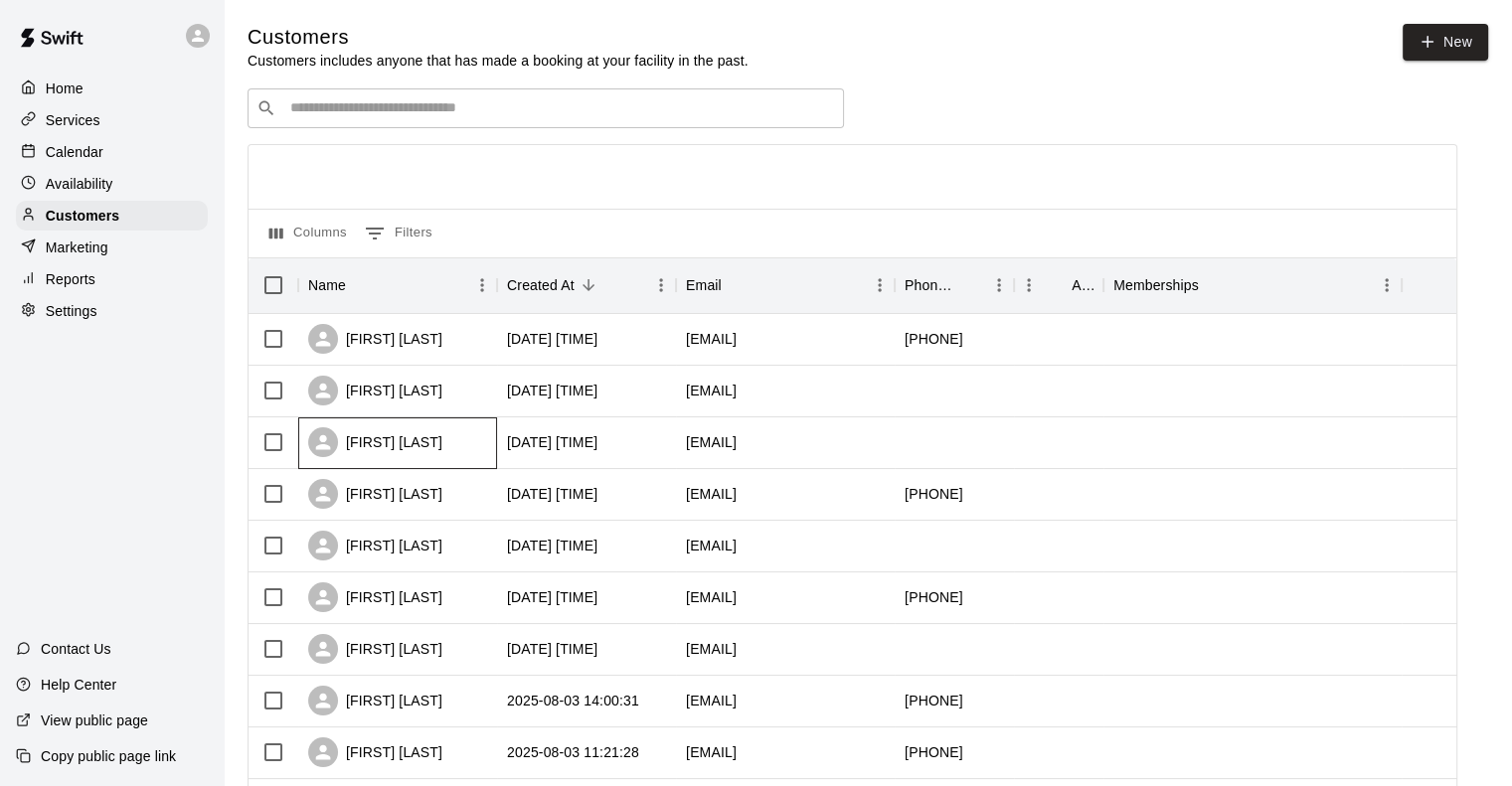 click on "[FIRST] [LAST]" at bounding box center (375, 442) 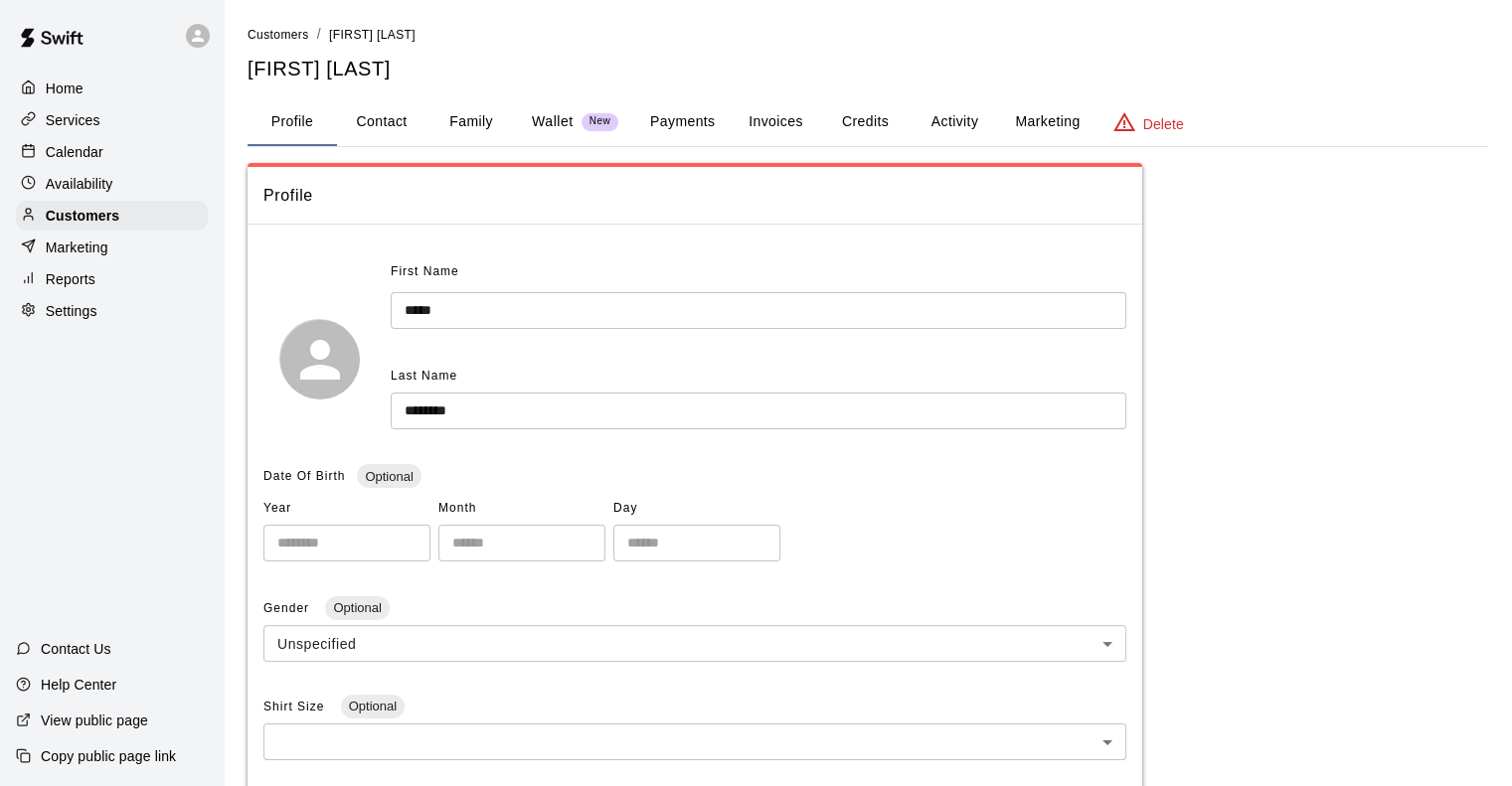 click on "Wallet" at bounding box center (553, 121) 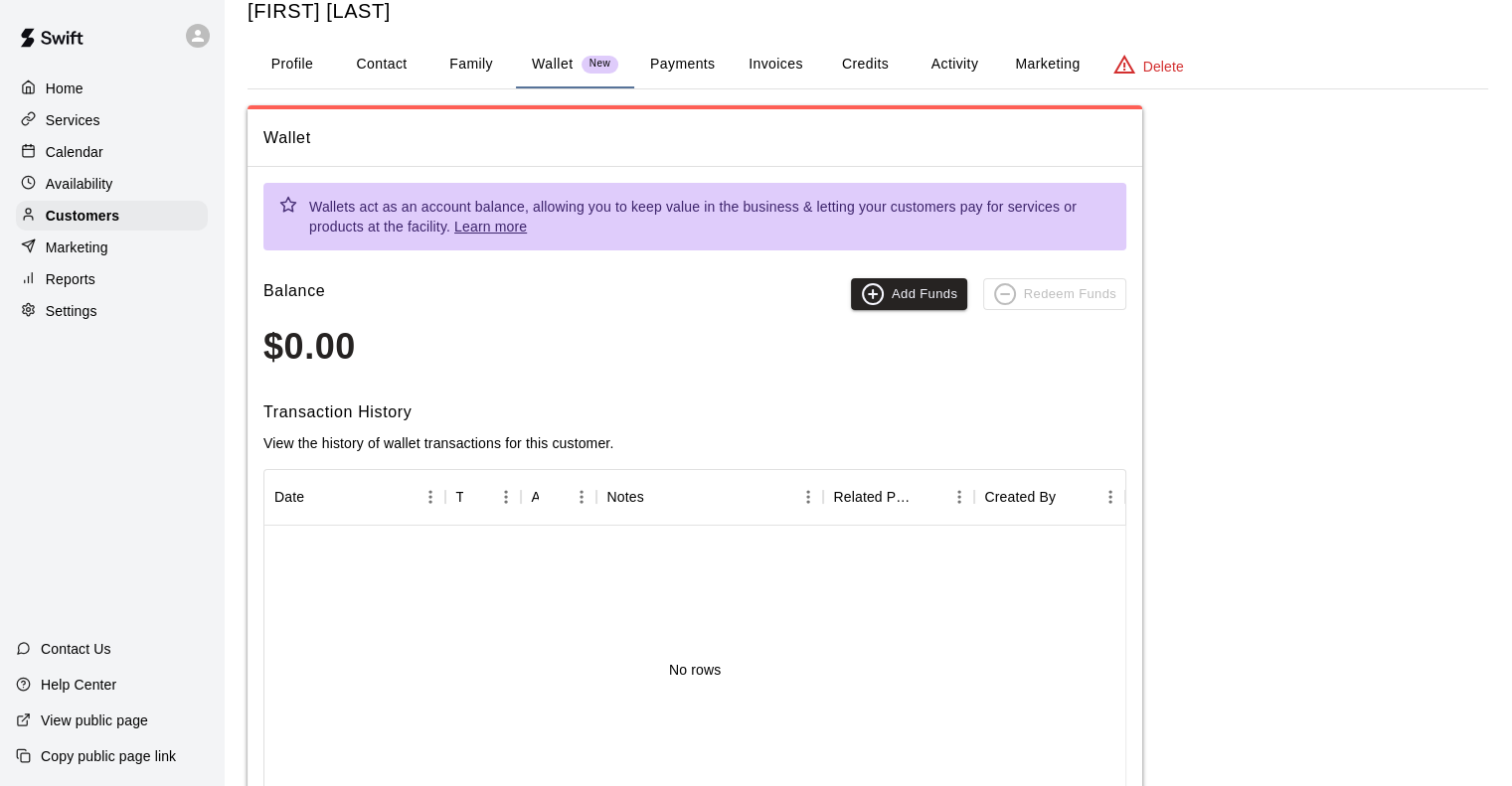 scroll, scrollTop: 0, scrollLeft: 0, axis: both 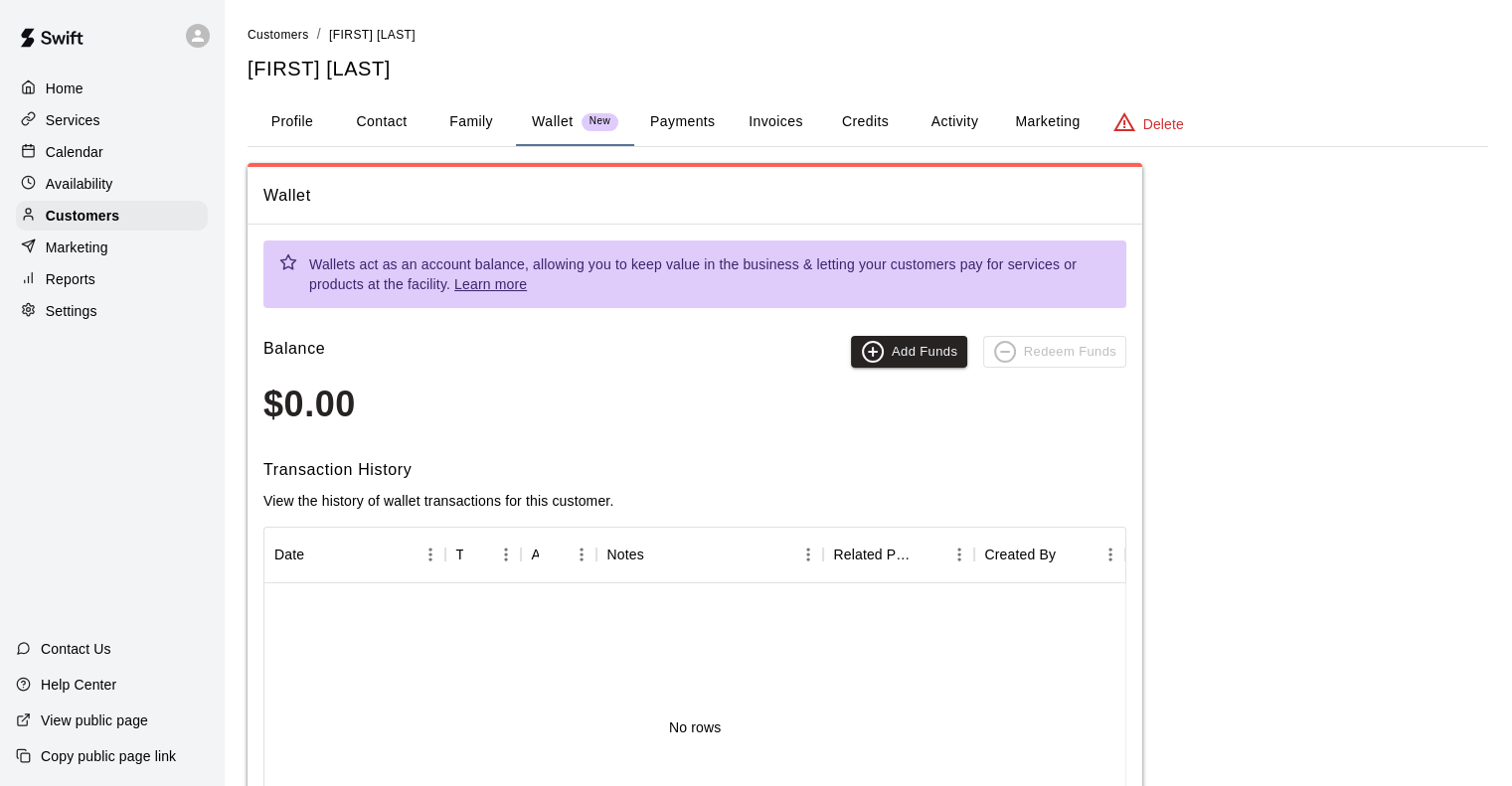click on "Payments" at bounding box center (682, 122) 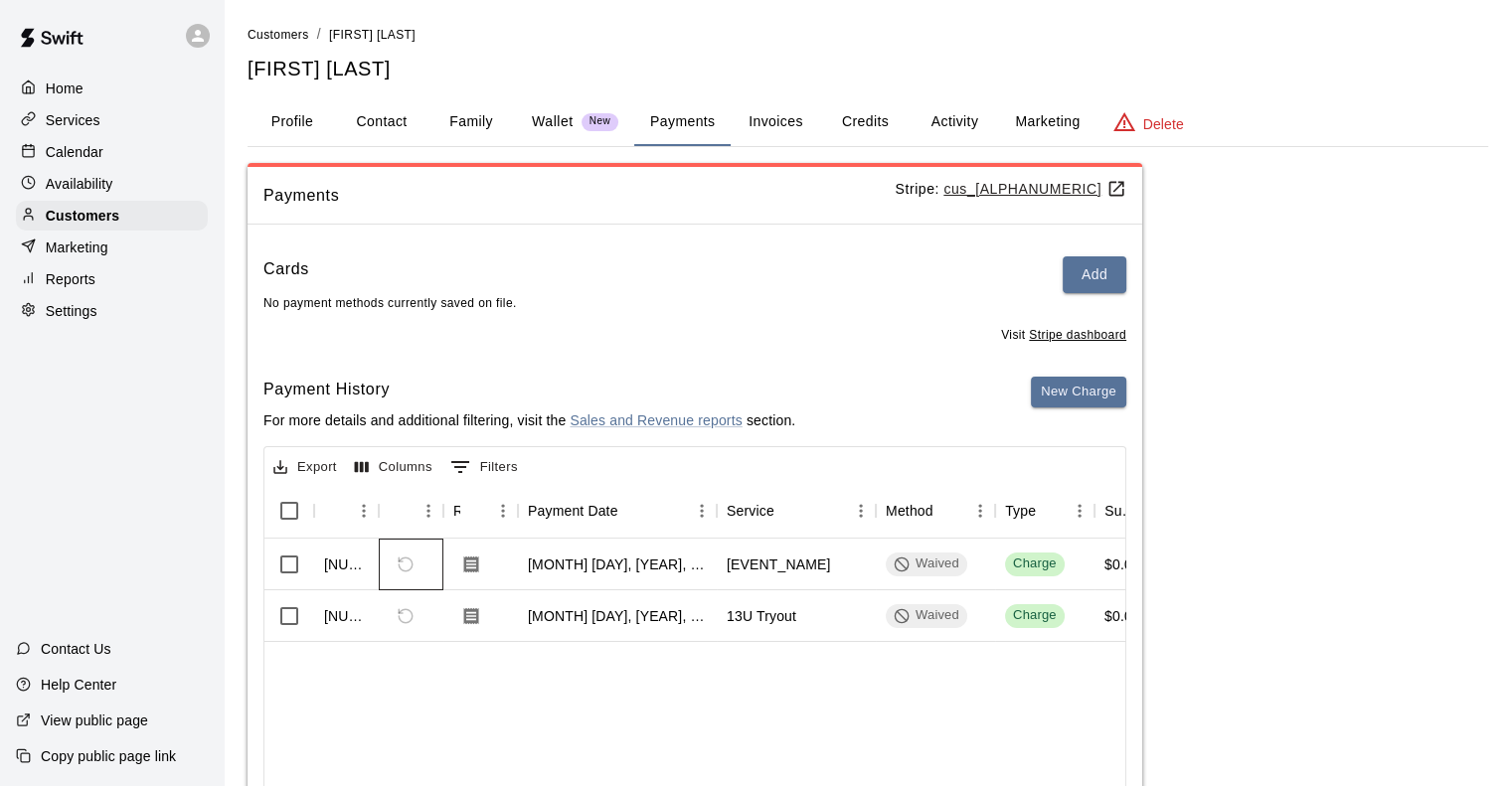 click at bounding box center [411, 564] 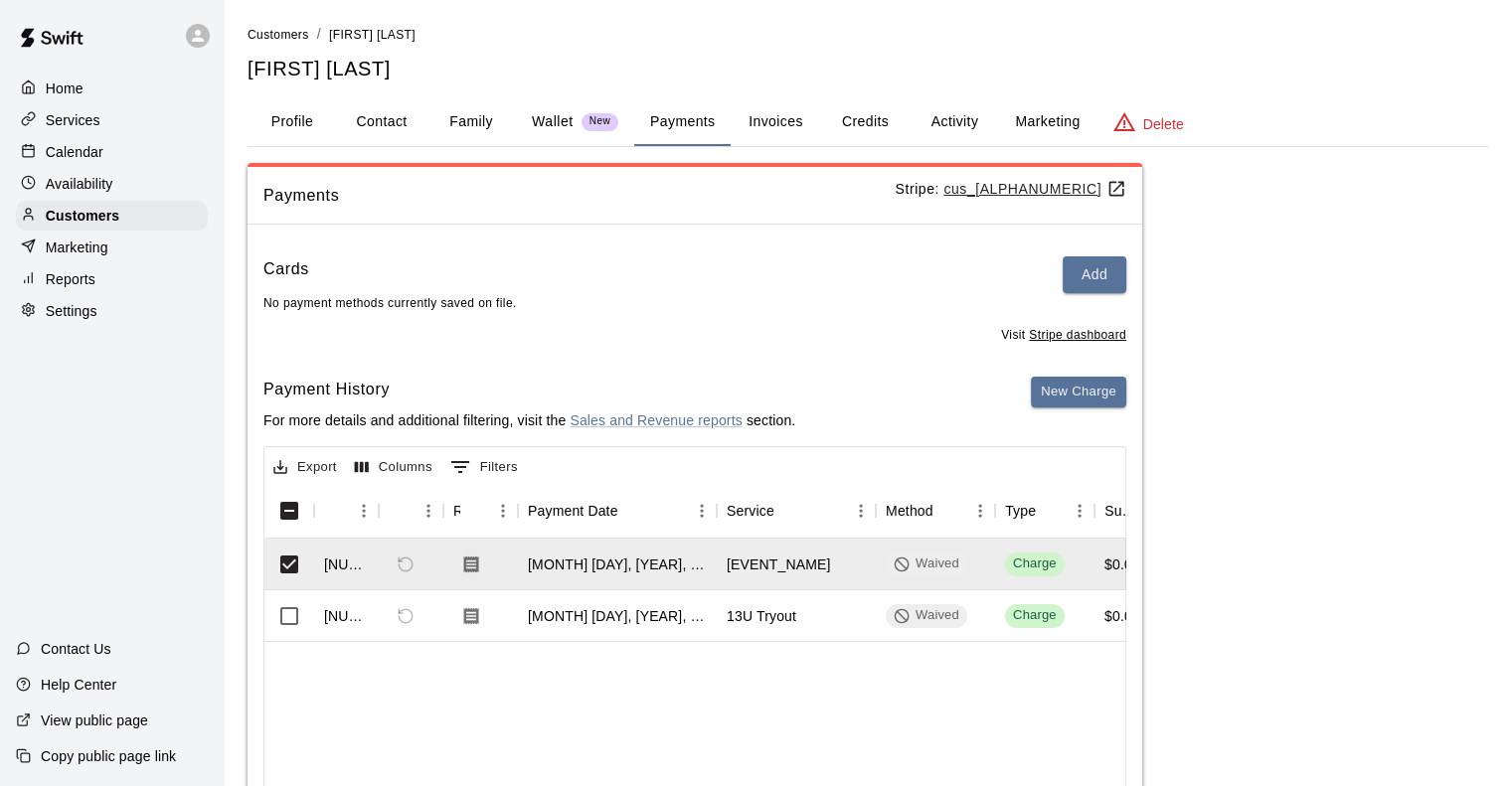 click on "Credits" at bounding box center (865, 122) 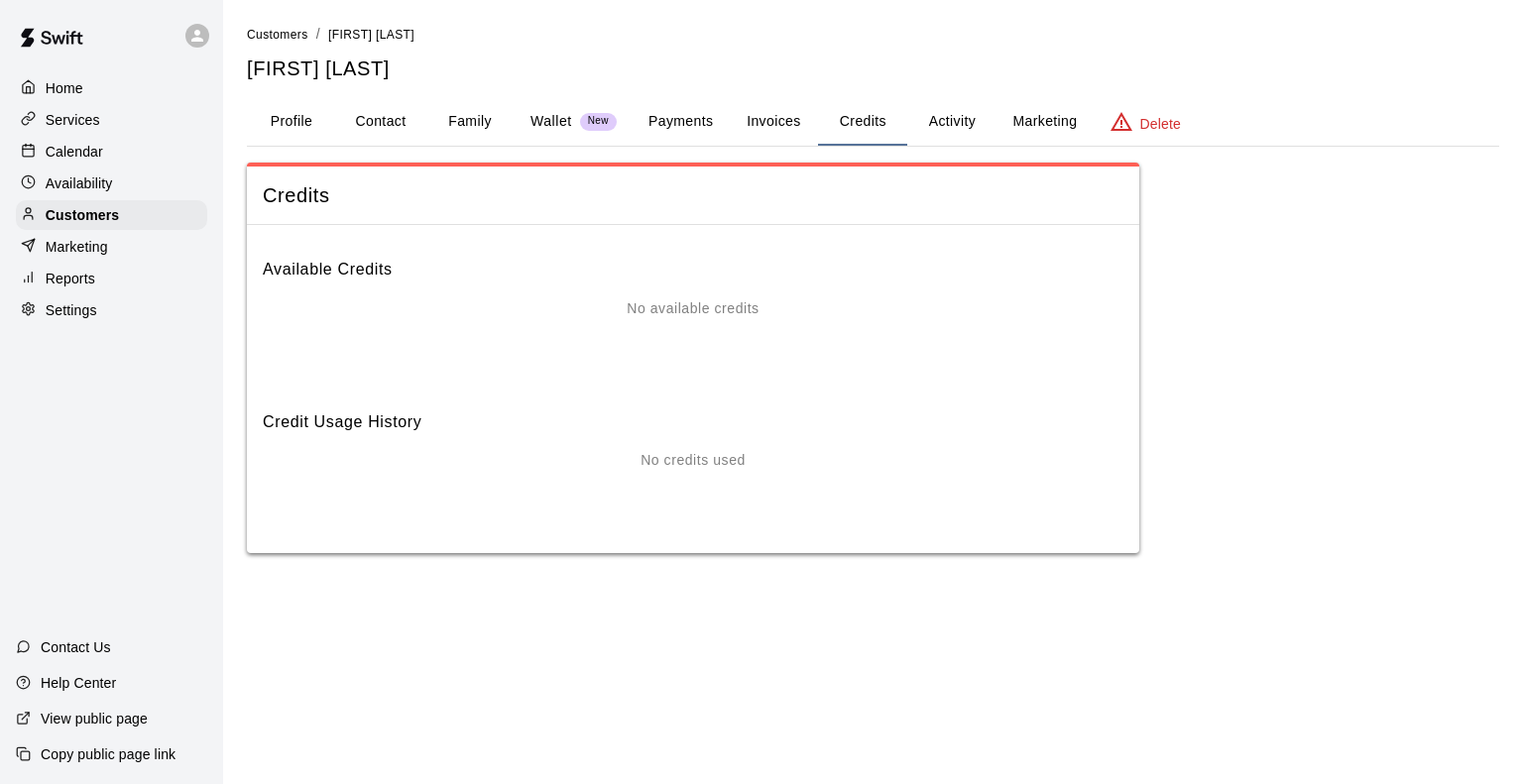 click on "Activity" at bounding box center (952, 122) 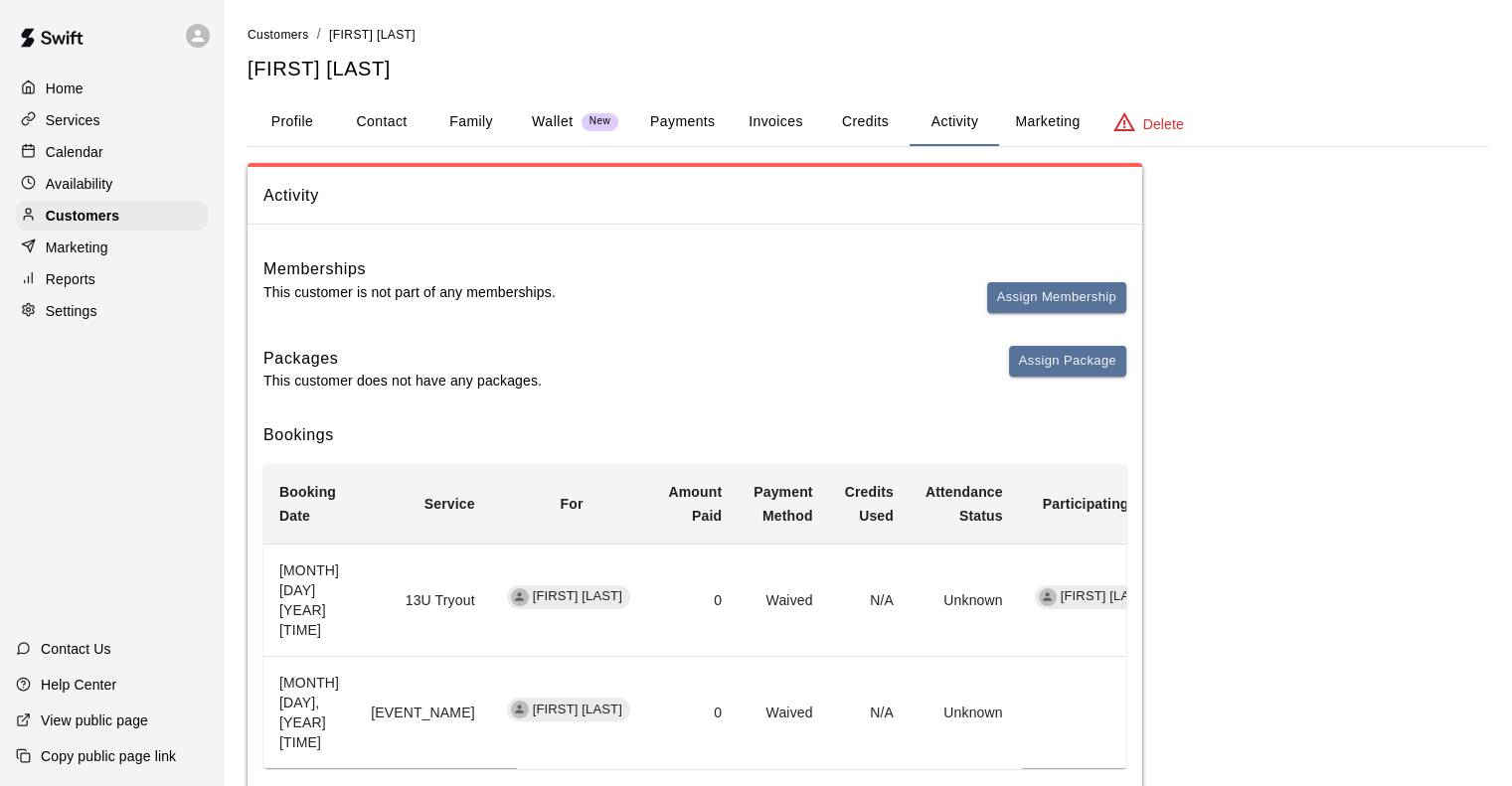click on "Family" at bounding box center (471, 122) 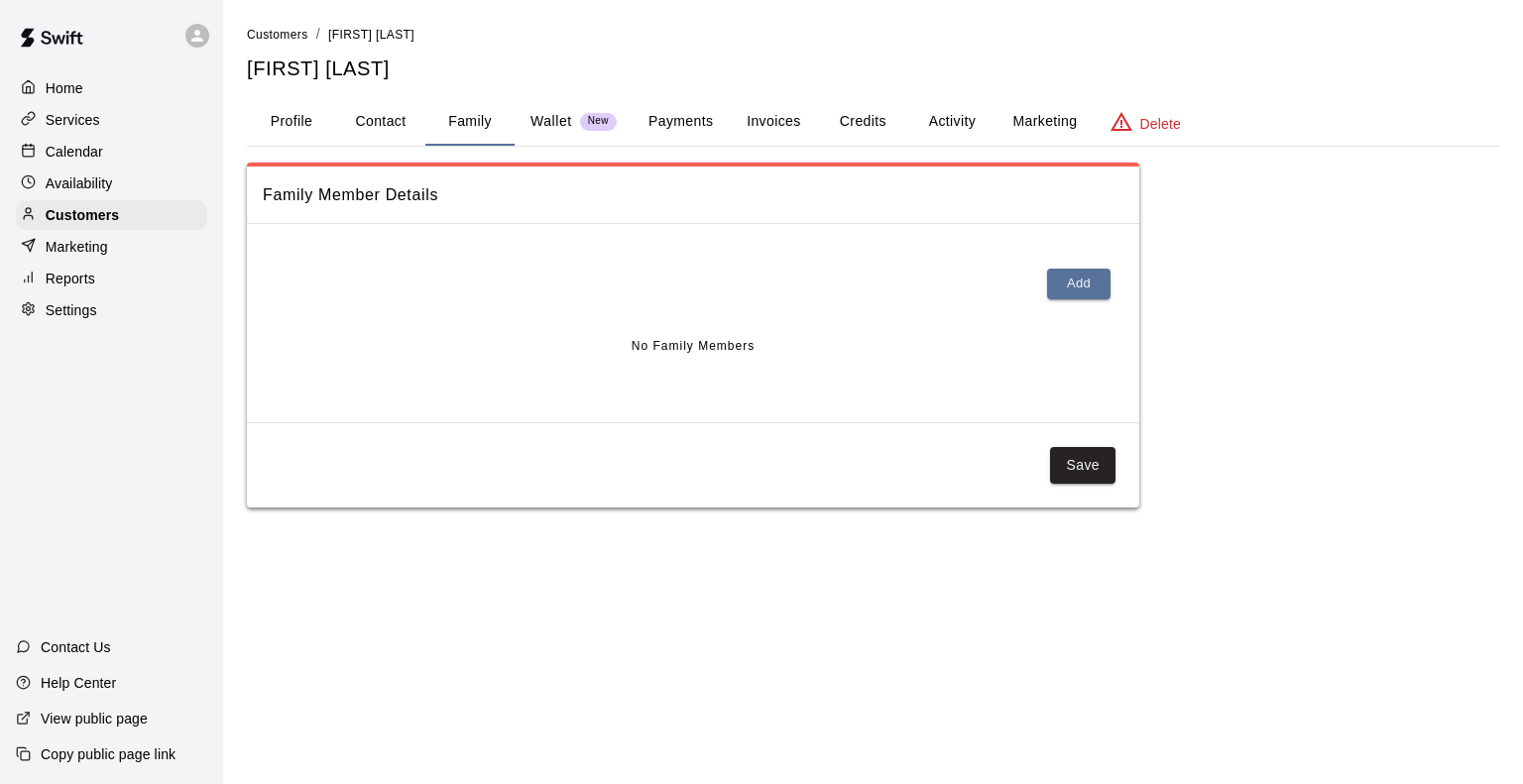 click on "Contact" at bounding box center (381, 122) 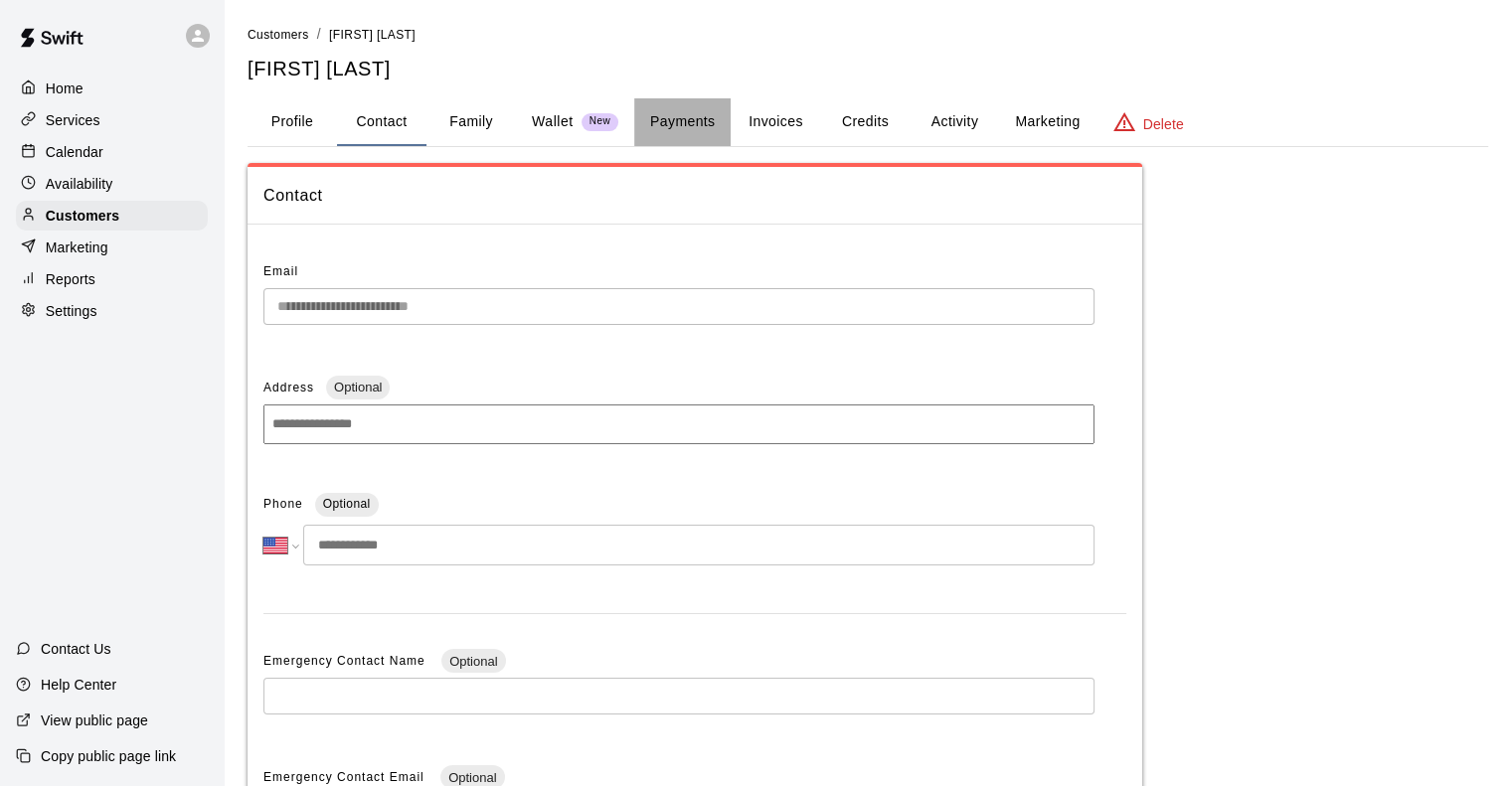 click on "Payments" at bounding box center [682, 122] 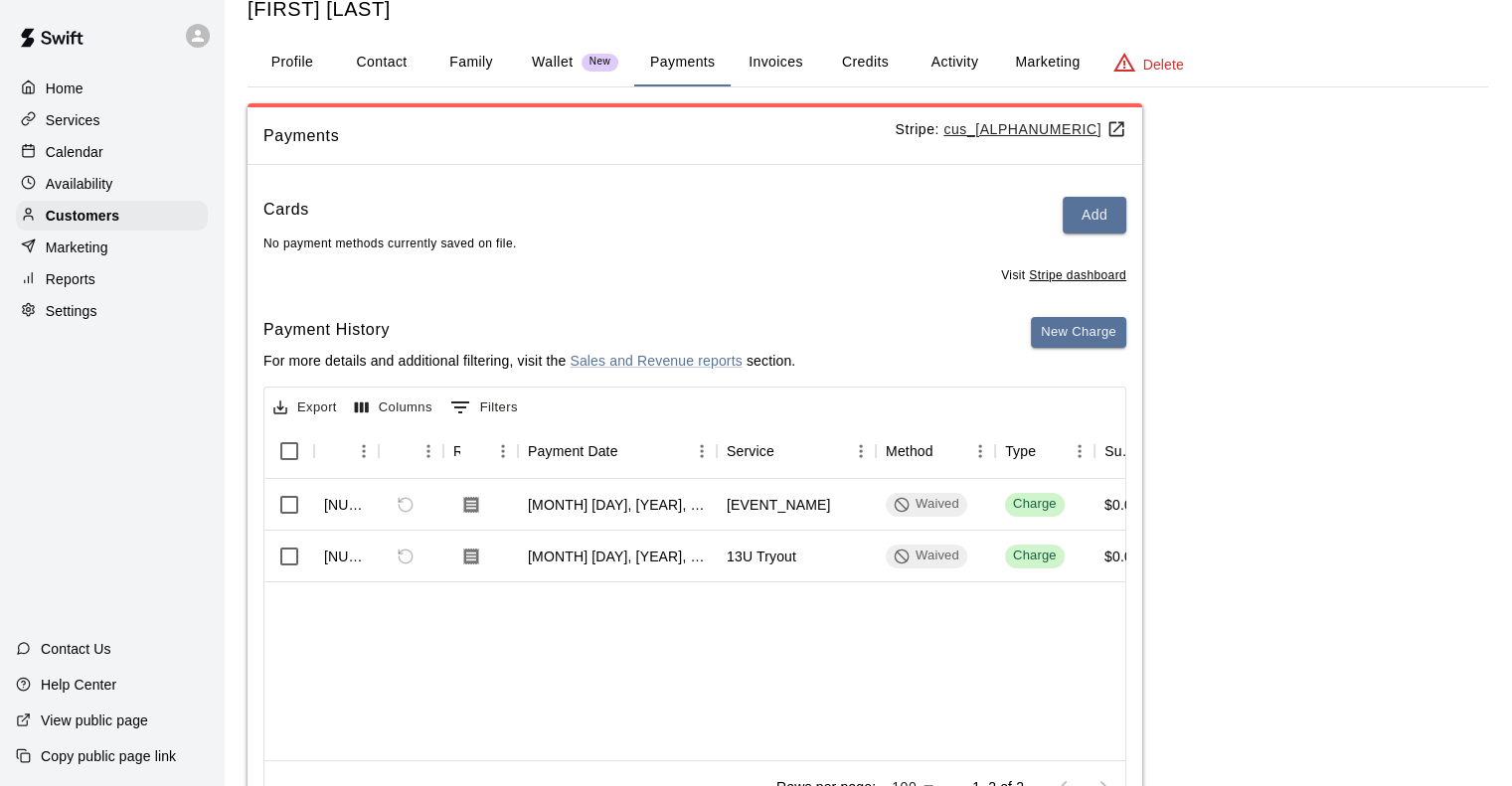 scroll, scrollTop: 0, scrollLeft: 0, axis: both 